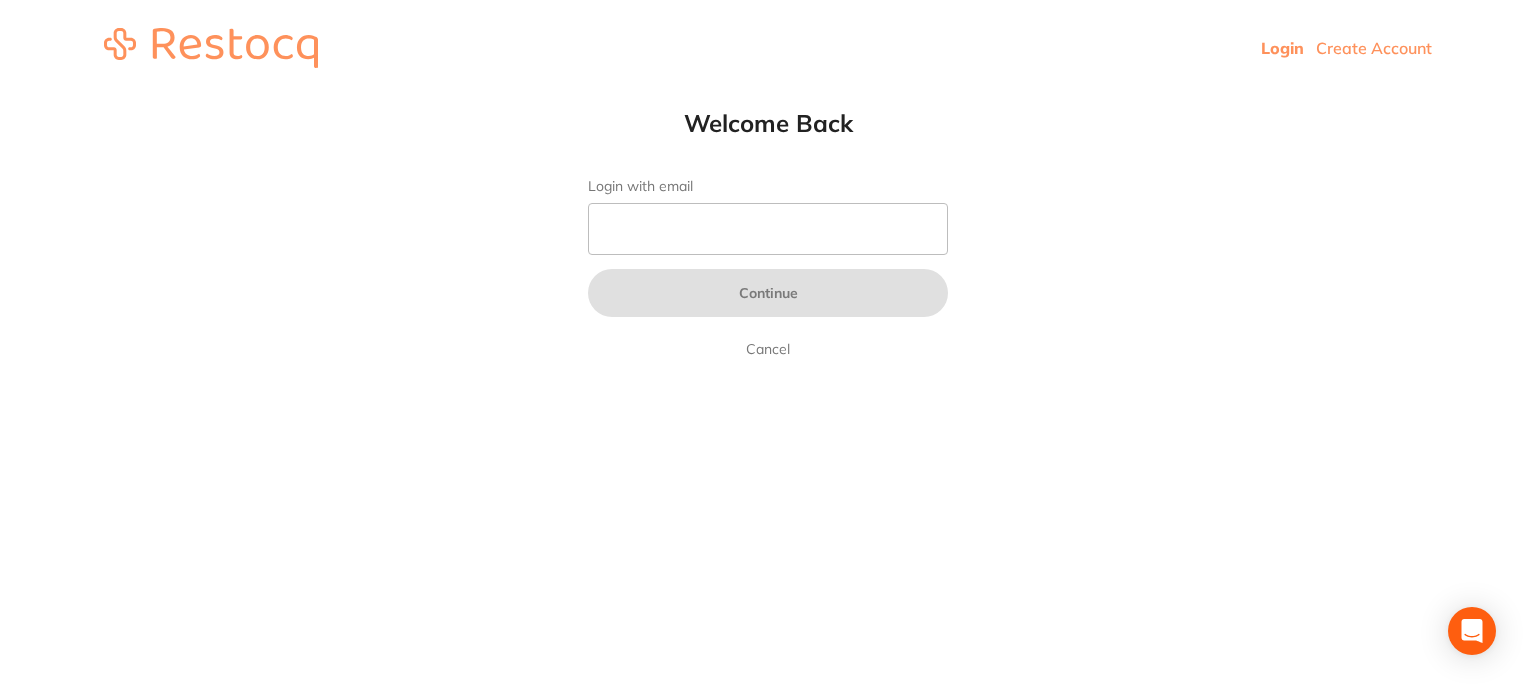 scroll, scrollTop: 0, scrollLeft: 0, axis: both 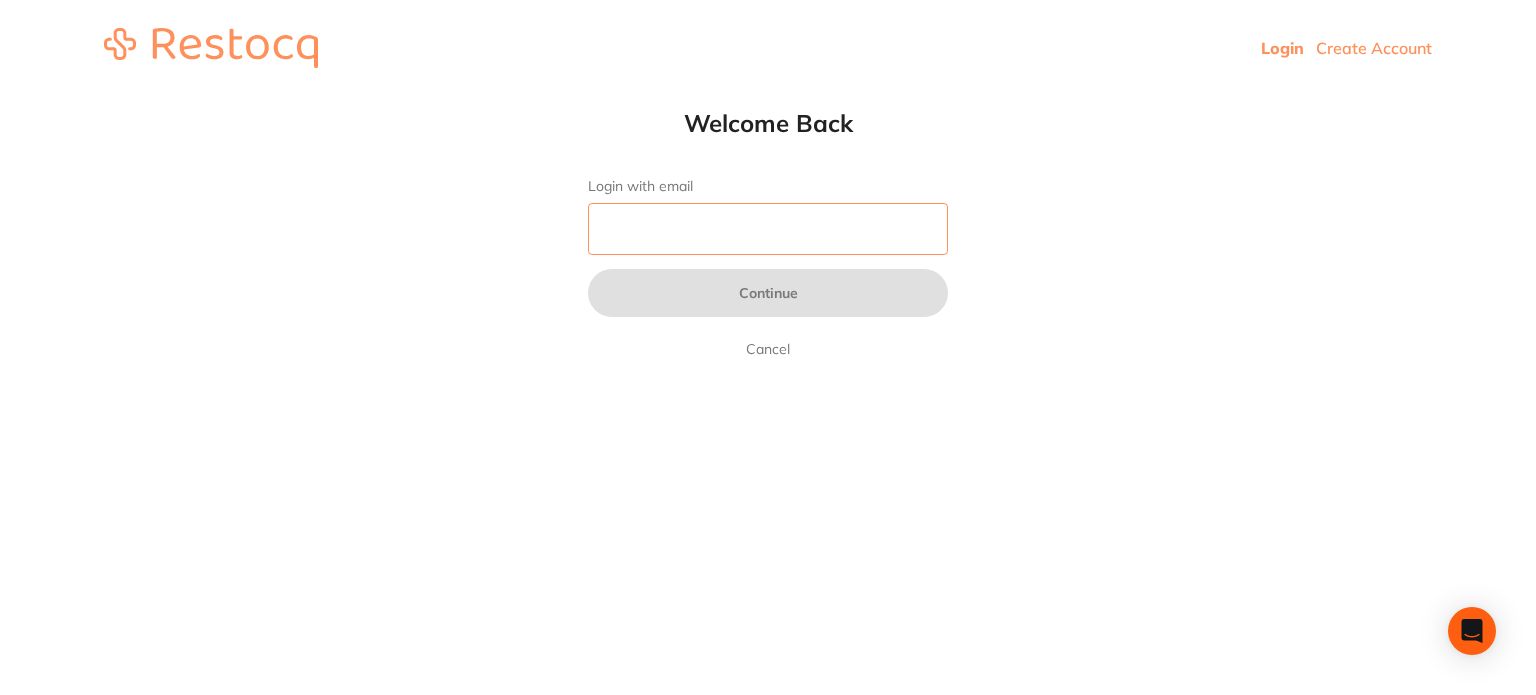 click on "Login with email" at bounding box center [768, 229] 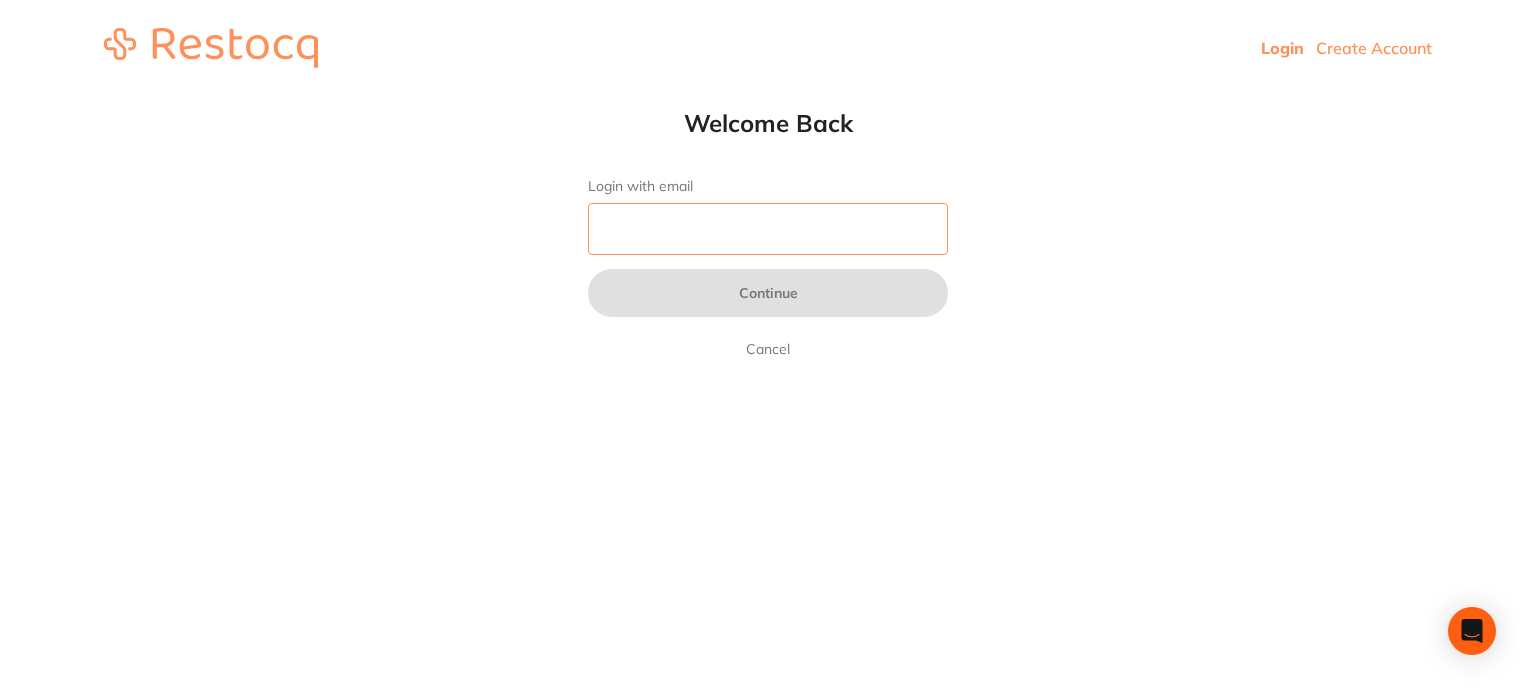 click on "Login with email" at bounding box center (768, 229) 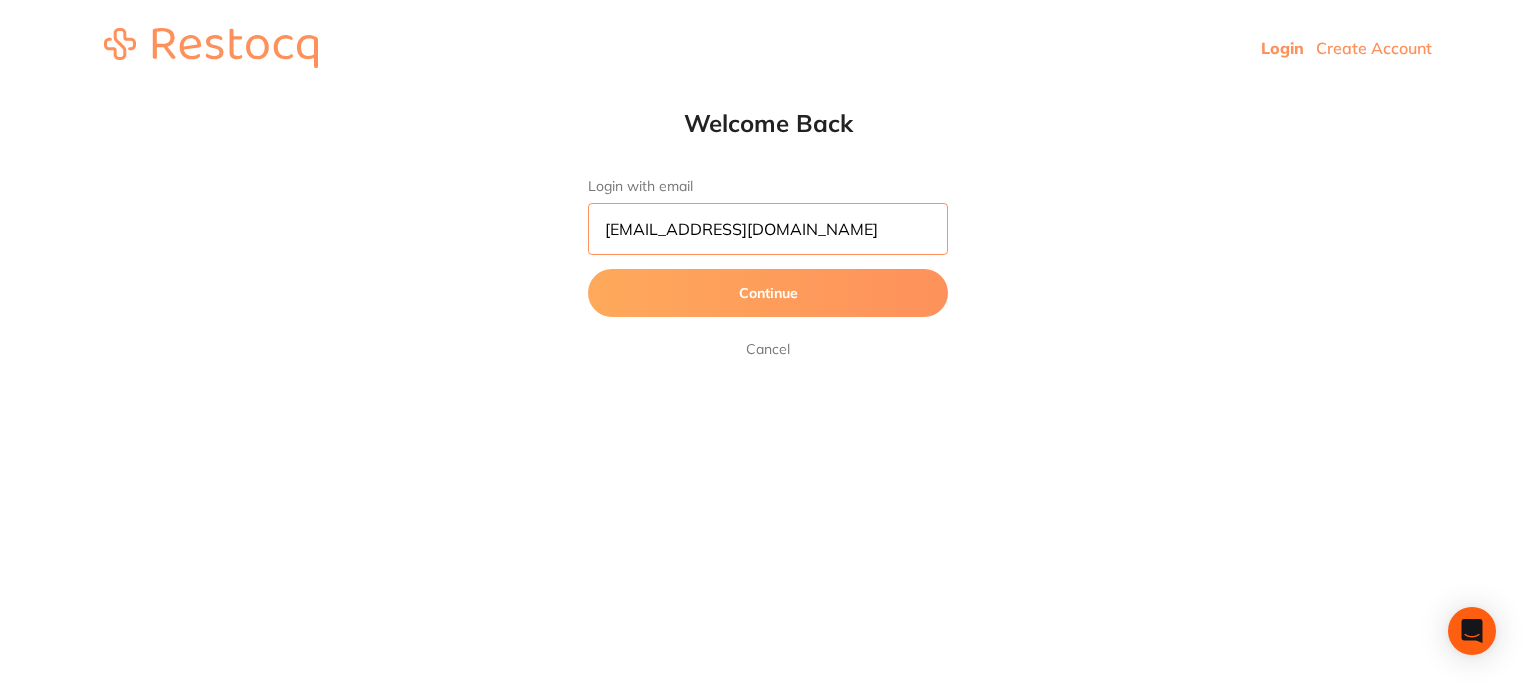 type on "[EMAIL_ADDRESS][DOMAIN_NAME]" 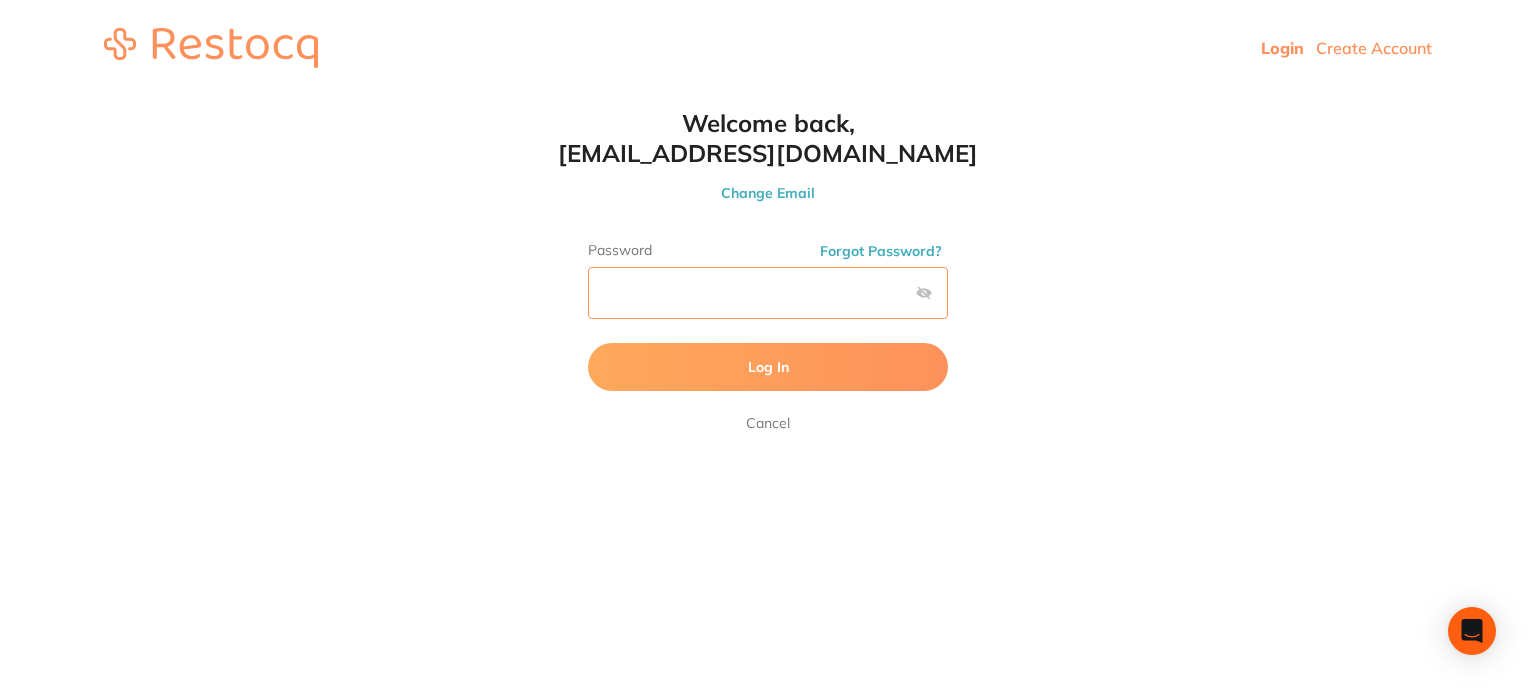 click on "Log In" at bounding box center (768, 367) 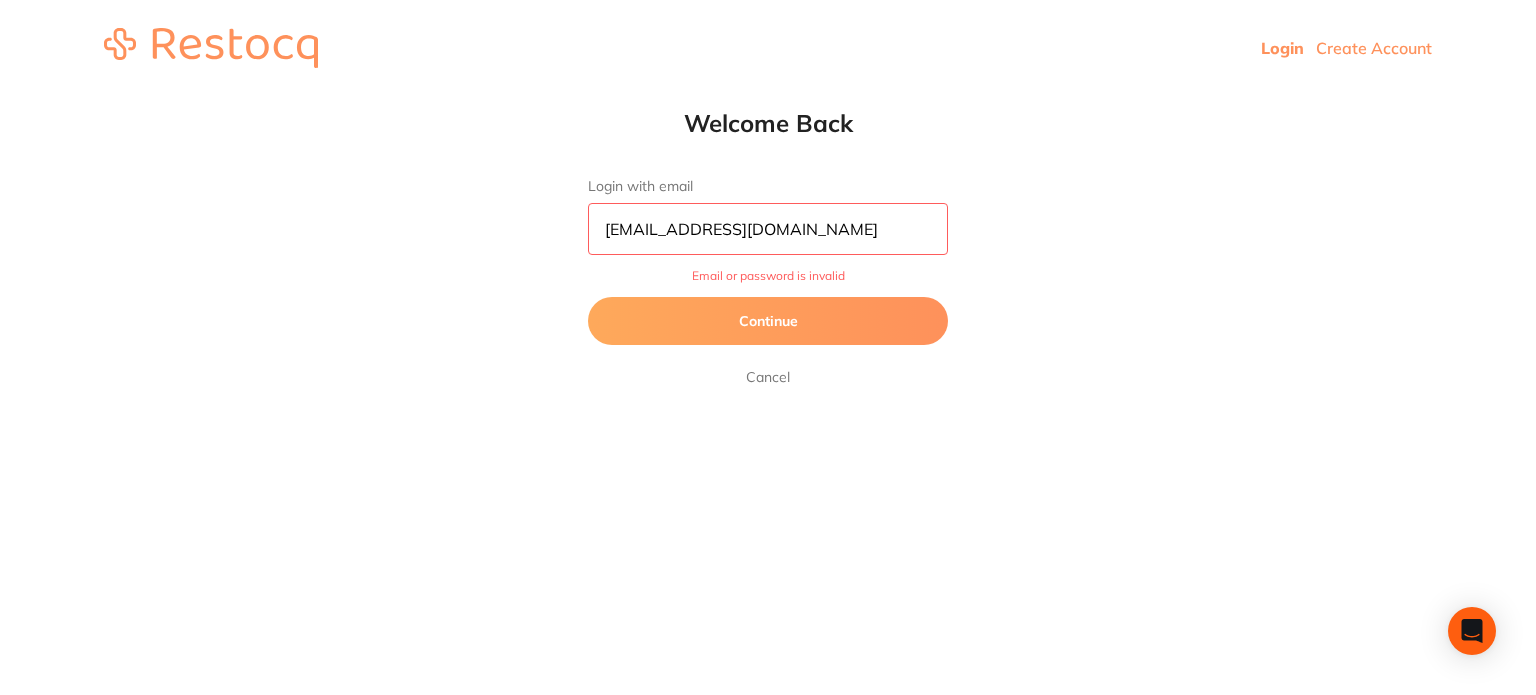 click on "[EMAIL_ADDRESS][DOMAIN_NAME]" at bounding box center [768, 229] 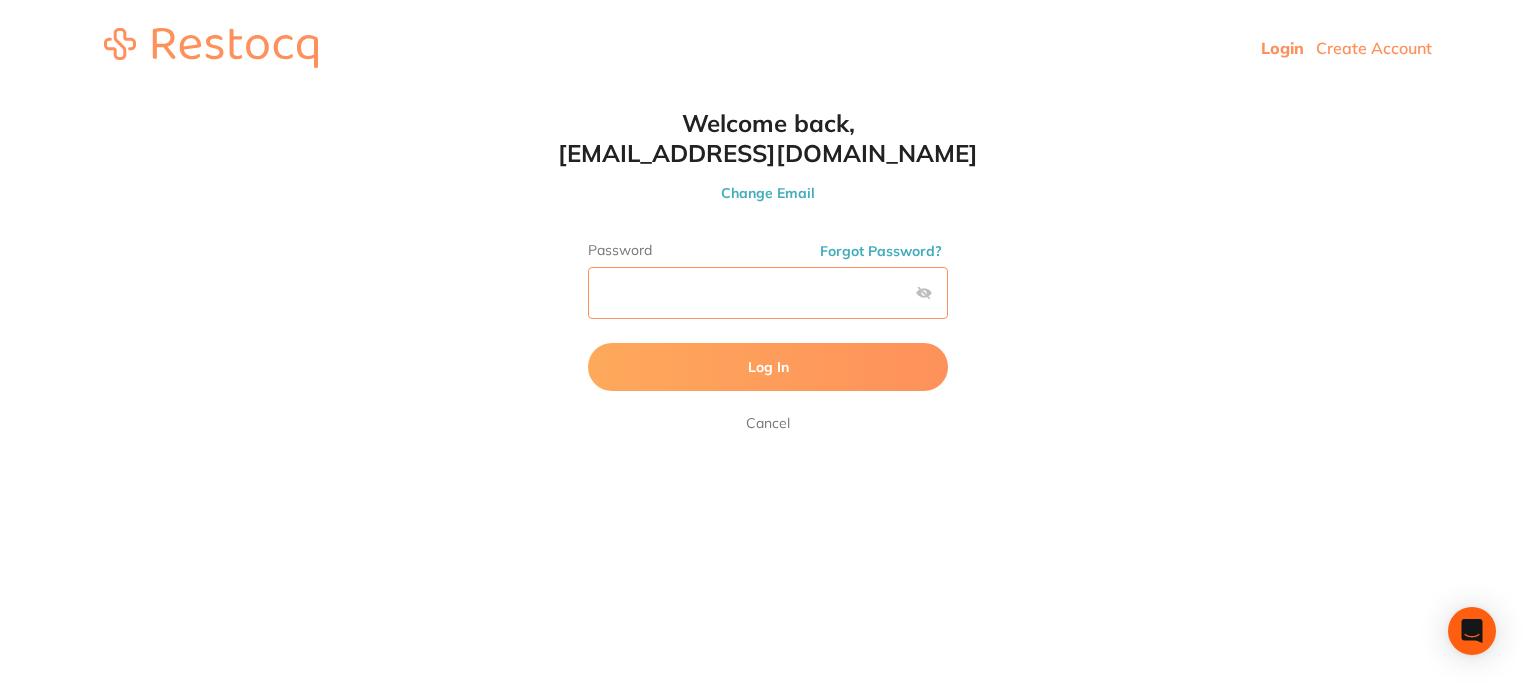 click on "Login Create Account Welcome Back Login with email [EMAIL_ADDRESS][DOMAIN_NAME] Continue Cancel Welcome back, [EMAIL_ADDRESS][DOMAIN_NAME] Change Email Password Forgot Password? Log In Cancel Recover password for [EMAIL_ADDRESS][DOMAIN_NAME] Change Email Send me recovery email Cancel" at bounding box center [768, 48] 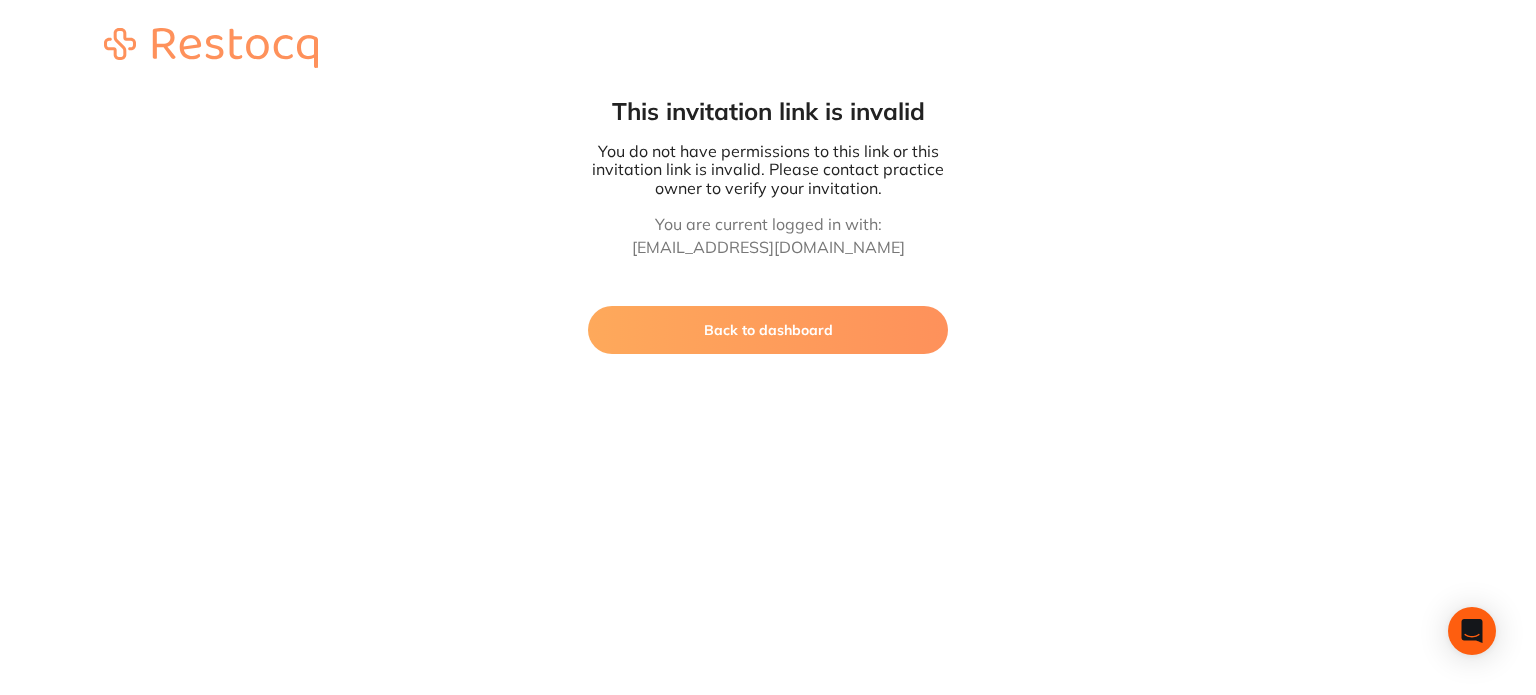 click on "This invitation link is invalid You do not have permissions to this link or this invitation link is invalid. Please contact practice owner to verify your invitation. You are current logged in with:  [EMAIL_ADDRESS][DOMAIN_NAME] Back to dashboard Restocq" at bounding box center (768, 177) 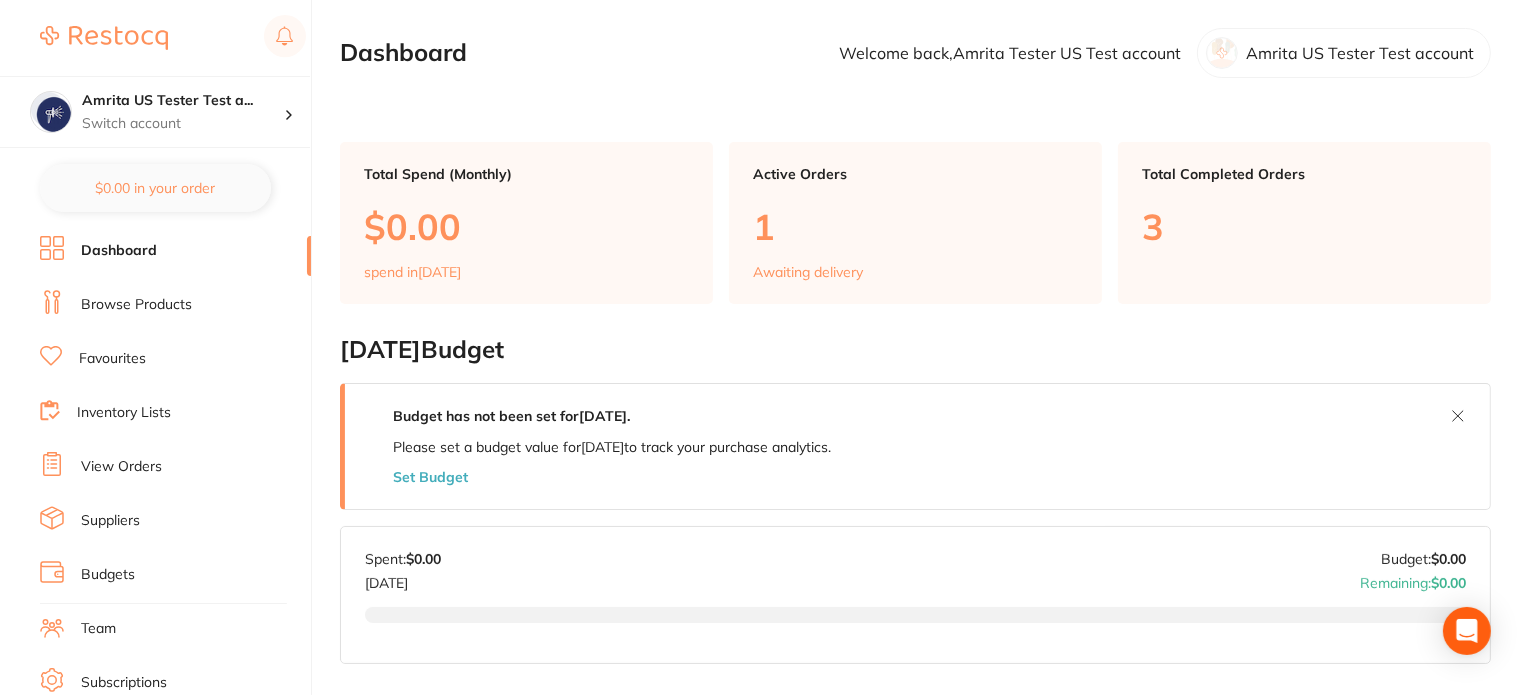 click on "Browse Products" at bounding box center [136, 305] 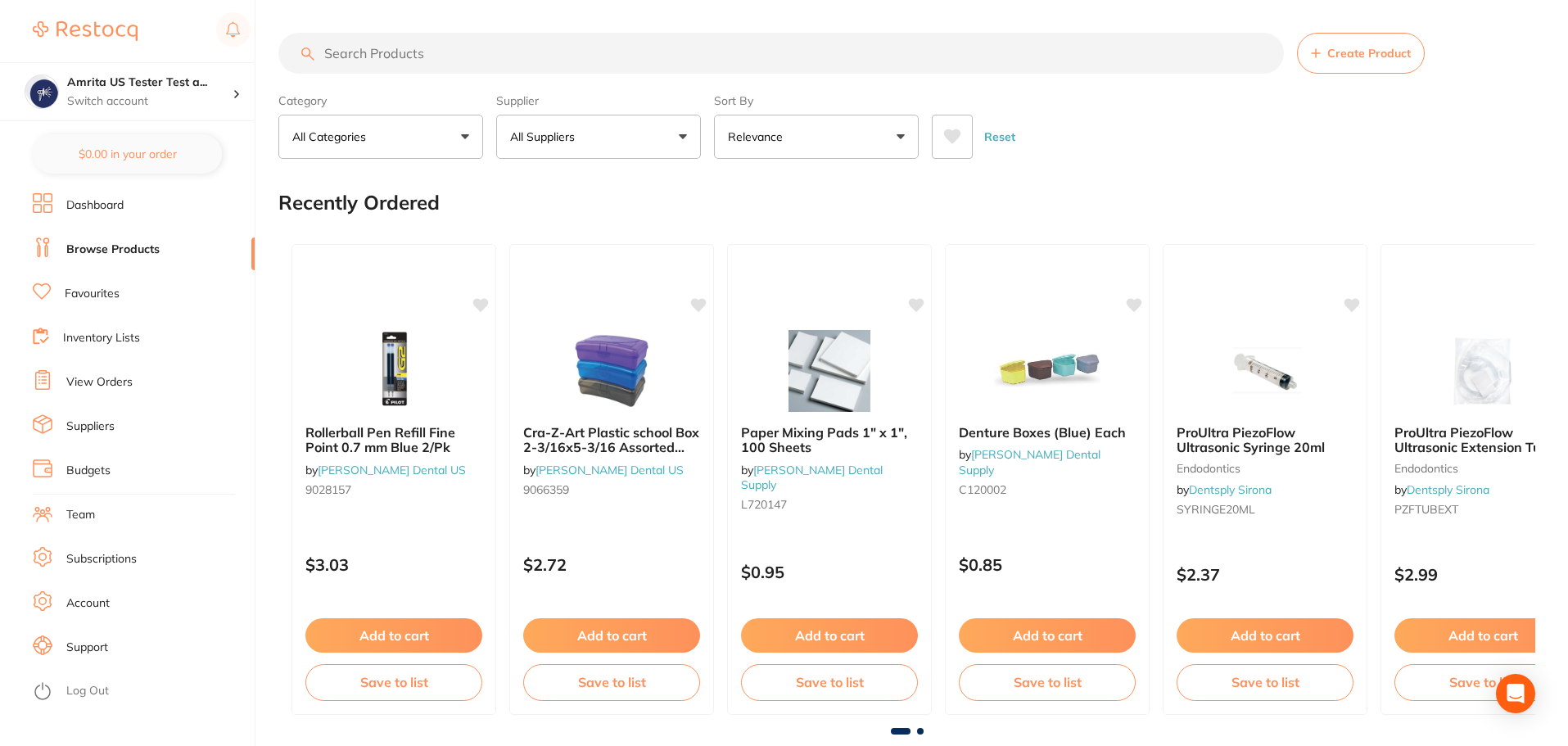 click at bounding box center (781, 53) 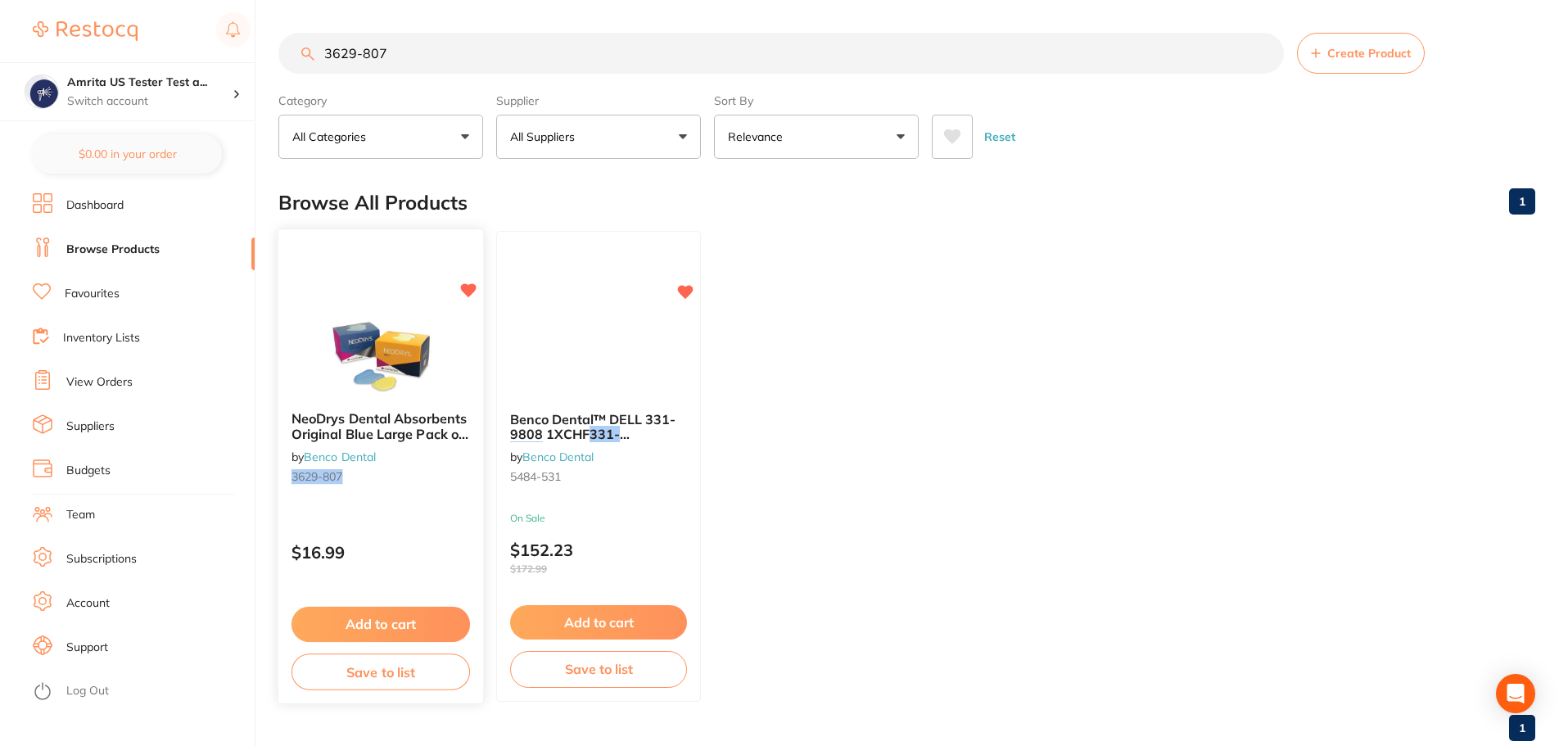 type on "3629-807" 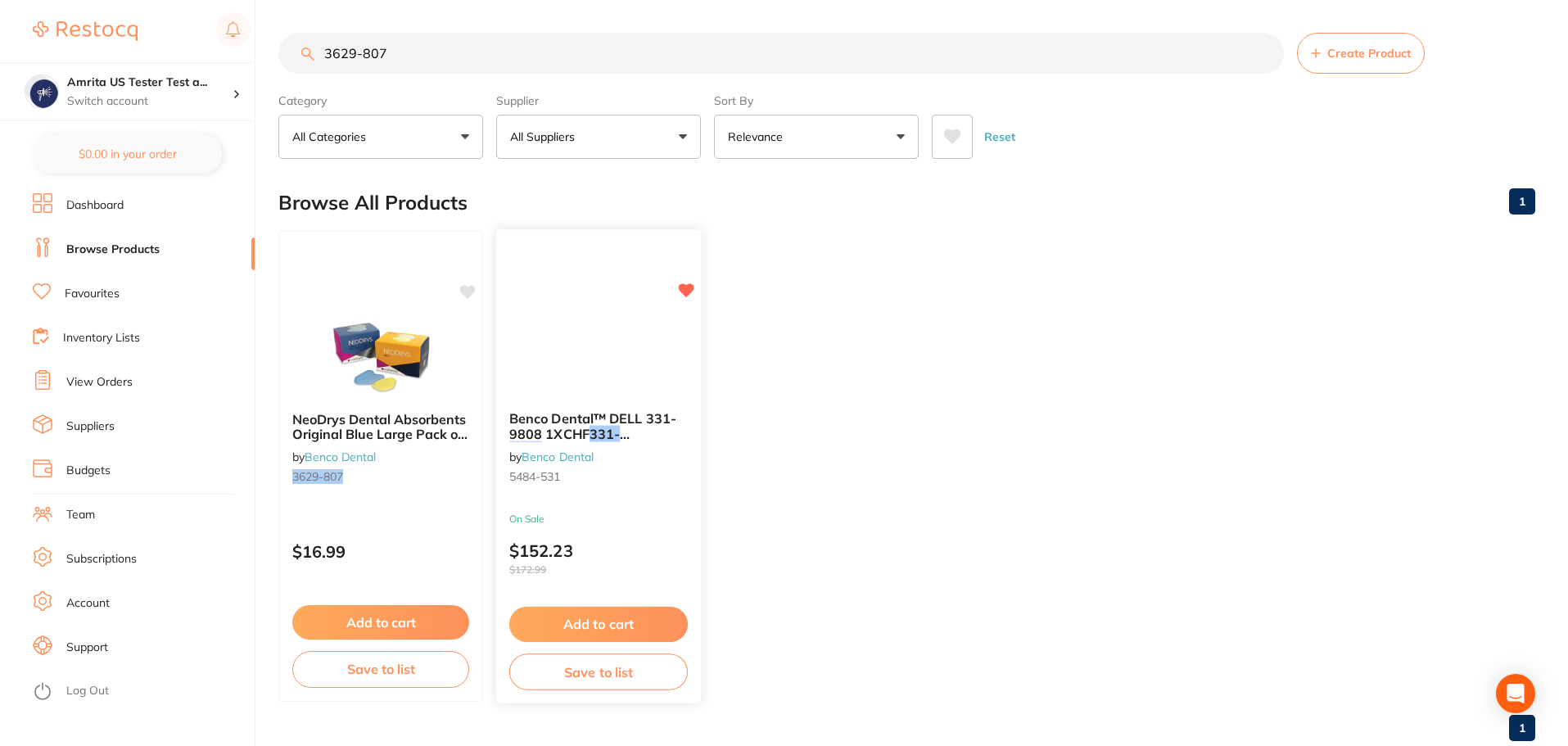 click 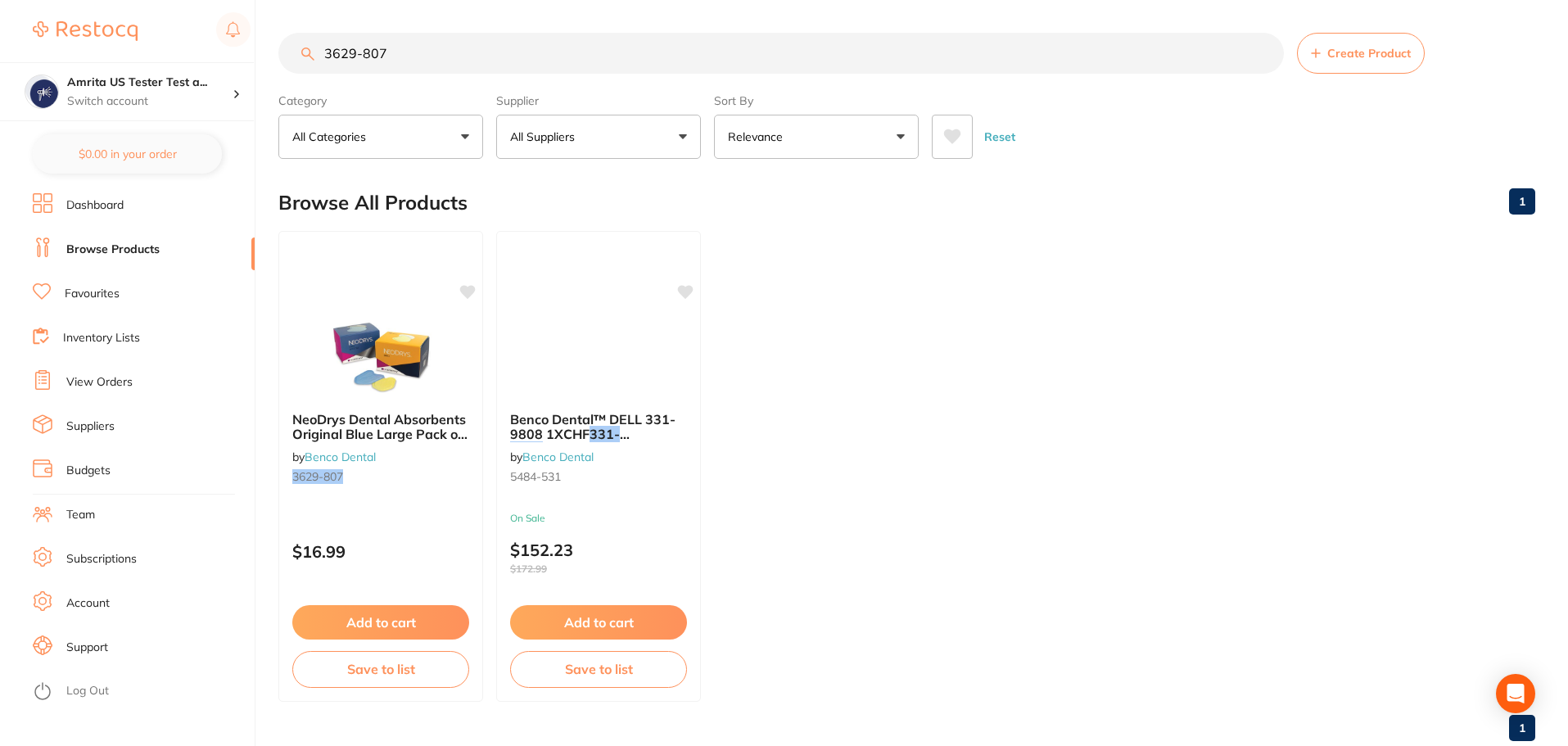 drag, startPoint x: 400, startPoint y: 59, endPoint x: 272, endPoint y: 47, distance: 128.56127 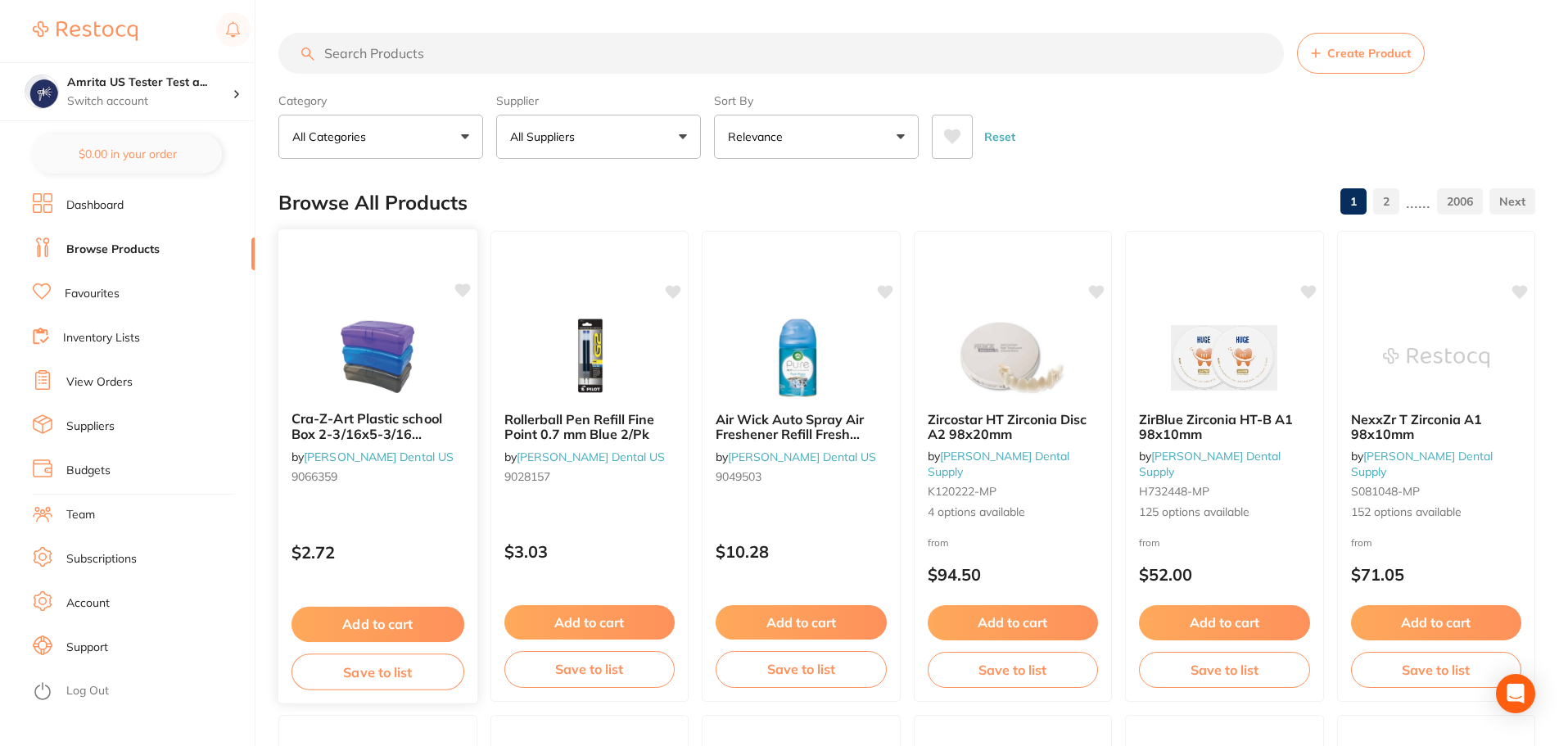click 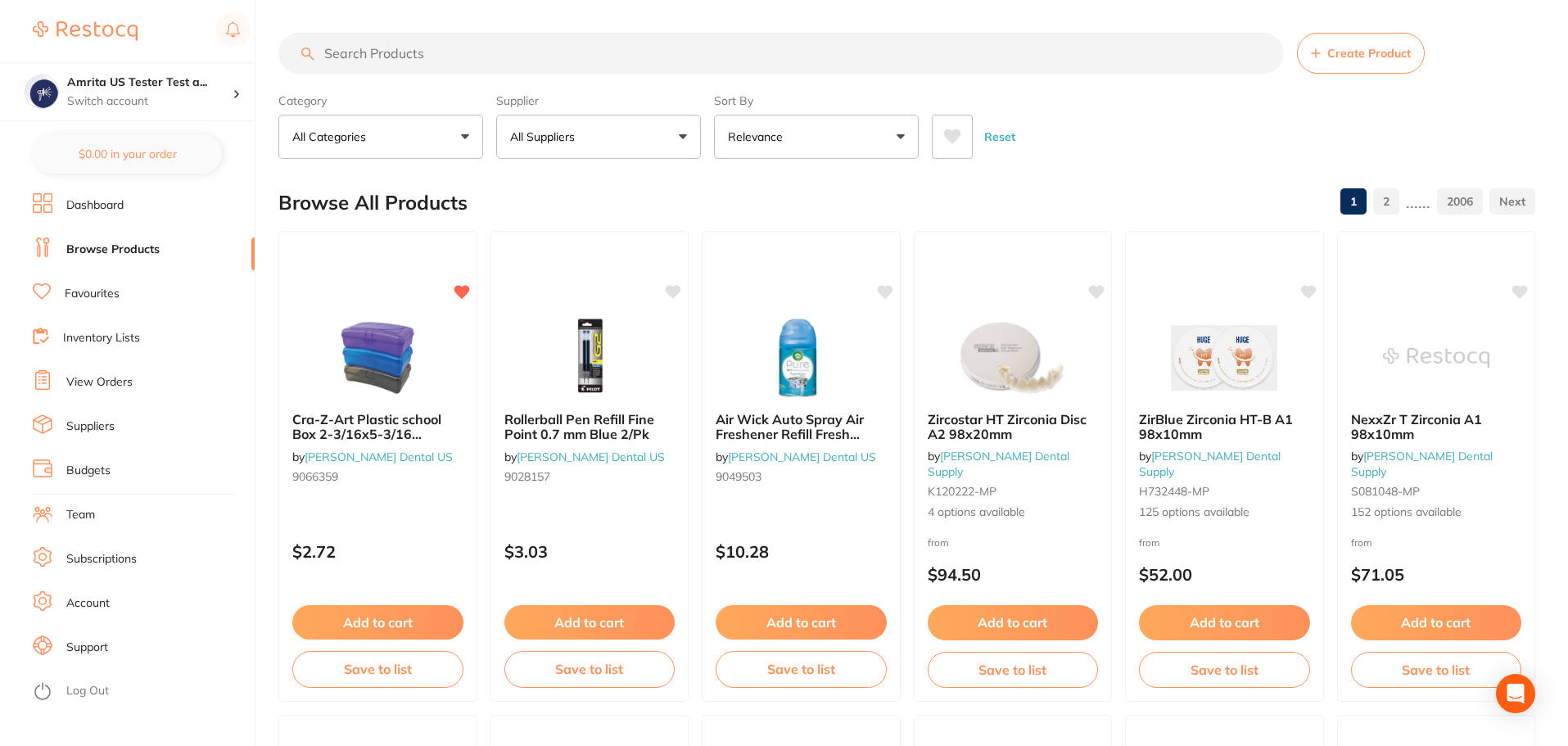 click at bounding box center (781, 53) 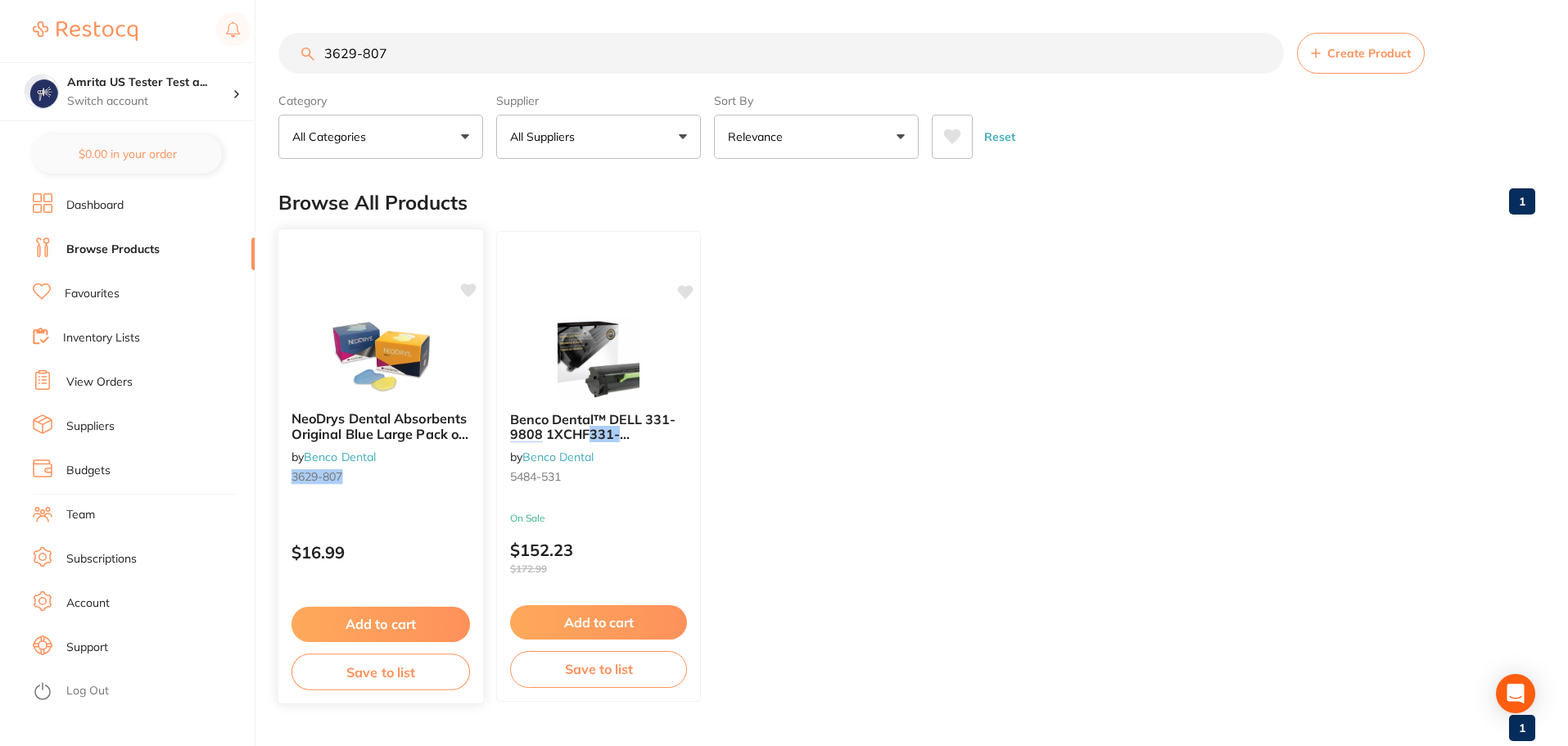 type on "3629-807" 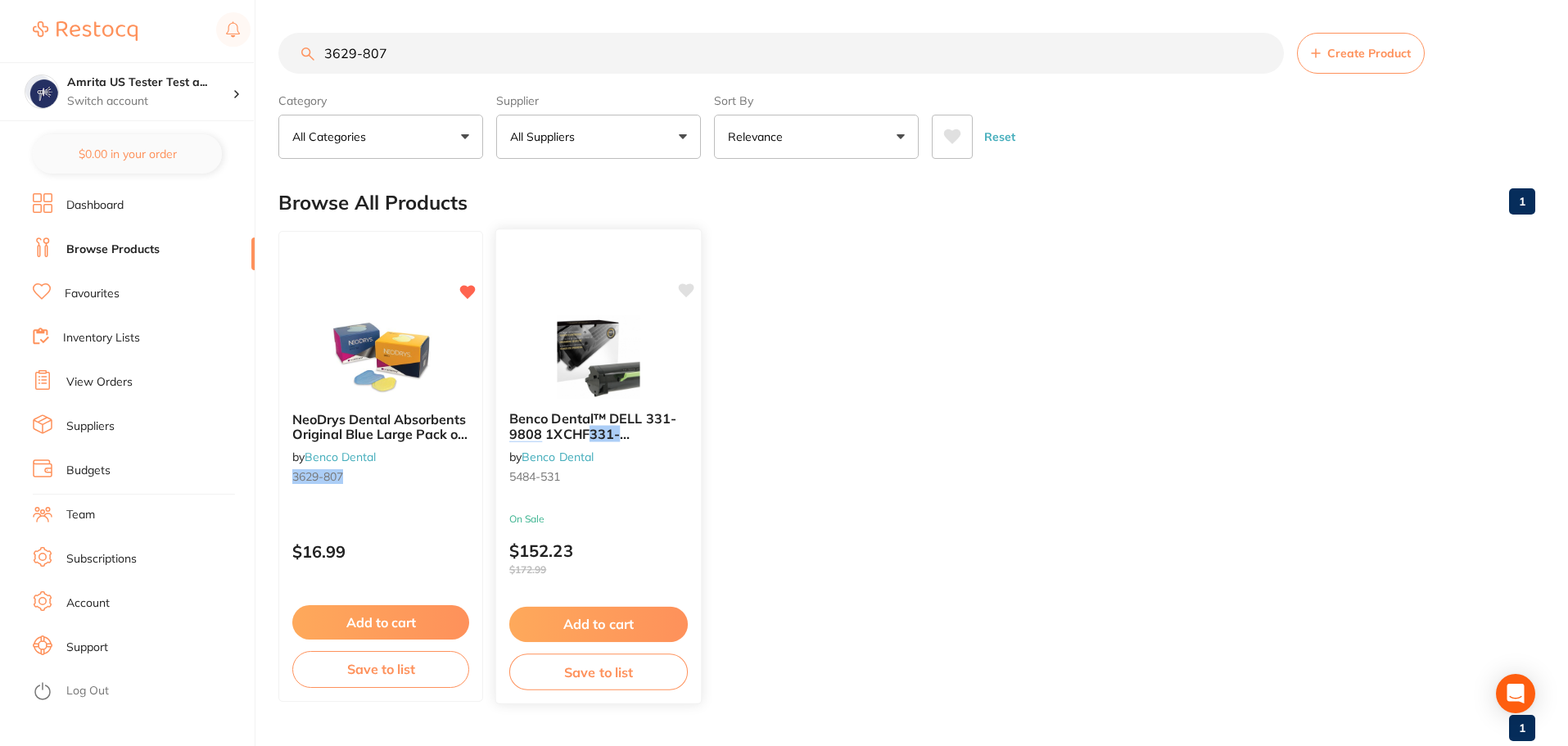 click 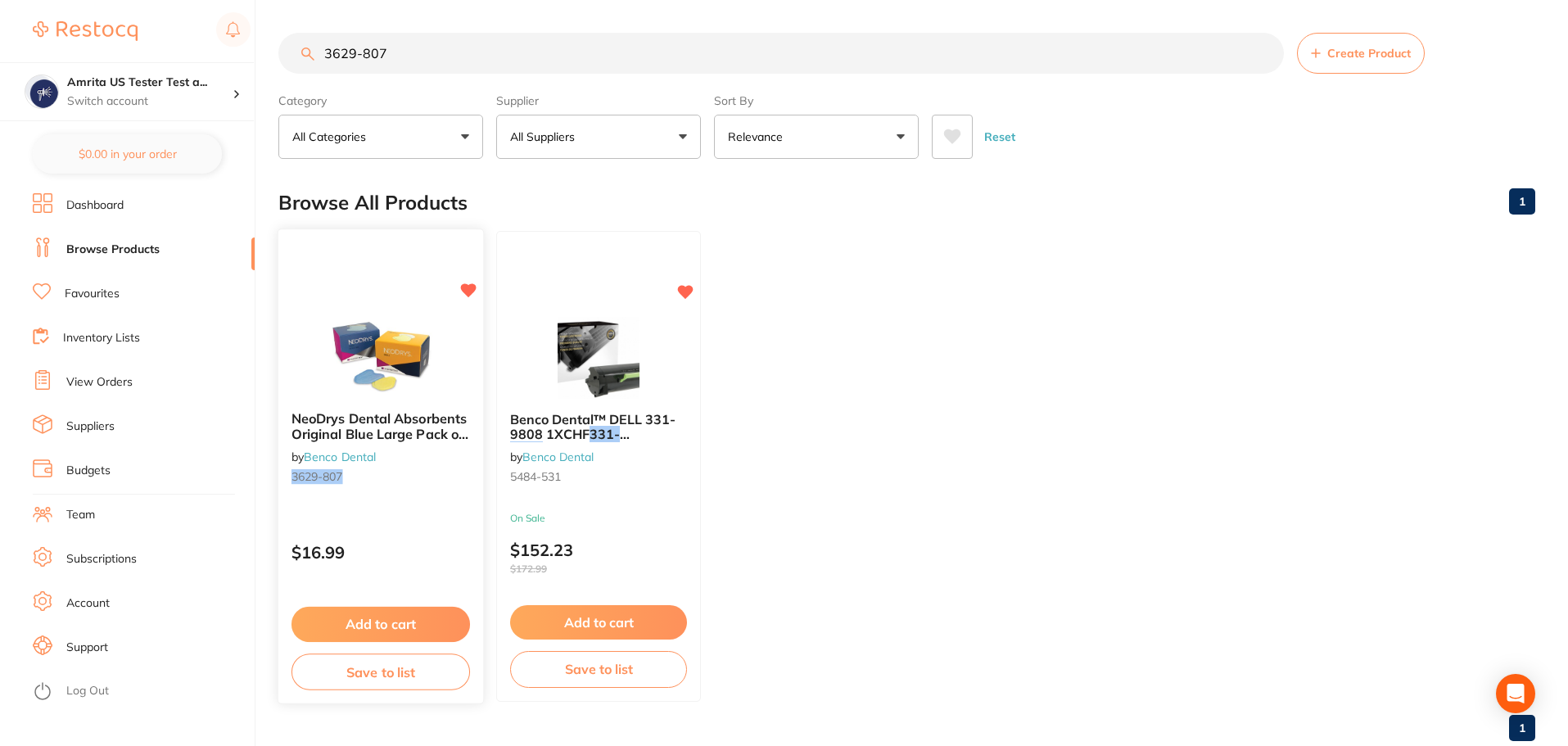click at bounding box center [380, 356] 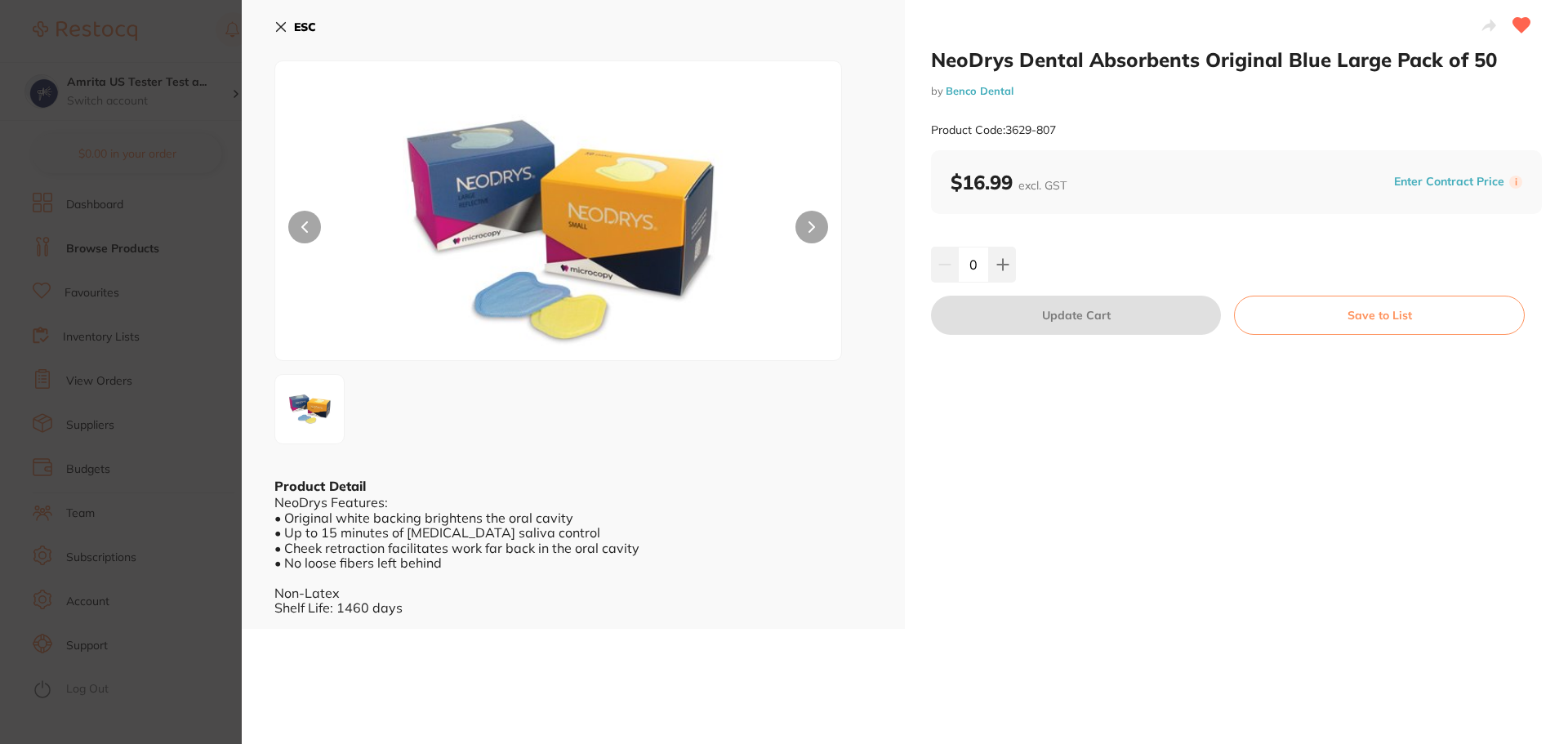 click on "NeoDrys Dental Absorbents Original Blue Large Pack of 50 by   Benco Dental Product Code:  3629-807 ESC         Product Detail NeoDrys Features:
•	Original white backing brightens the oral cavity
•	Up to 15 minutes of [MEDICAL_DATA] saliva control
•	Cheek retraction facilitates work far back in the oral cavity
•	No loose fibers left behind
Non-Latex
Shelf Life: 1460 days NeoDrys Dental Absorbents Original Blue Large Pack of 50 by   Benco Dental Product Code:  3629-807 $16.99     excl. GST Enter Contract Price i     0         Update Cart Save to List Update RRP Set your pre negotiated price for this item. Item Agreed RRP (excl. GST) NeoDrys Dental Absorbents Original Blue Large Pack of 50 $16.99 Update RRP ✕" at bounding box center (784, 372) 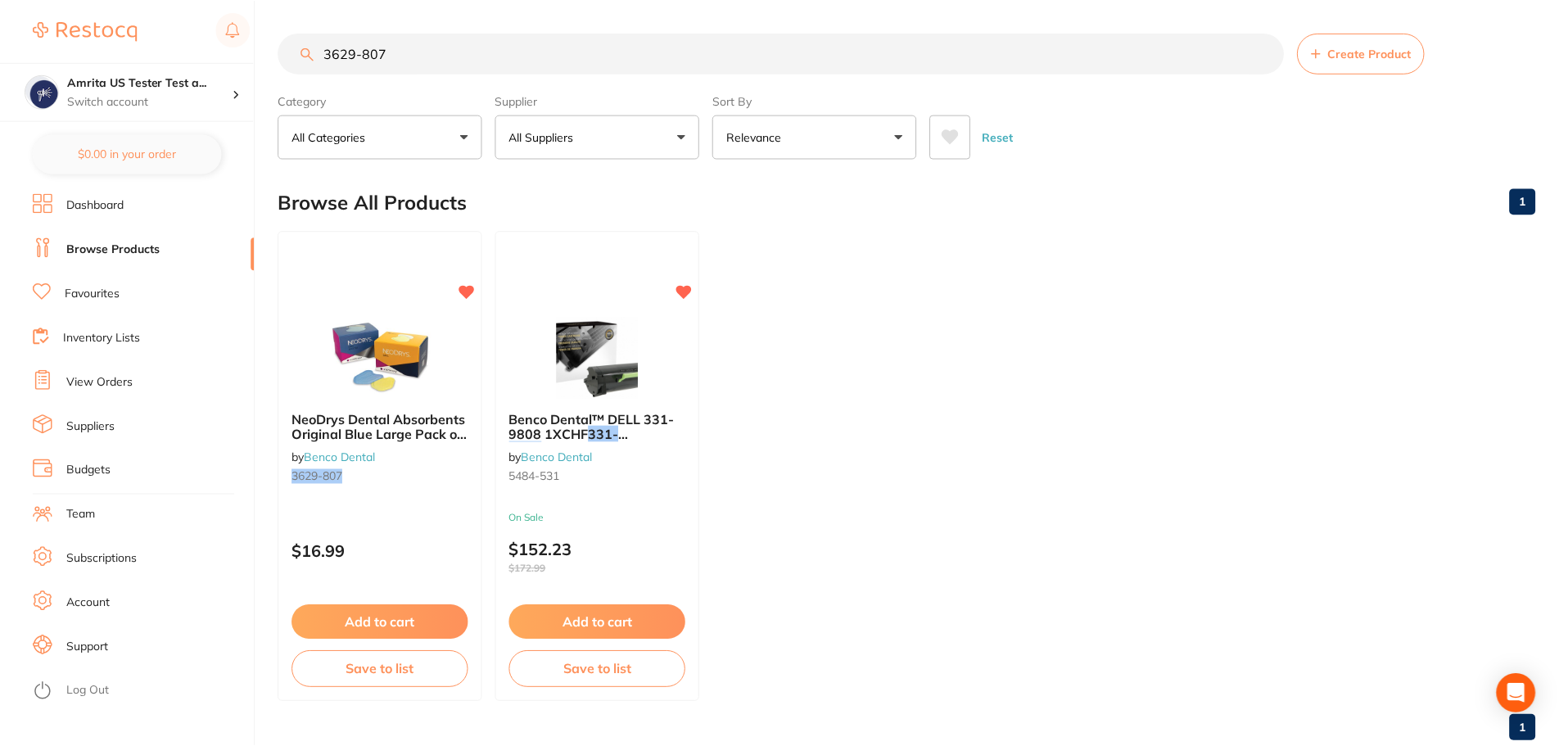 scroll, scrollTop: 18, scrollLeft: 0, axis: vertical 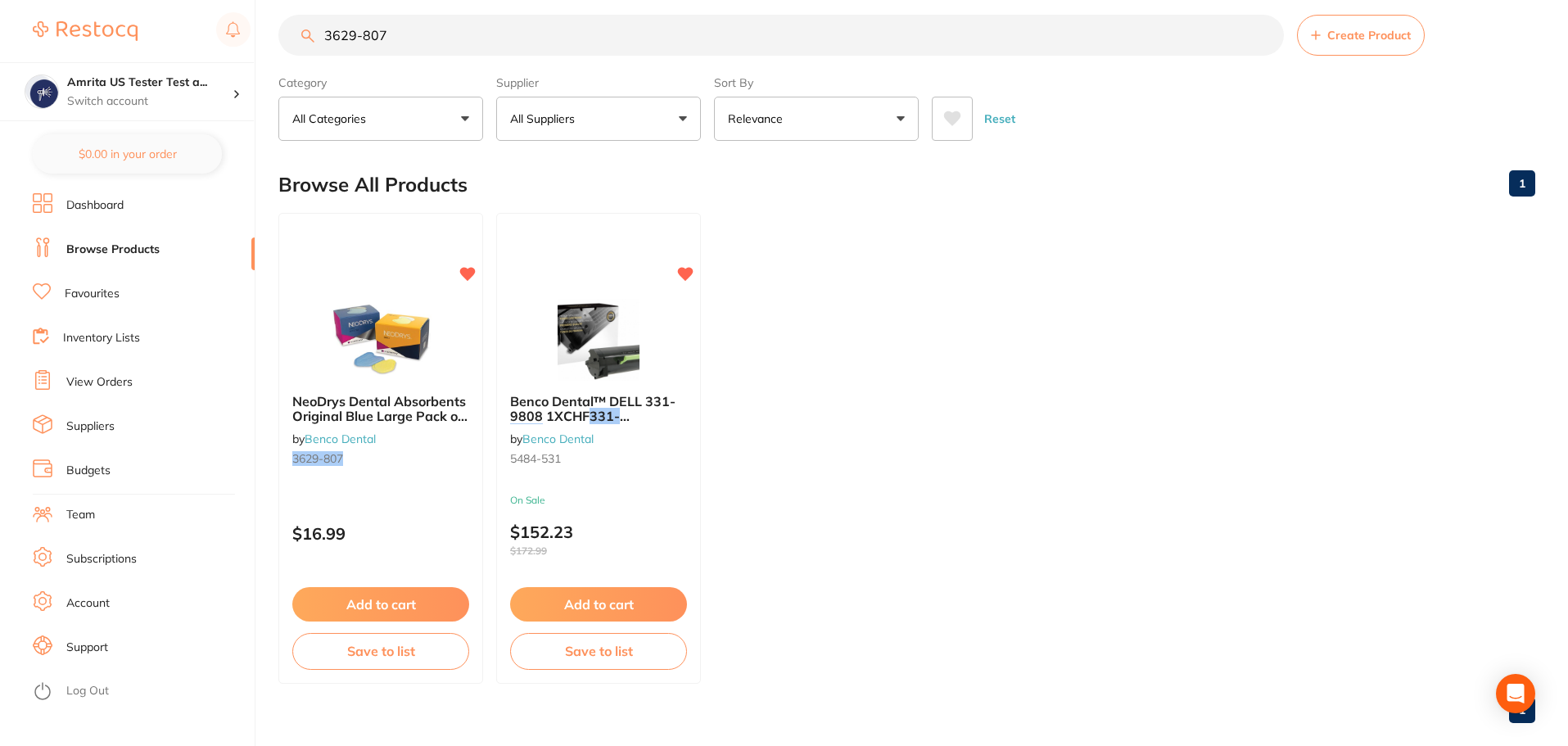 click on "Dashboard Browse Products Favourites Inventory Lists View Orders Suppliers Budgets Team Subscriptions Account Support Log Out" at bounding box center [143, 476] 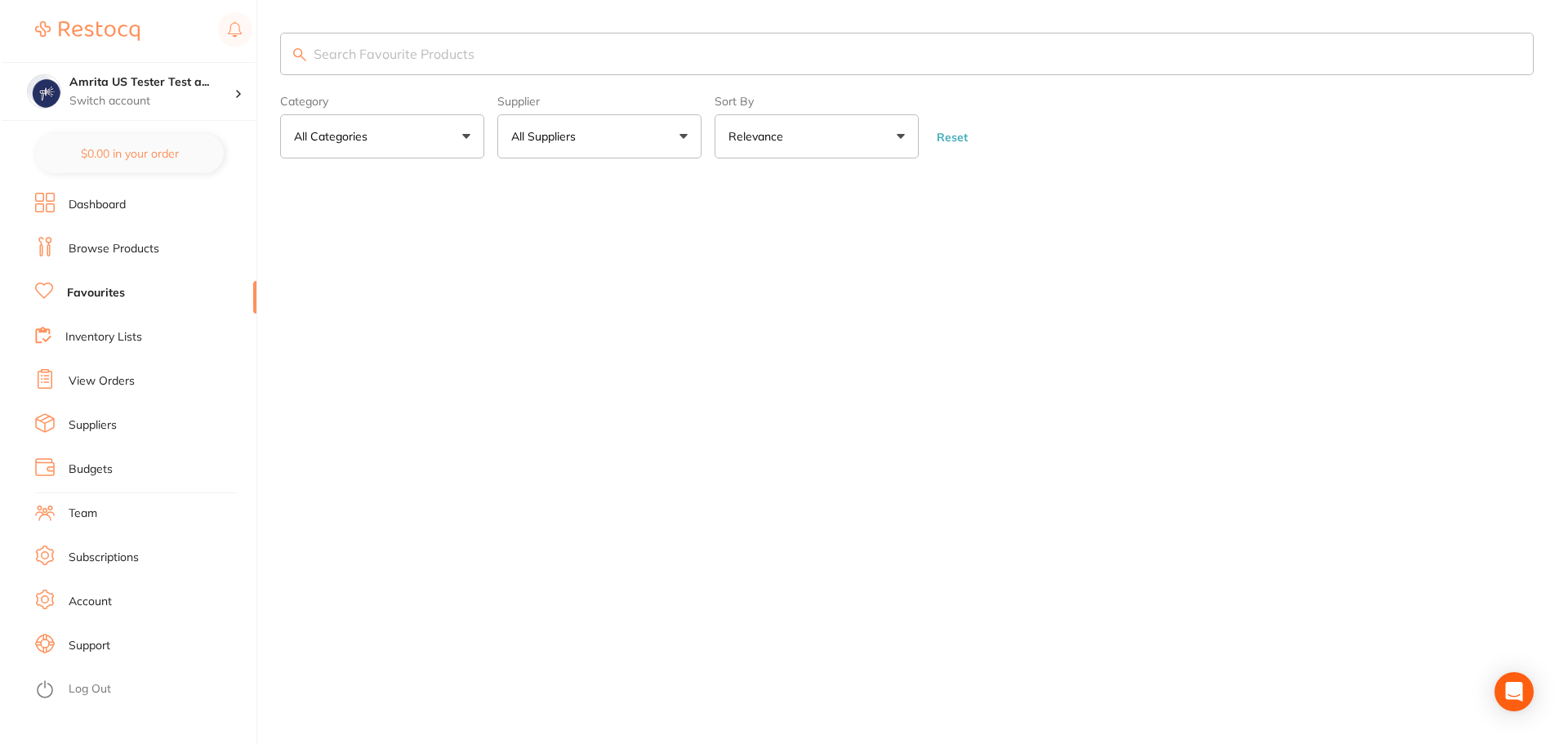 scroll, scrollTop: 0, scrollLeft: 0, axis: both 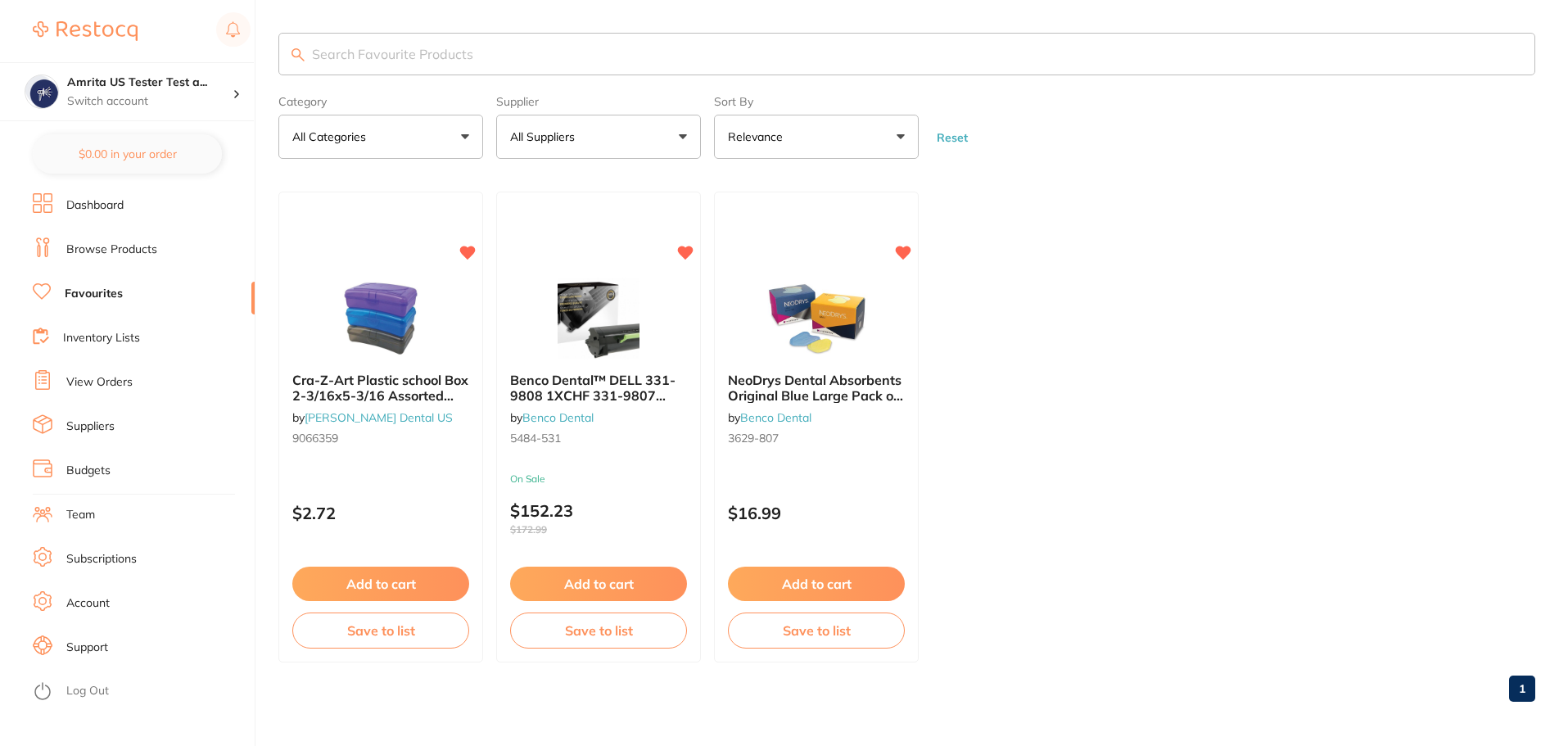 click 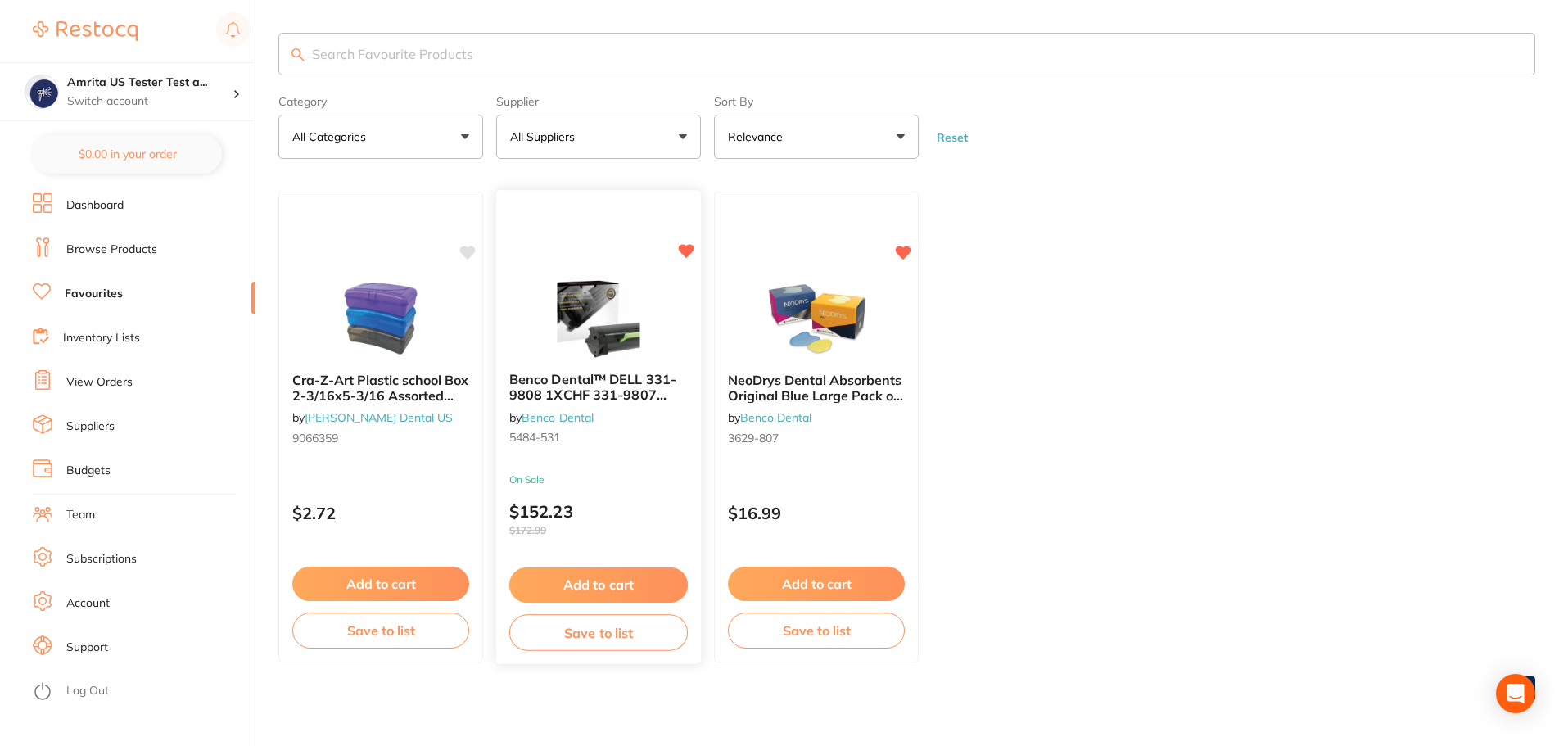 click 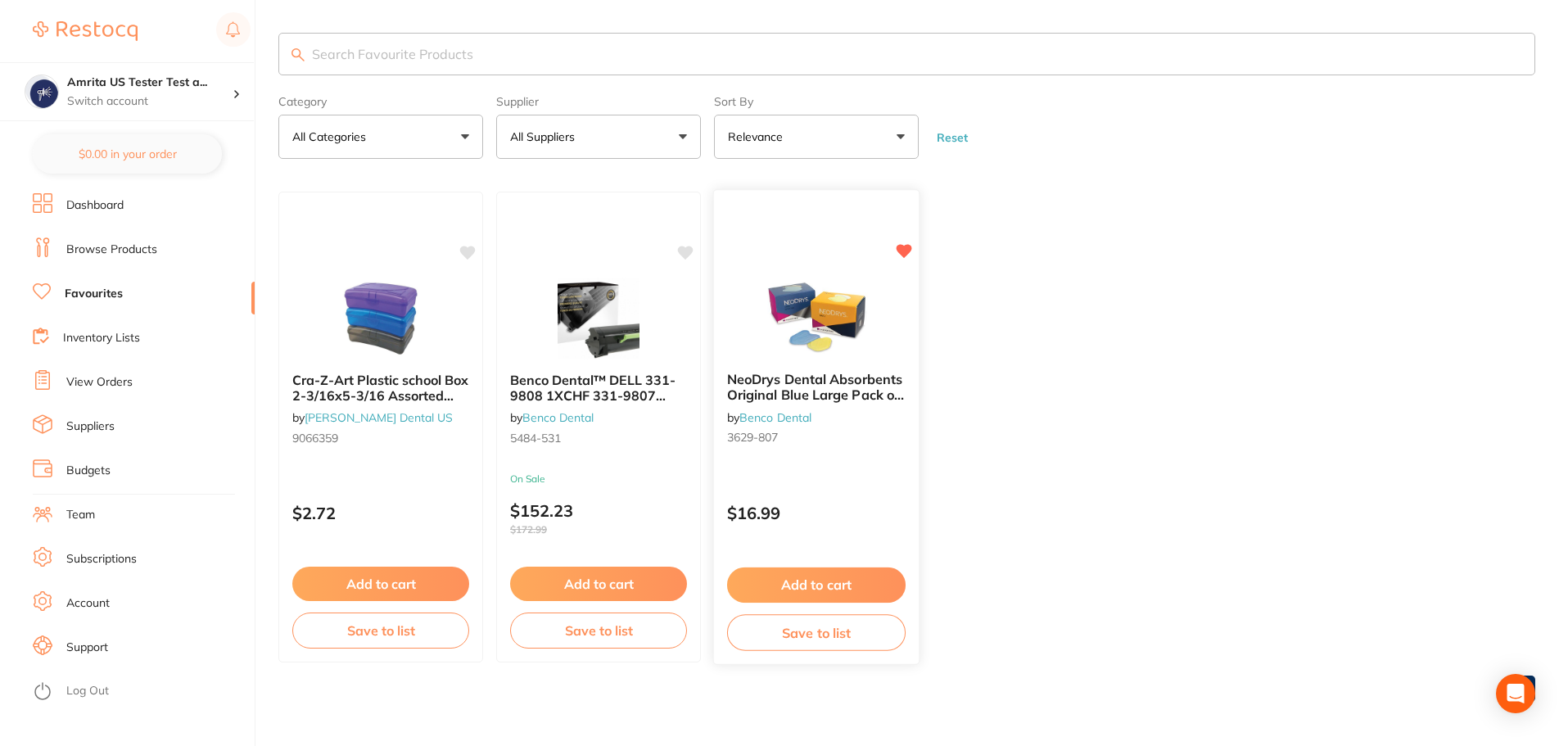 click 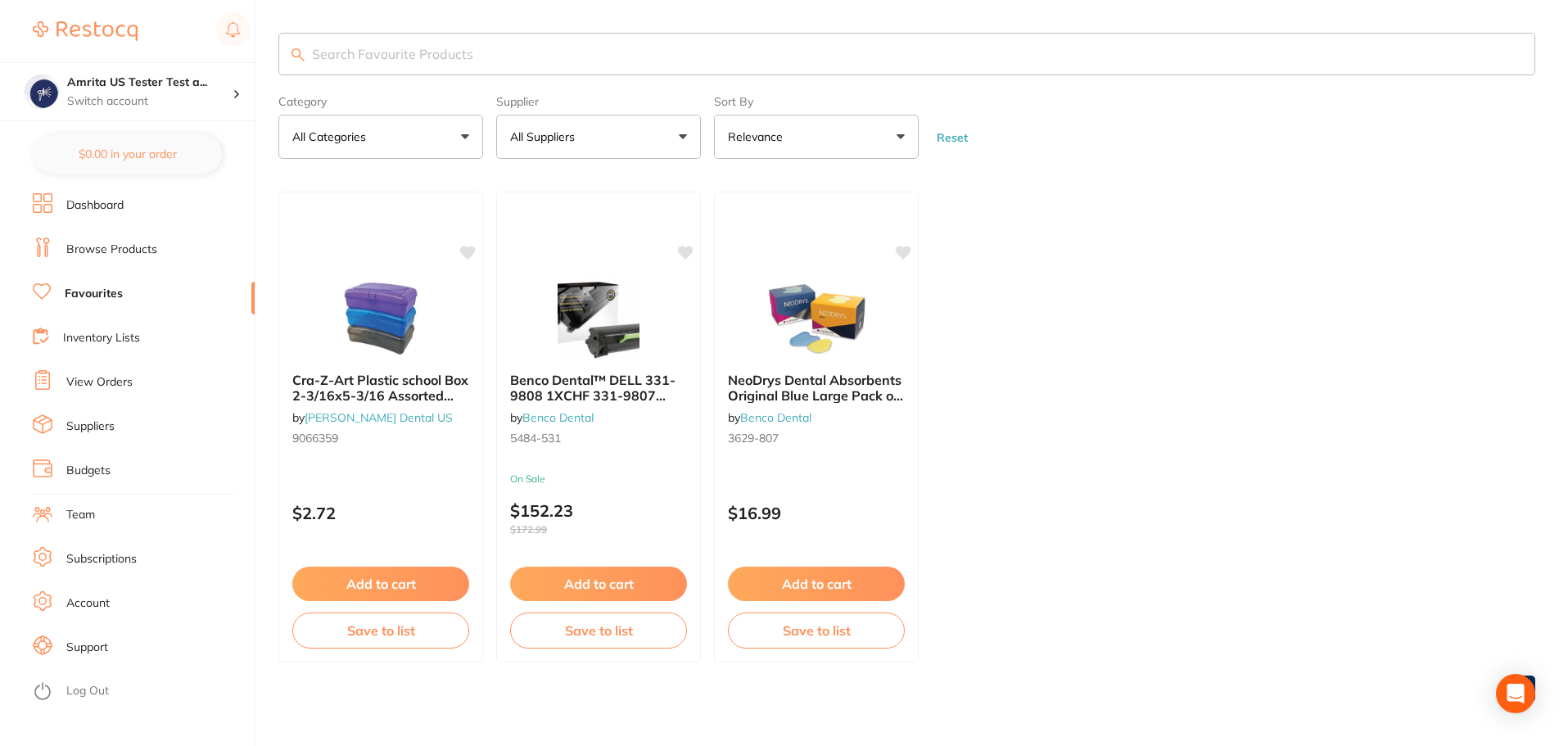 click on "Browse Products" at bounding box center (111, 250) 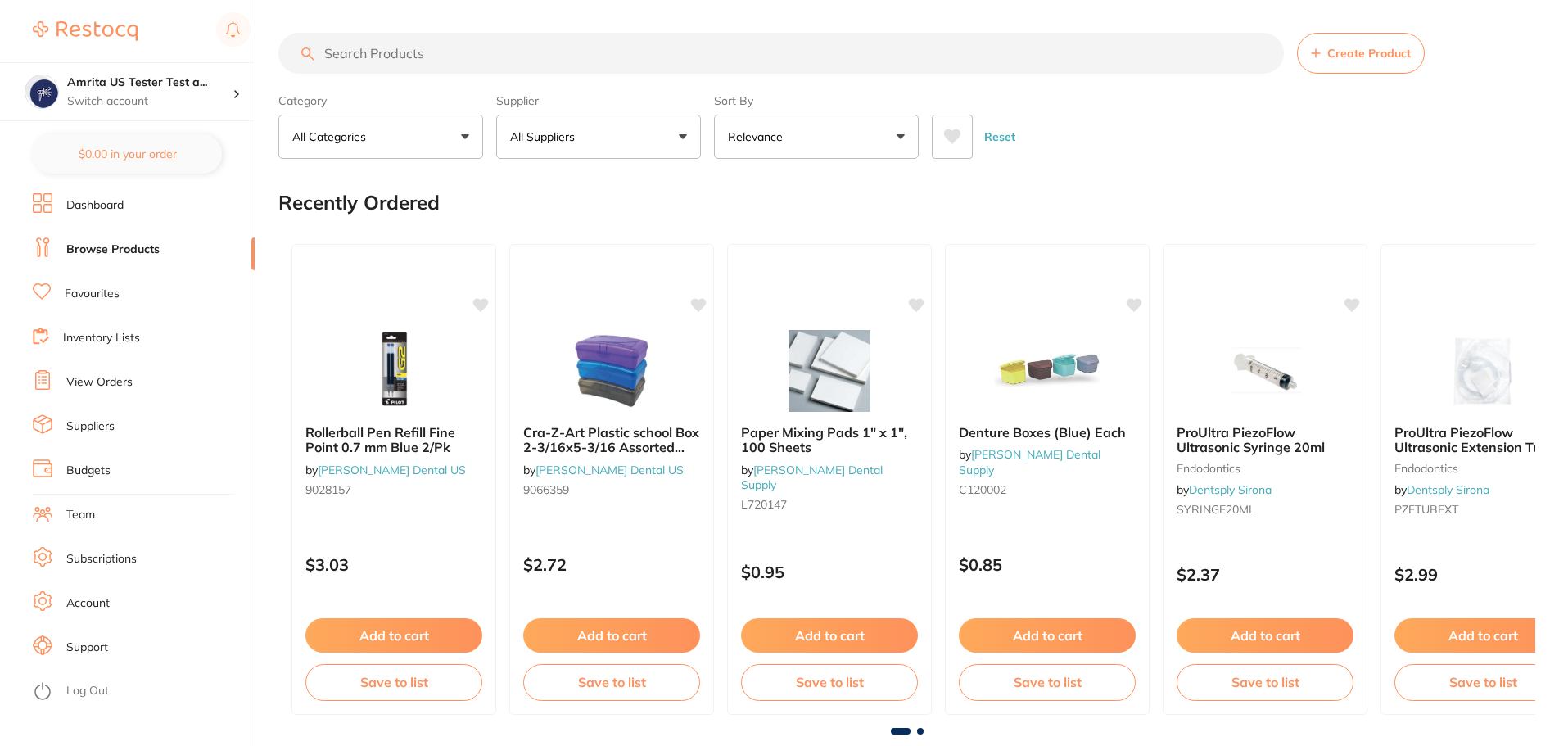 click on "Favourites" at bounding box center [92, 294] 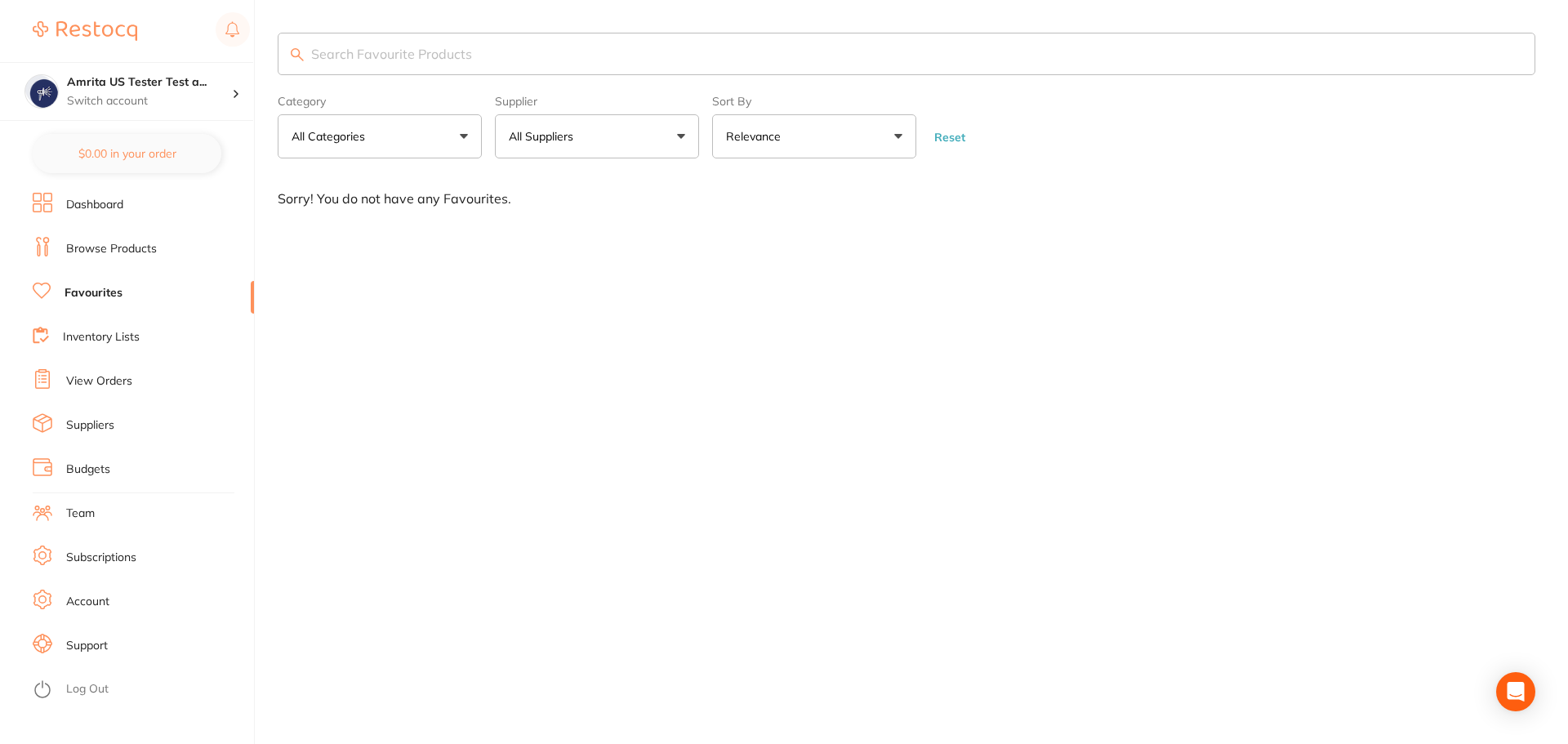 click on "Browse Products" at bounding box center [111, 249] 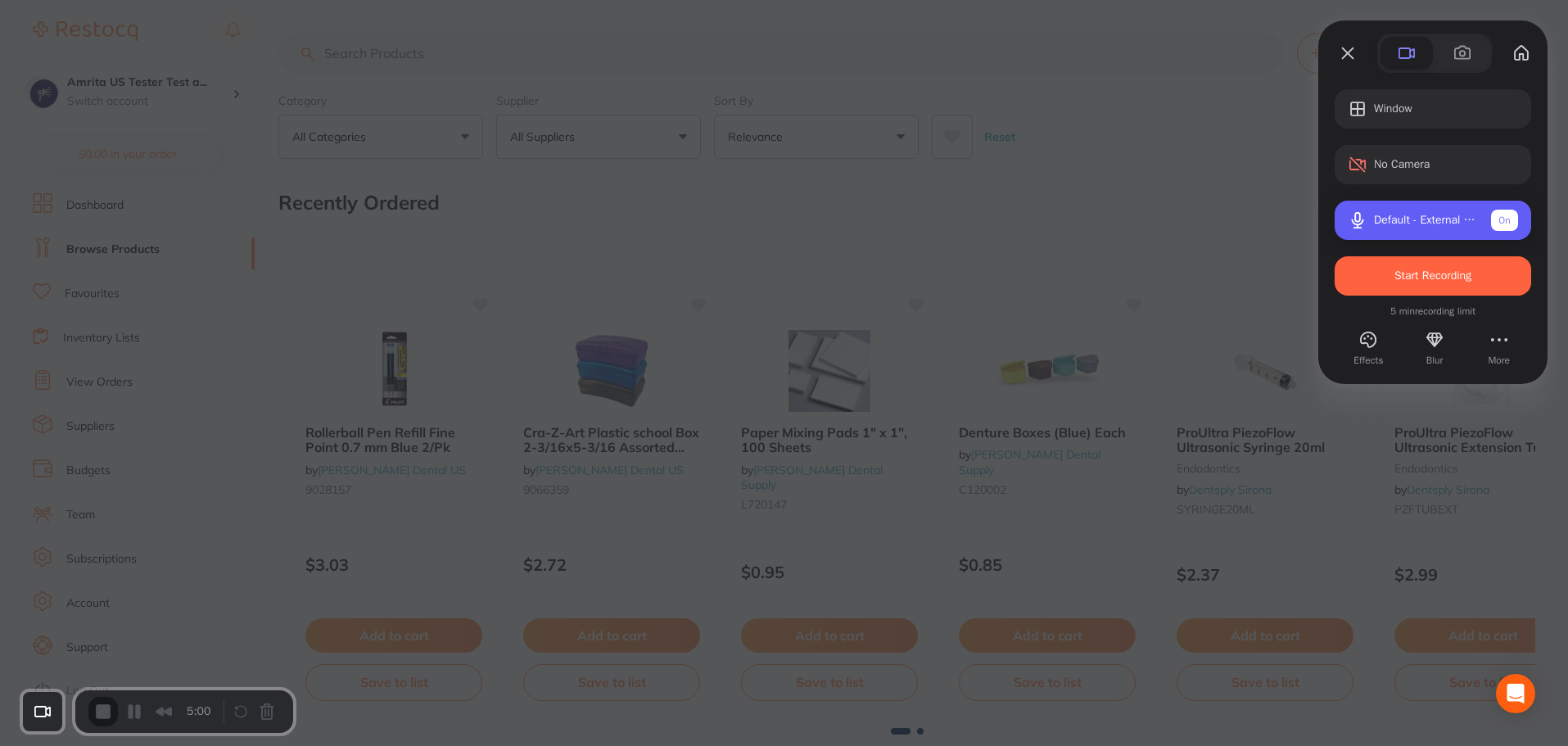 click on "Default - External Mic (Realtek(R) Audio)" at bounding box center [1426, 220] 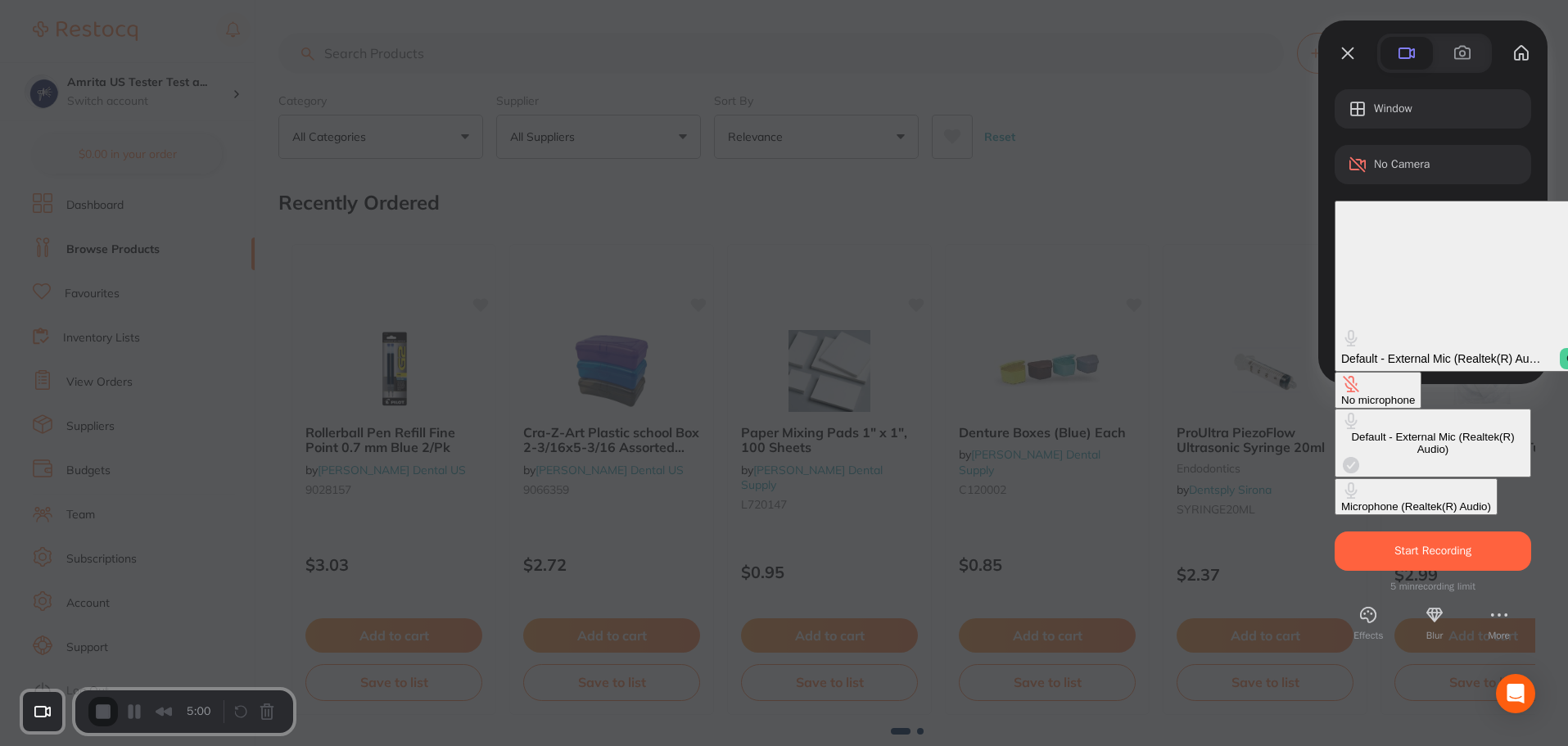 click on "No microphone" at bounding box center (1378, 400) 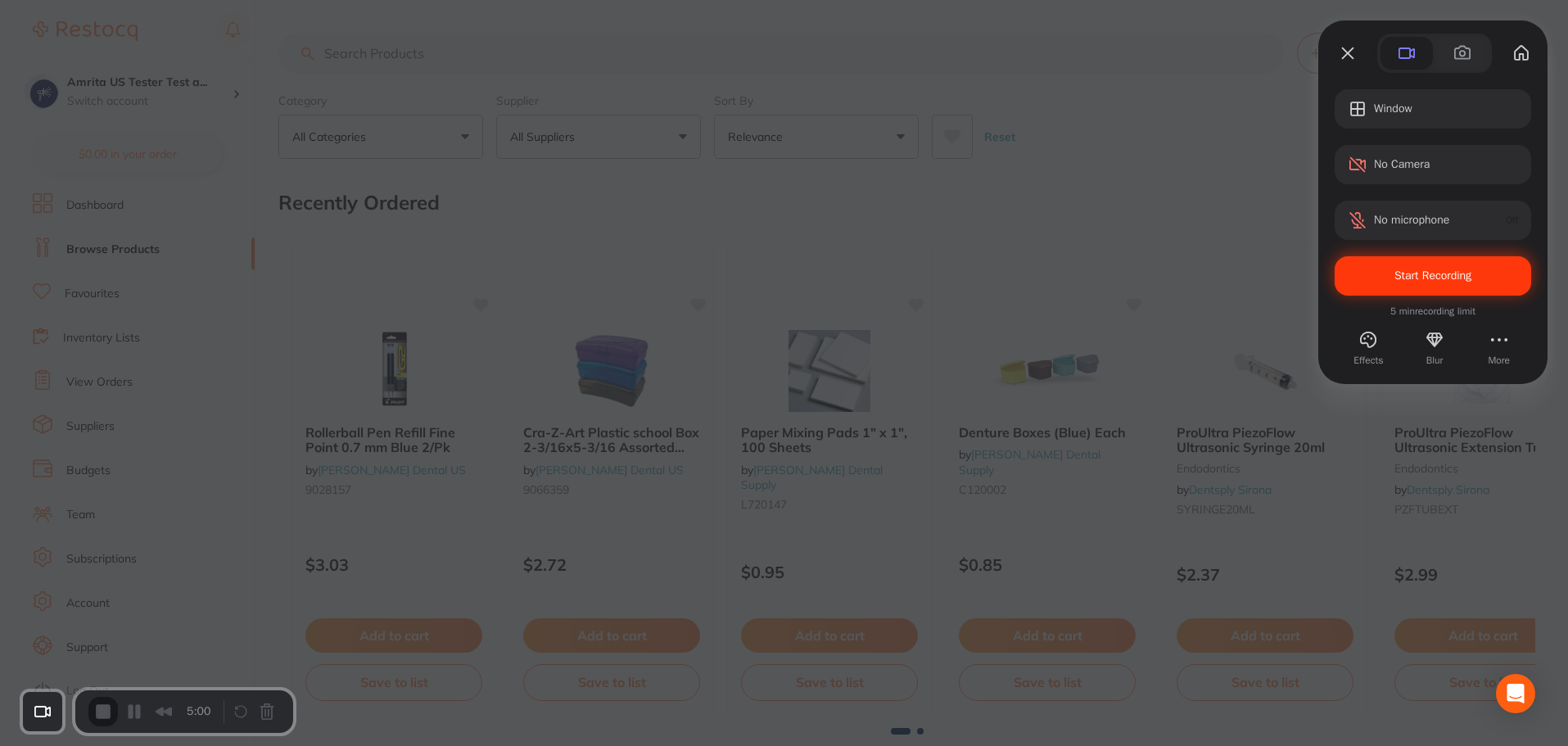 click on "Start Recording" at bounding box center (1433, 275) 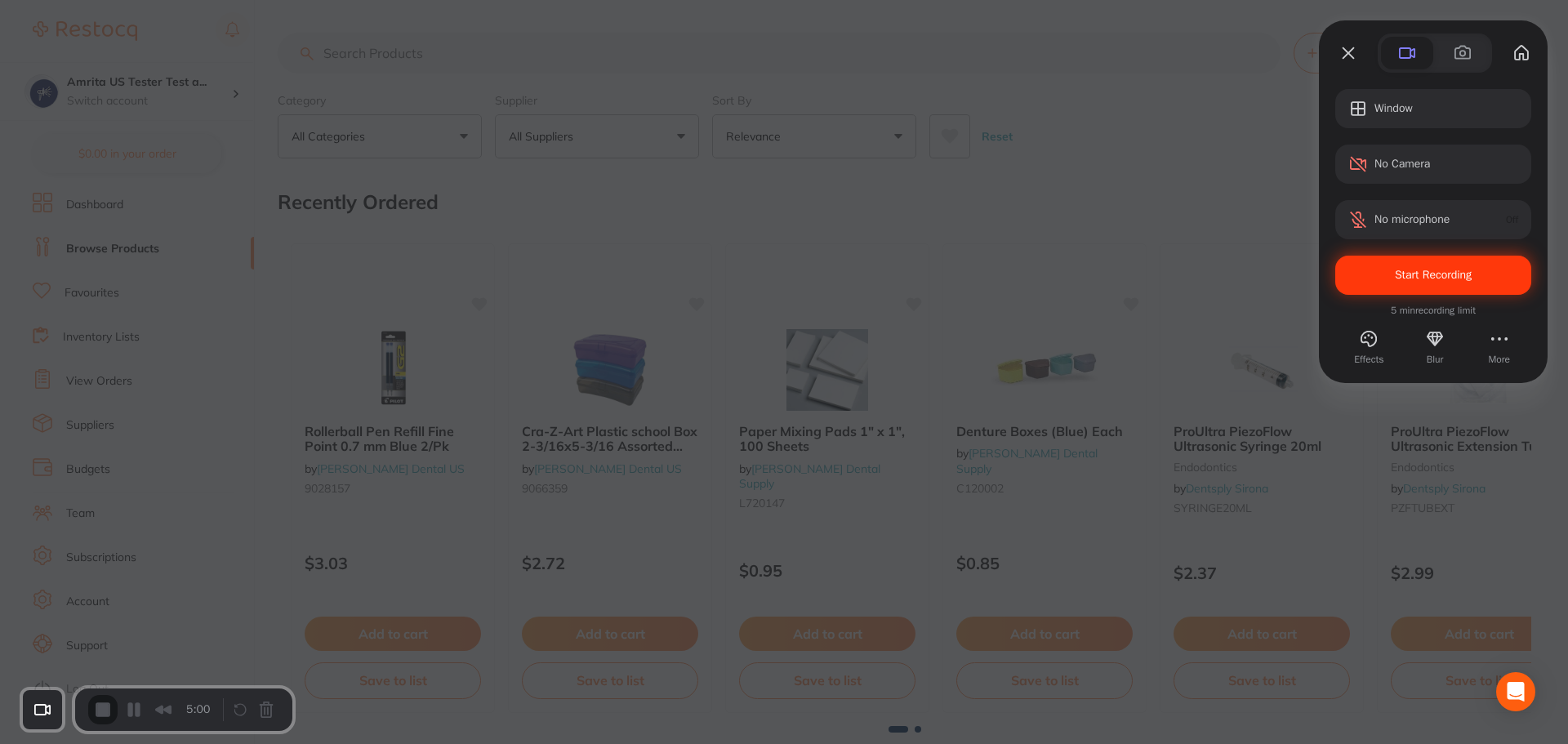 click on "Yes, proceed" at bounding box center (512, 1643) 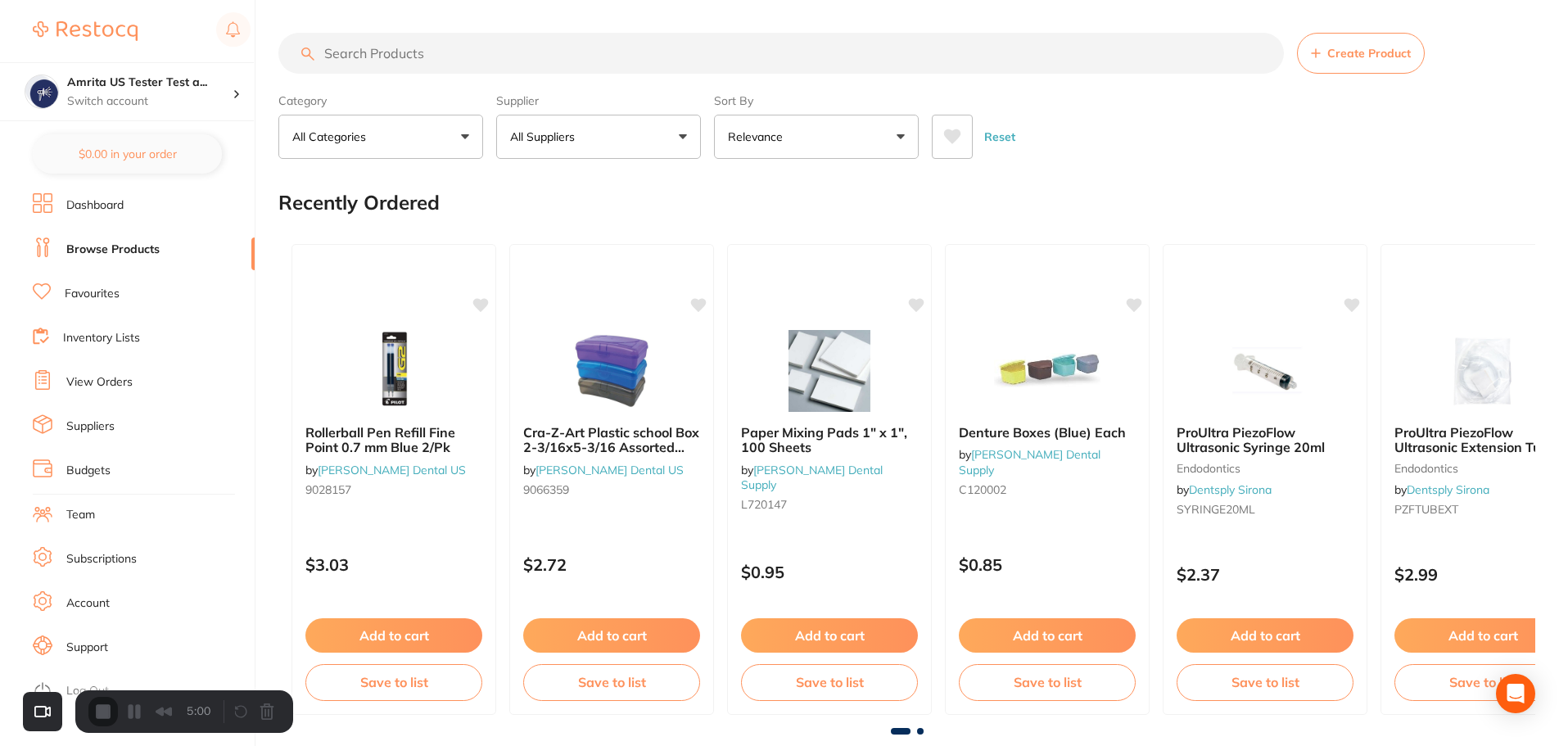 click at bounding box center [781, 53] 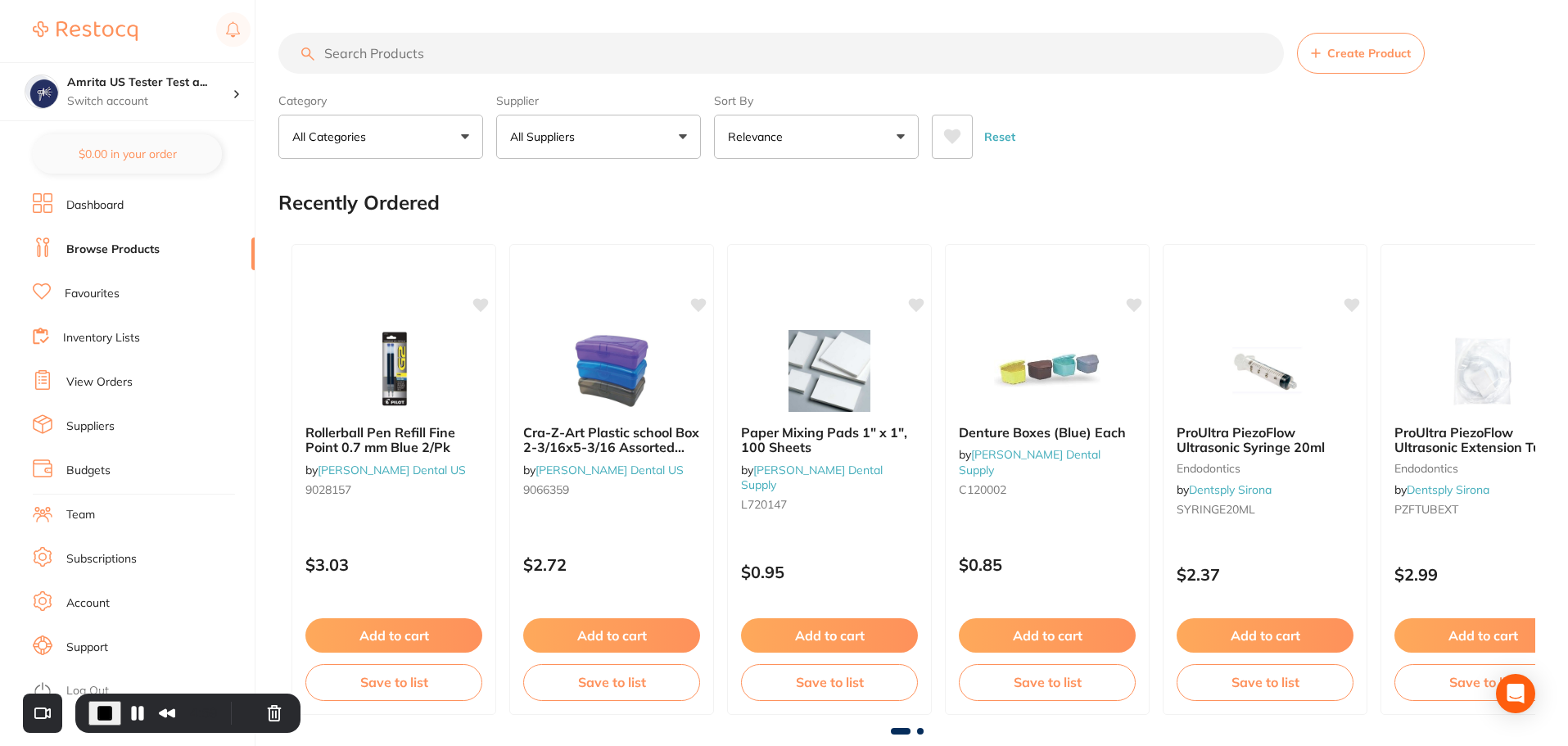 paste on "3629-807" 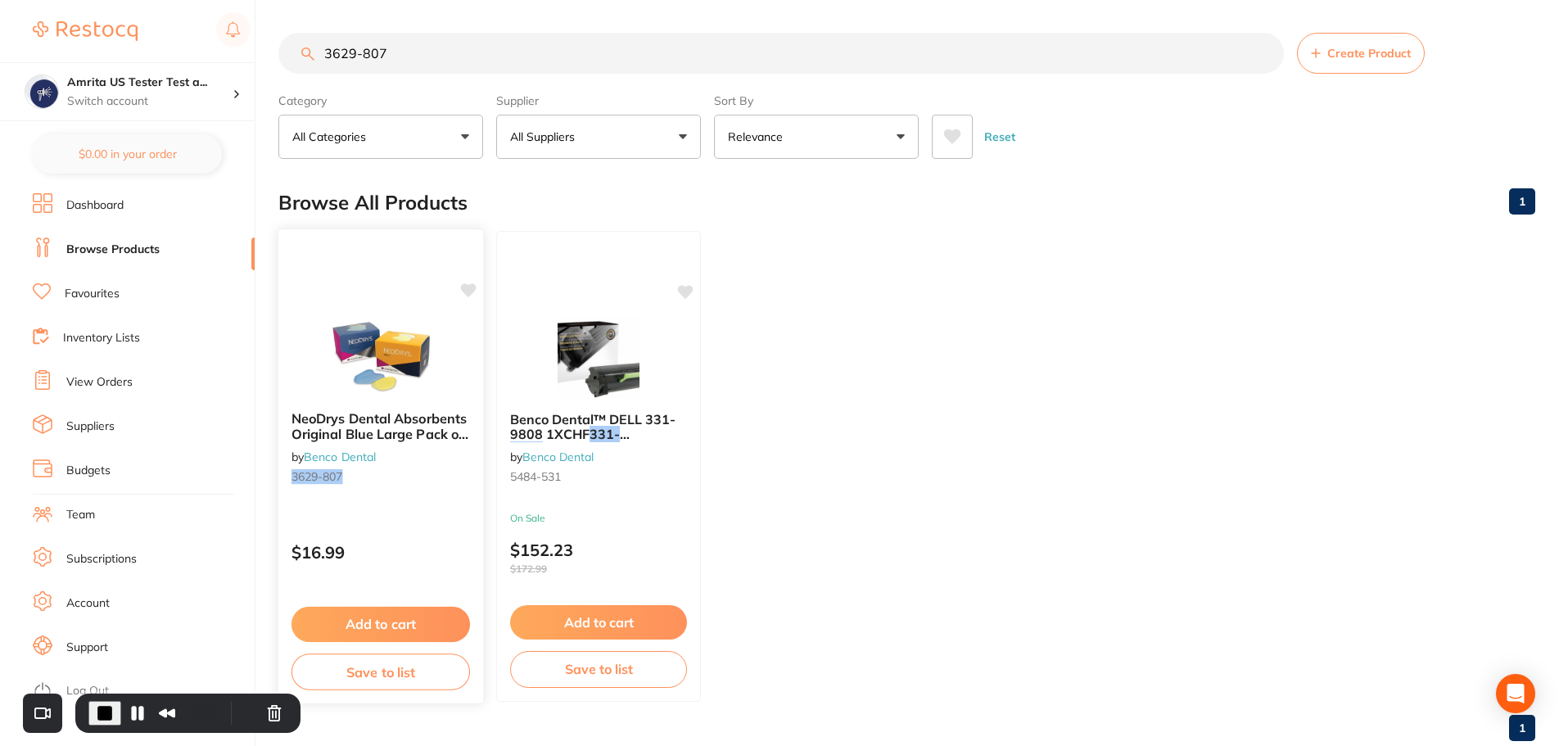 type on "3629-807" 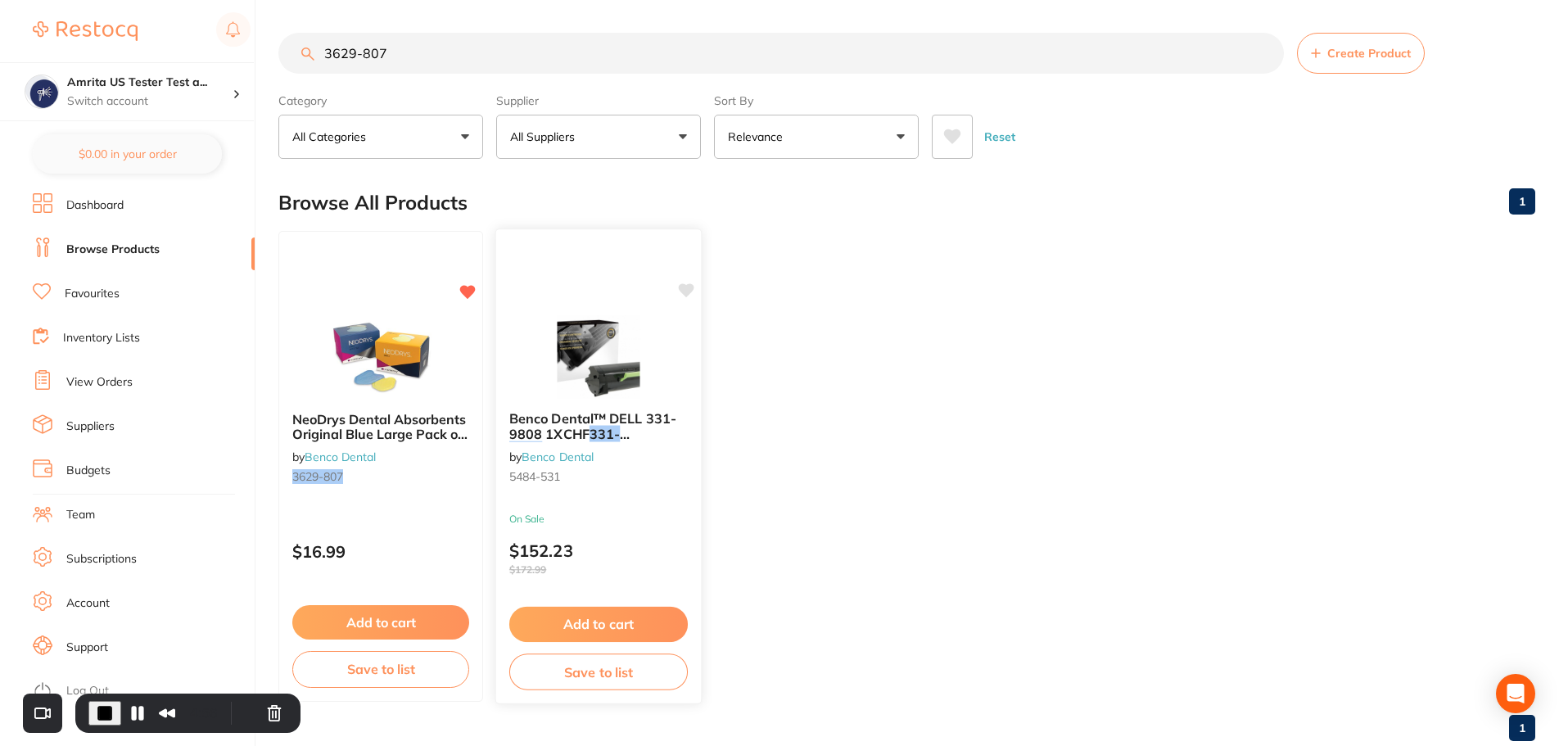 click 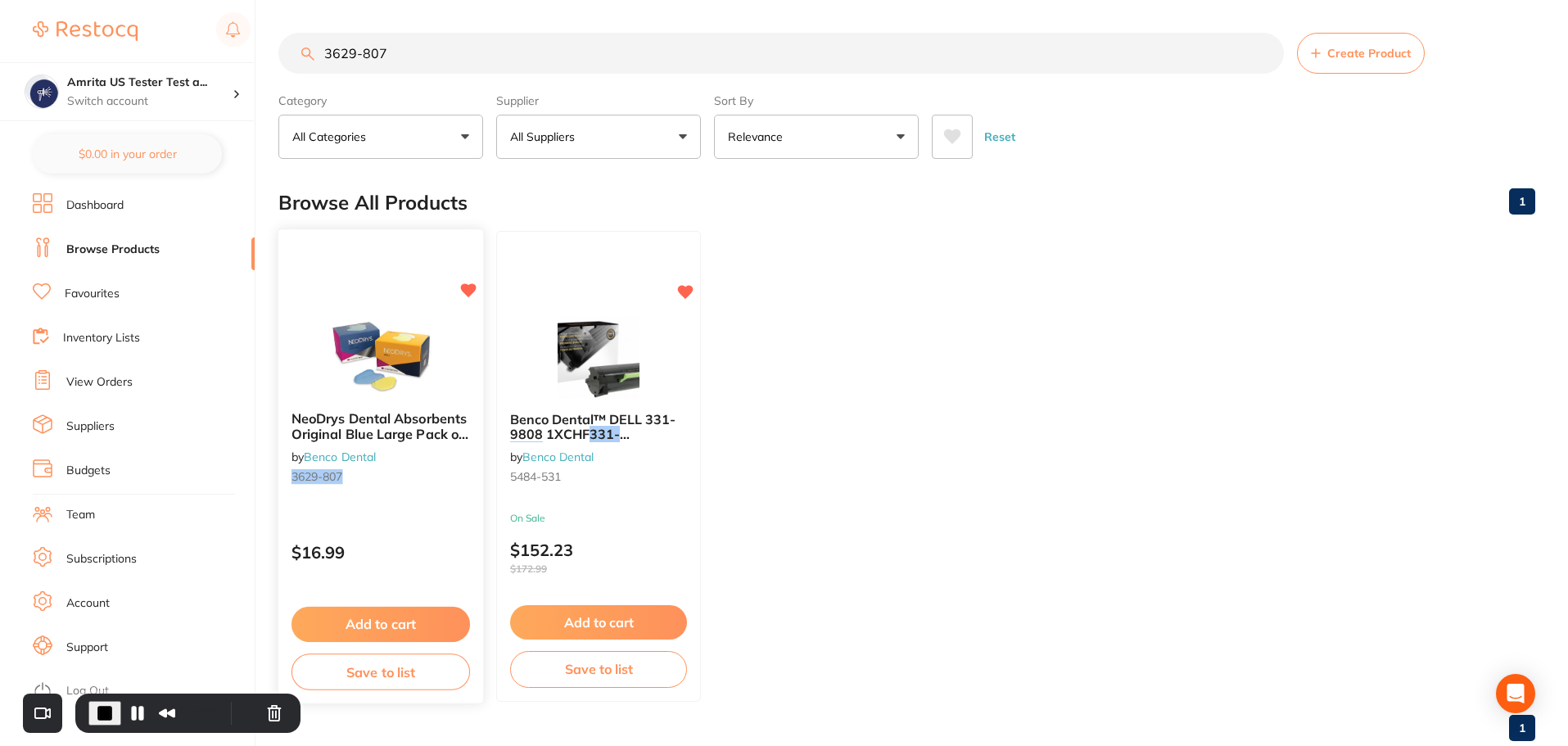 click at bounding box center [381, 356] 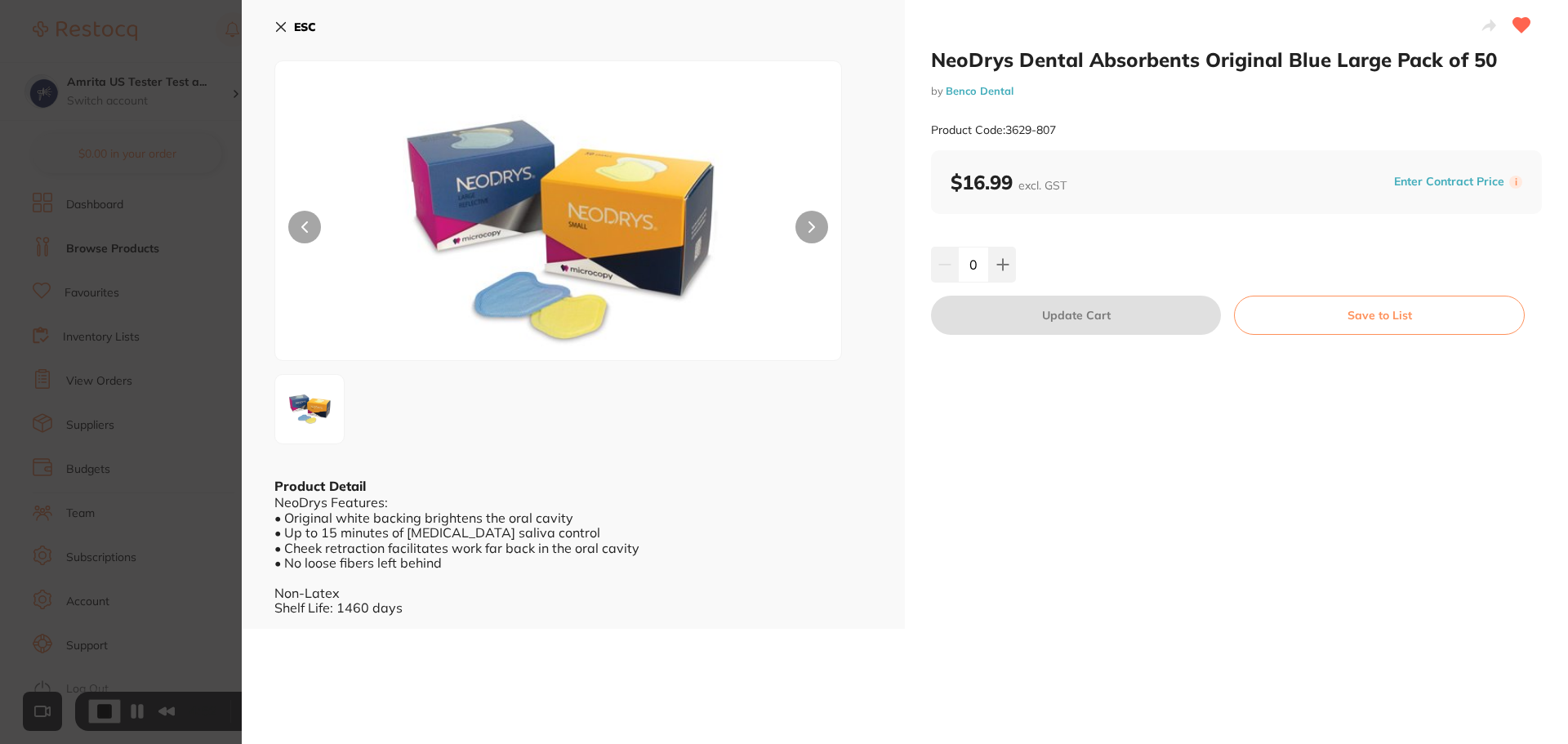 click on "NeoDrys Dental Absorbents Original Blue Large Pack of 50 by   Benco Dental Product Code:  3629-807 ESC         Product Detail NeoDrys Features:
•	Original white backing brightens the oral cavity
•	Up to 15 minutes of [MEDICAL_DATA] saliva control
•	Cheek retraction facilitates work far back in the oral cavity
•	No loose fibers left behind
Non-Latex
Shelf Life: 1460 days NeoDrys Dental Absorbents Original Blue Large Pack of 50 by   Benco Dental Product Code:  3629-807 $16.99     excl. GST Enter Contract Price i     0         Update Cart Save to List Update RRP Set your pre negotiated price for this item. Item Agreed RRP (excl. GST) NeoDrys Dental Absorbents Original Blue Large Pack of 50 $16.99 Update RRP ✕" at bounding box center (784, 372) 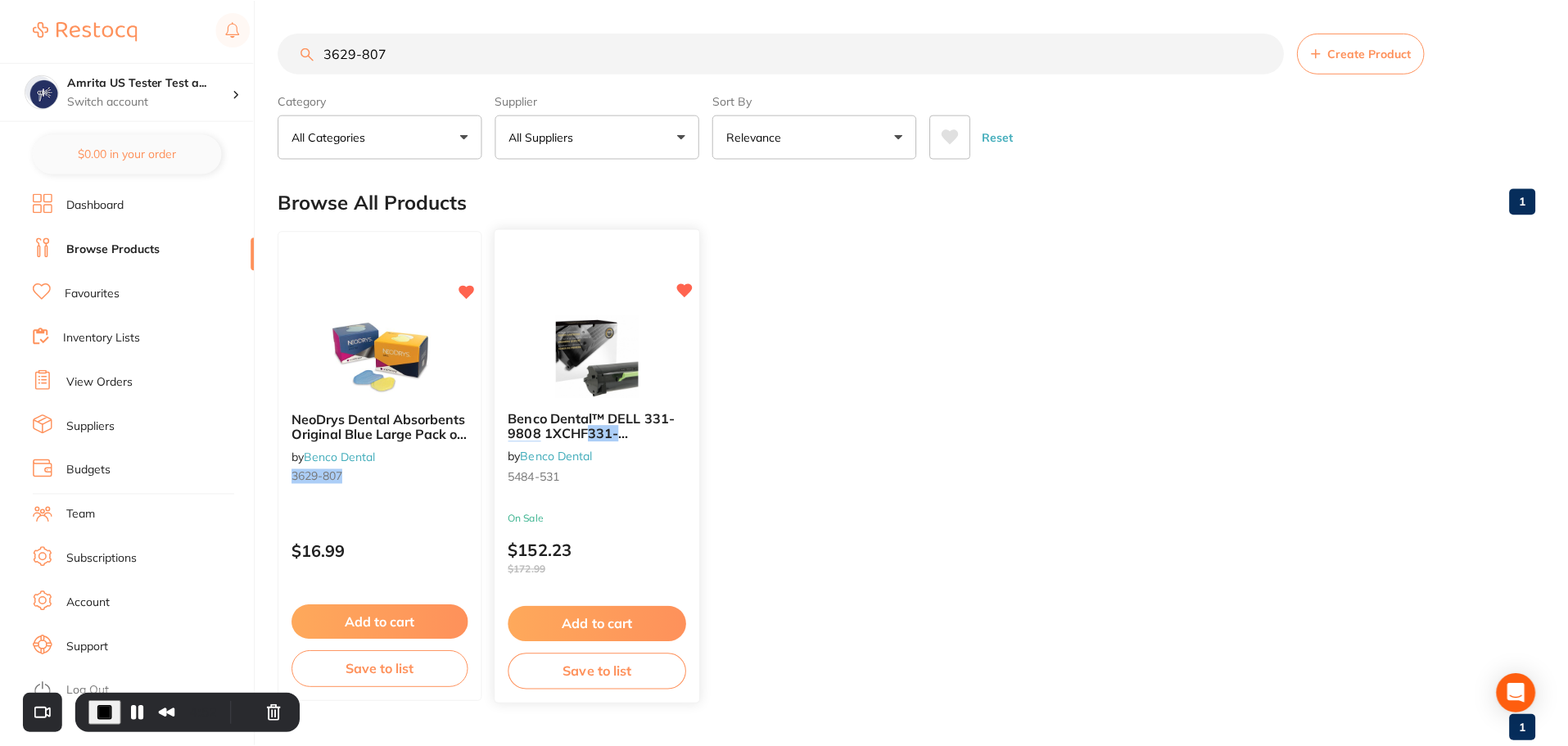 scroll, scrollTop: 18, scrollLeft: 0, axis: vertical 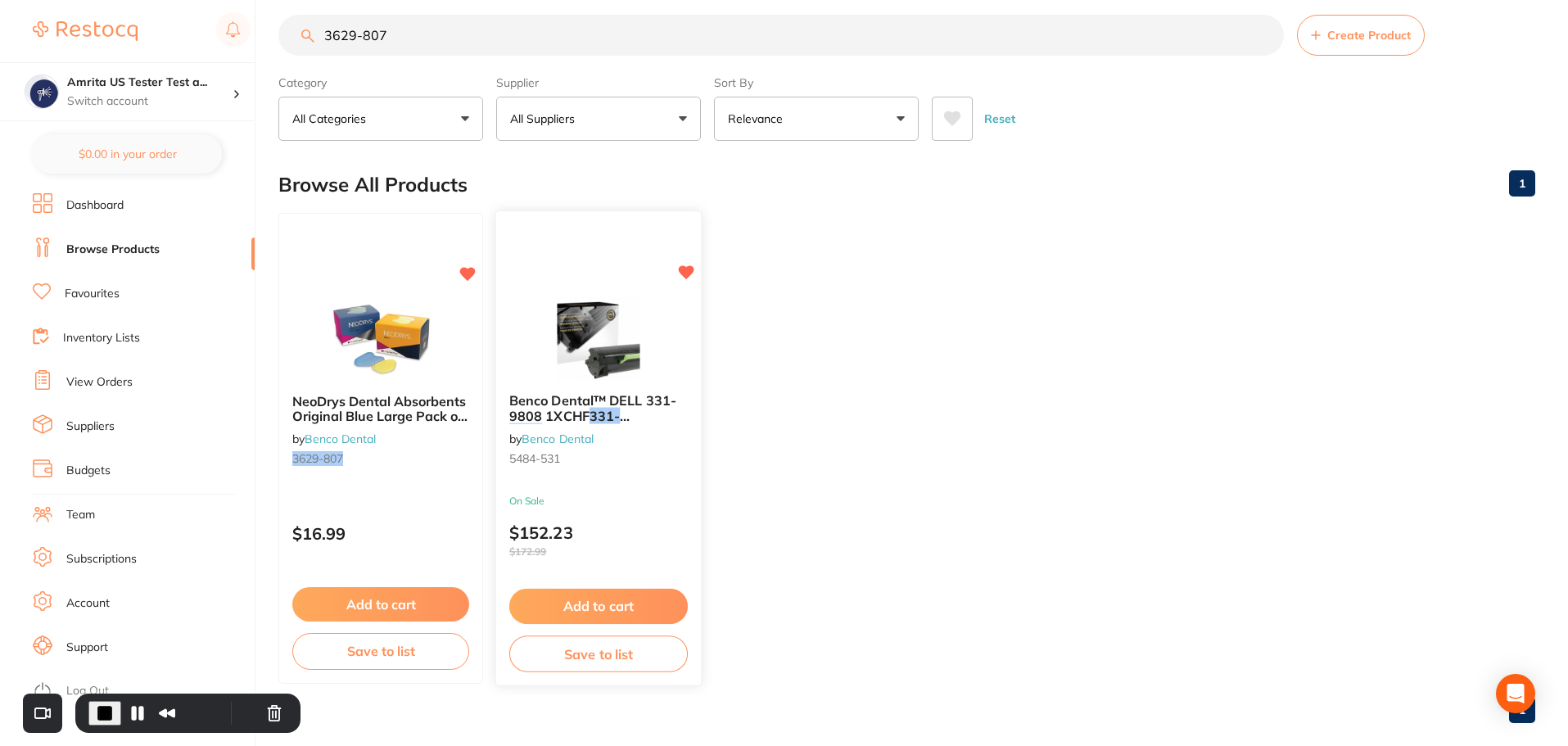 click at bounding box center (599, 338) 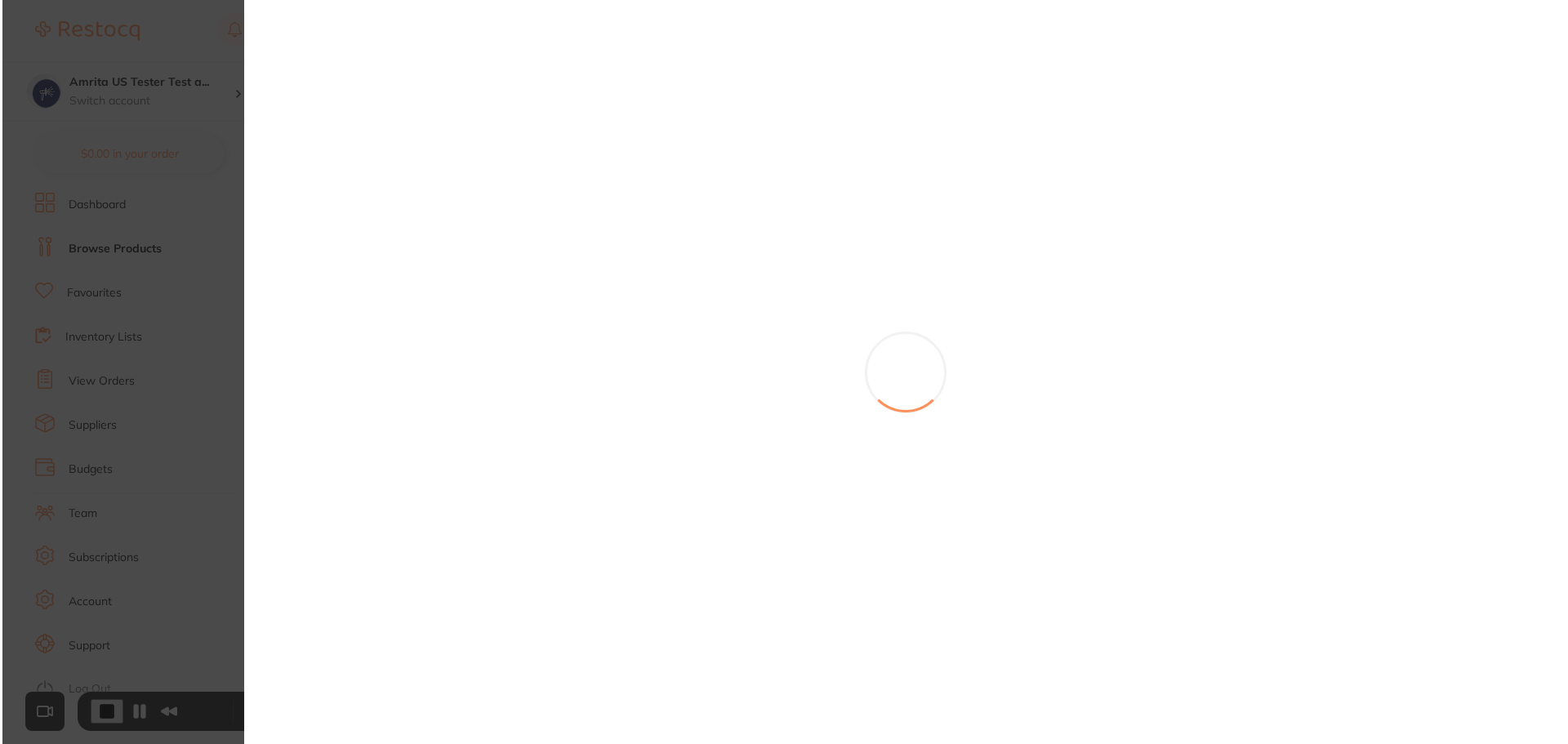scroll, scrollTop: 0, scrollLeft: 0, axis: both 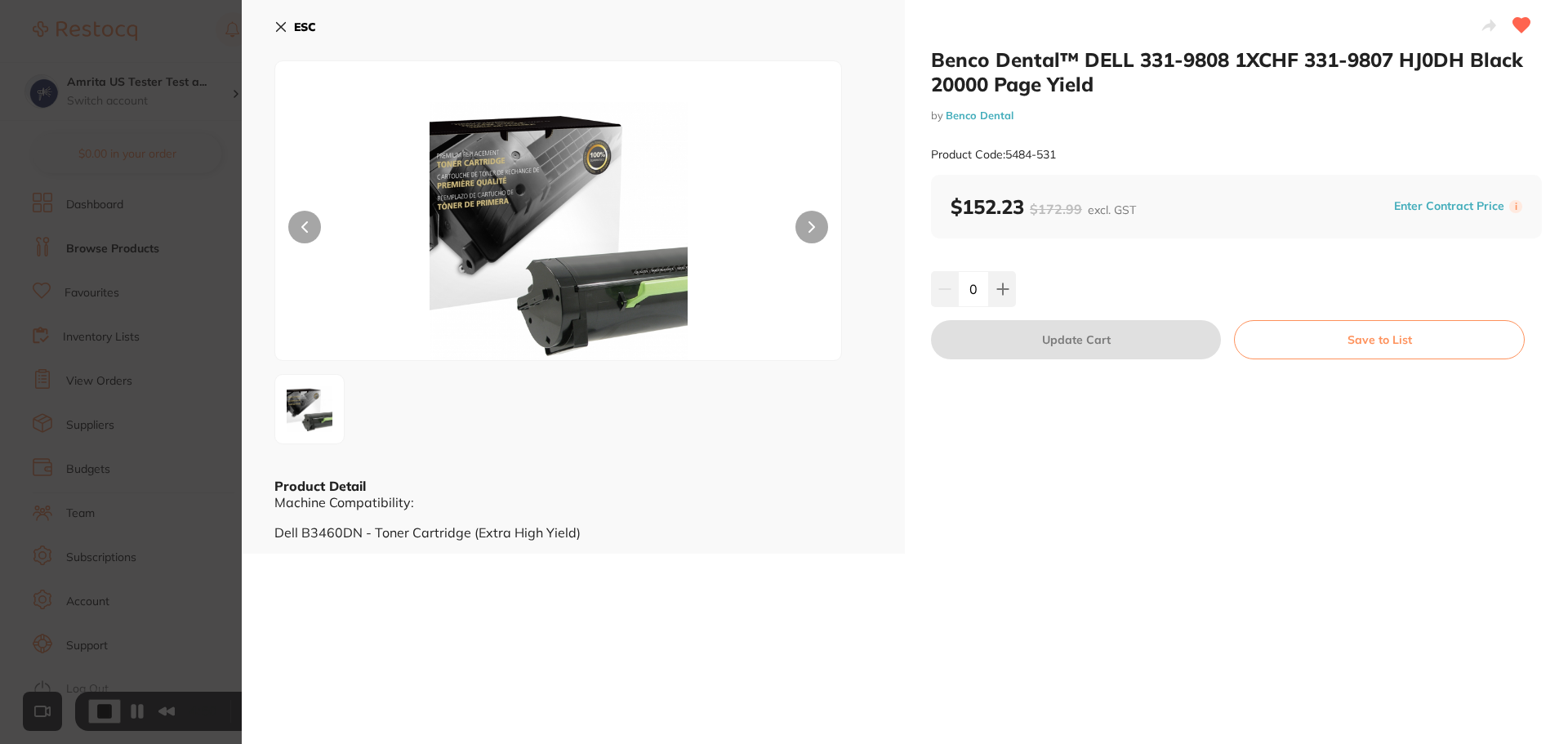 click on "Benco Dental™ DELL 331-9808 1XCHF 331-9807 HJ0DH Black 20000 Page Yield by   Benco Dental Product Code:  5484-531 ESC         Product Detail Machine Compatibility:
Dell B3460DN - Toner Cartridge (Extra High Yield) Benco Dental™ DELL 331-9808 1XCHF 331-9807 HJ0DH Black 20000 Page Yield by   Benco Dental Product Code:  5484-531 $152.23   $172.99   excl. GST Enter Contract Price i     0         Update Cart Save to List Update RRP Set your pre negotiated price for this item. Item Agreed RRP (excl. GST) Benco Dental™ DELL 331-9808 1XCHF 331-9807 HJ0DH Black 20000 Page Yield $152.23 Update RRP ✕" at bounding box center (784, 372) 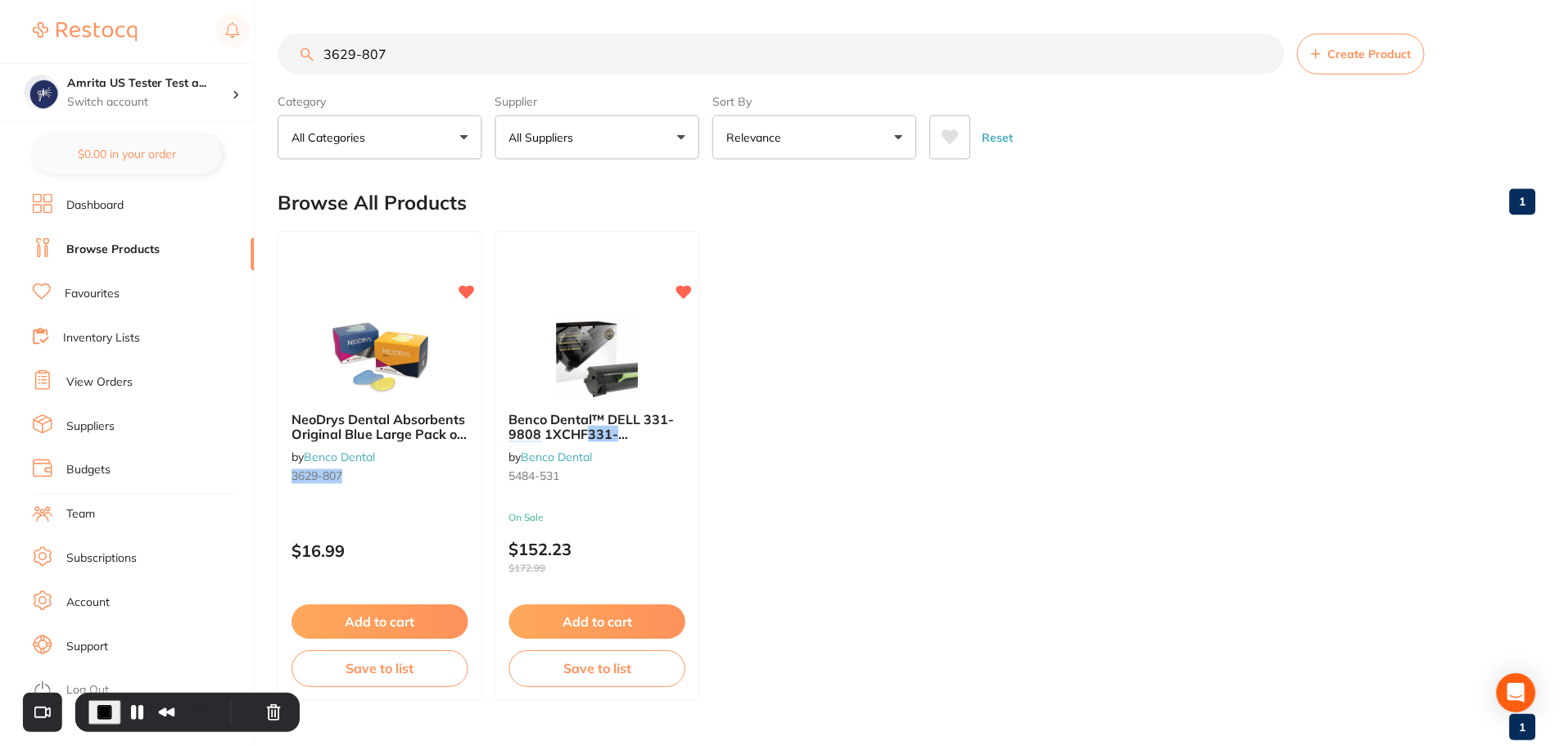 scroll, scrollTop: 18, scrollLeft: 0, axis: vertical 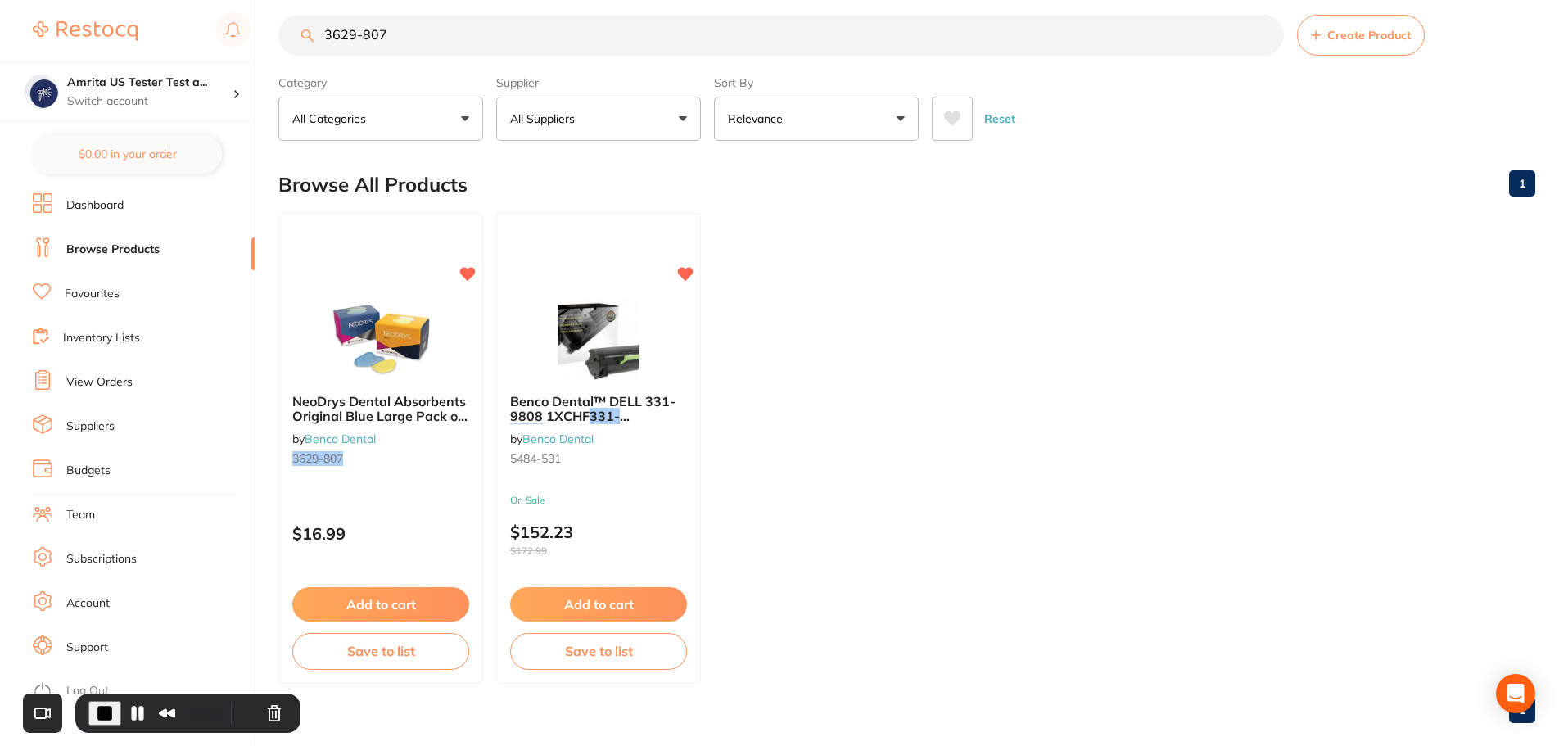 drag, startPoint x: 406, startPoint y: 38, endPoint x: 318, endPoint y: 45, distance: 88.27797 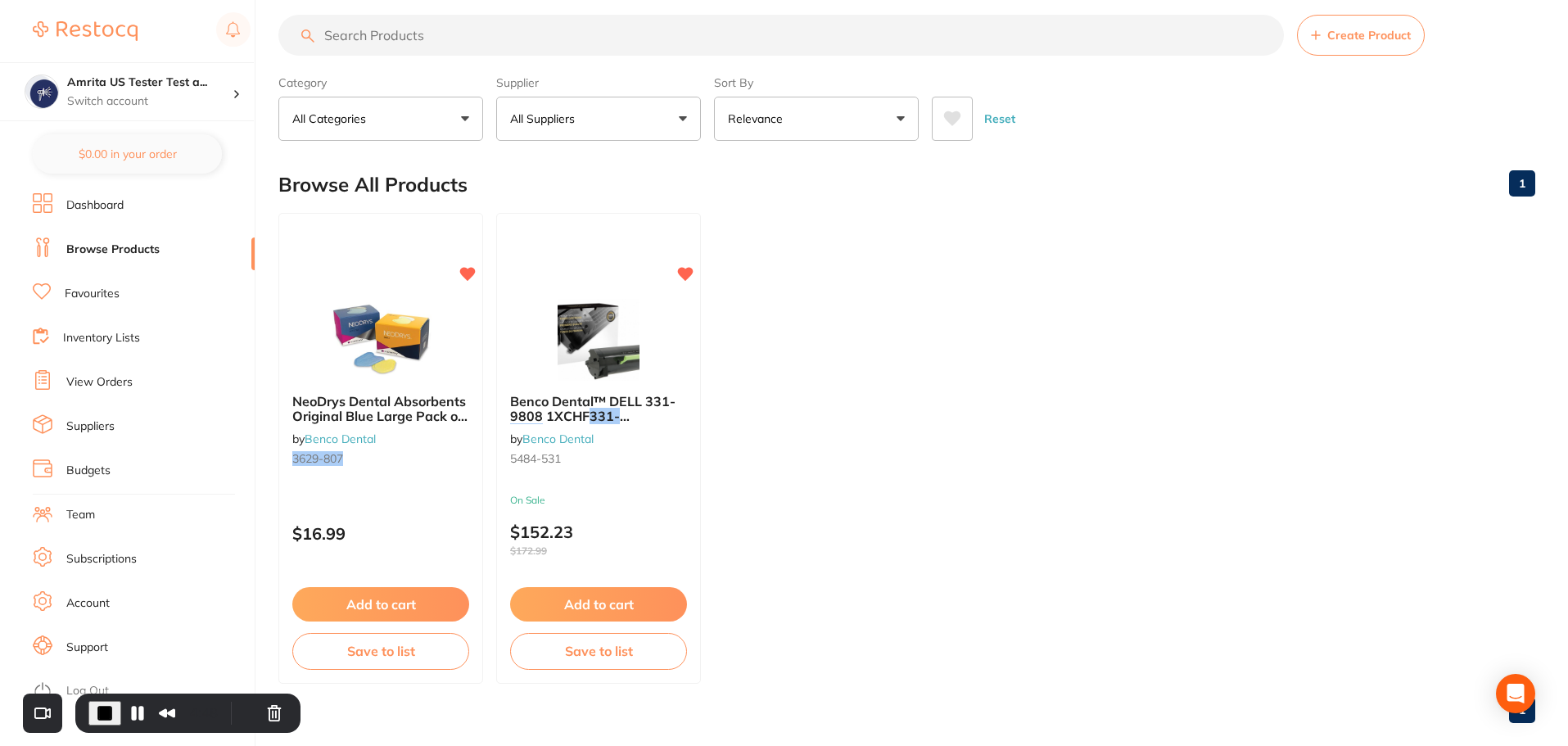 scroll, scrollTop: 0, scrollLeft: 0, axis: both 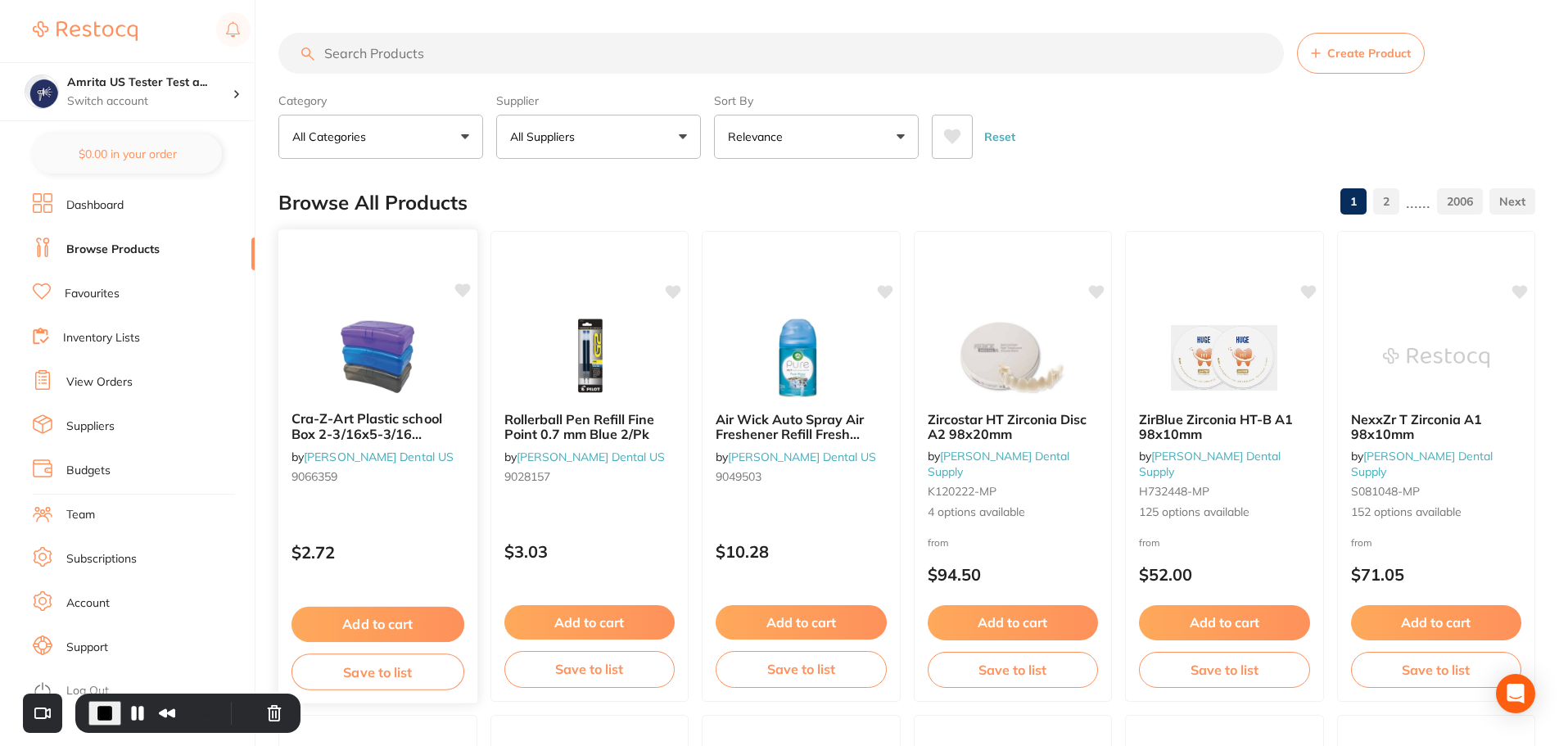 type 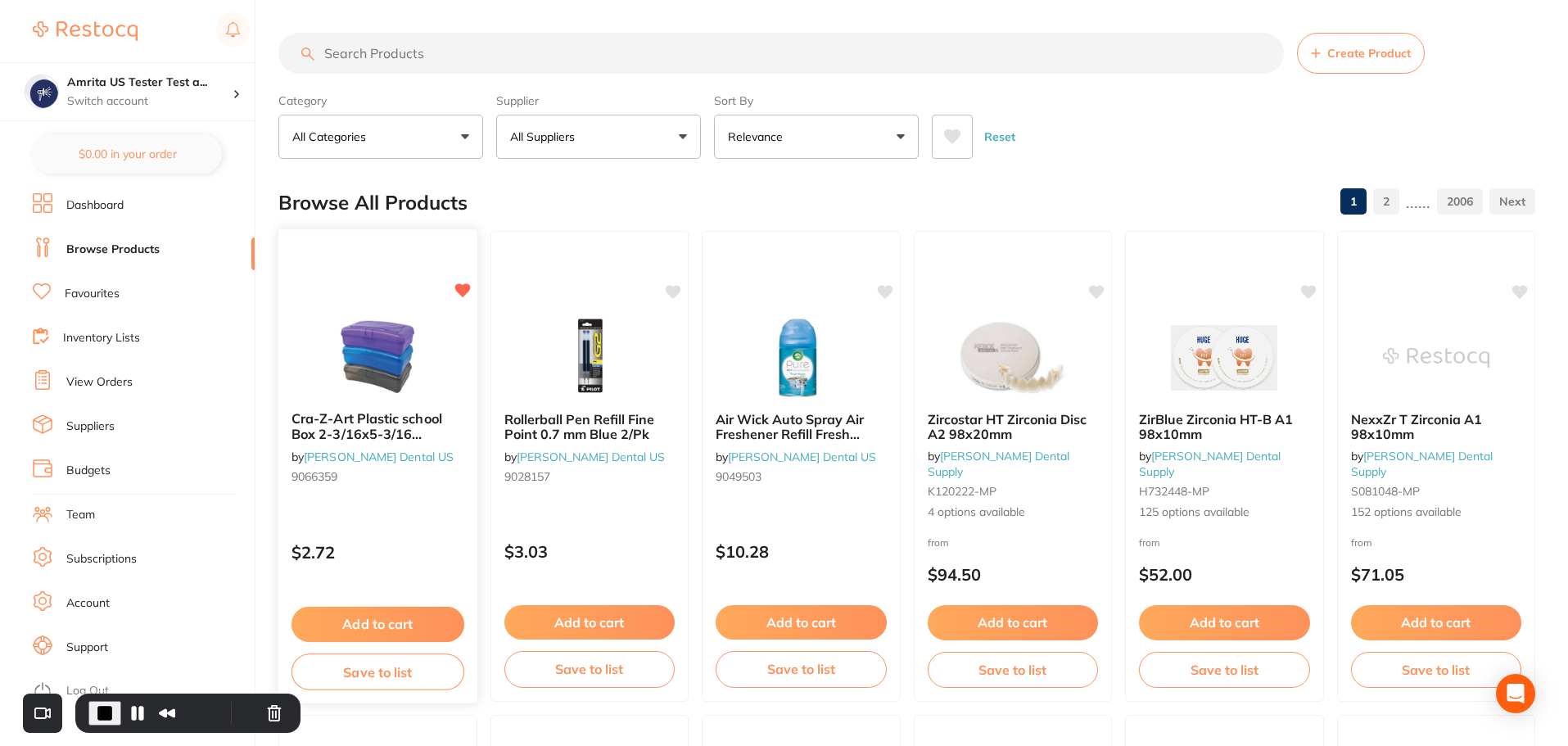 click at bounding box center (377, 356) 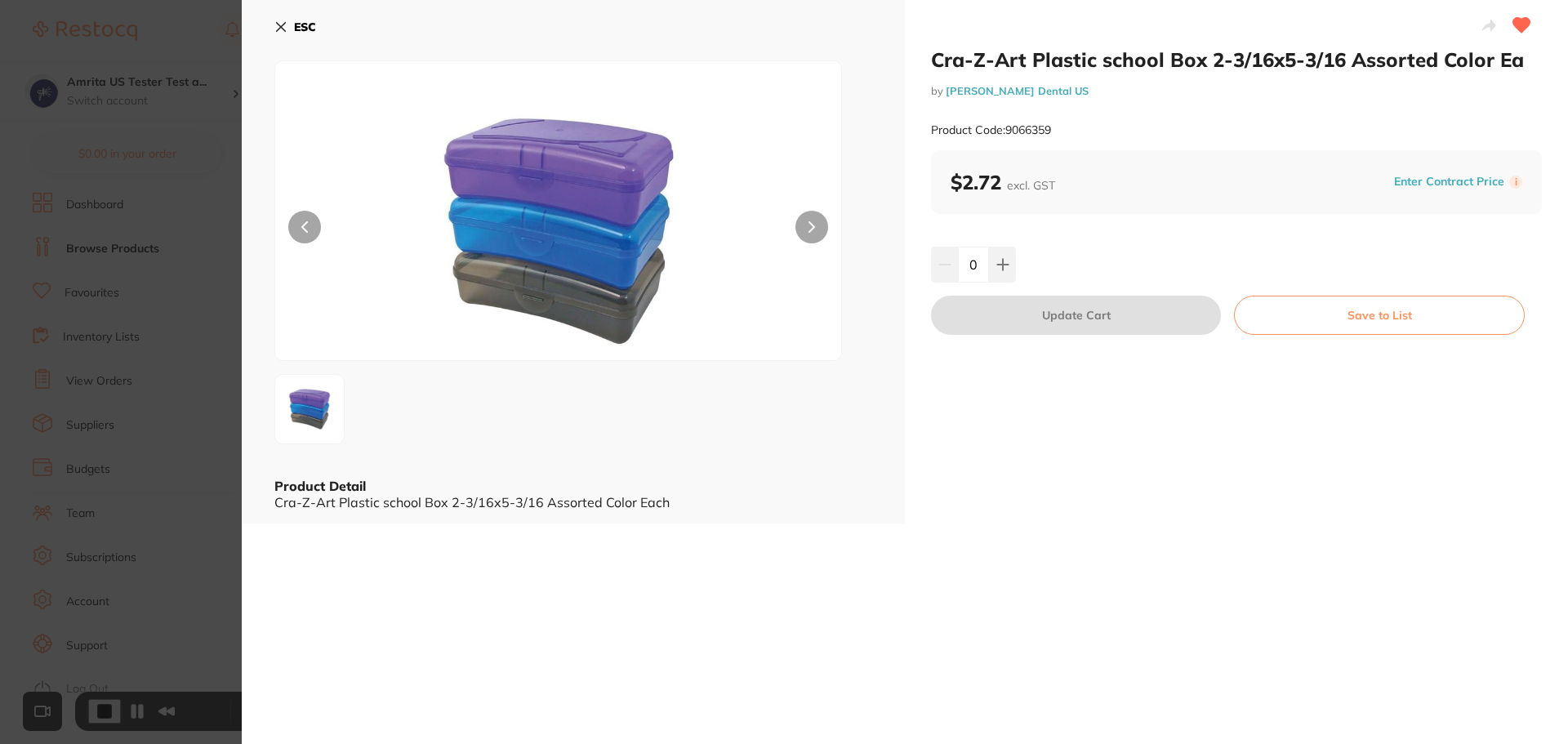 click on "Cra-Z-Art Plastic school Box 2-3/16x5-3/16 Assorted Color Ea by   [PERSON_NAME] Dental US Product Code:  9066359 ESC         Product Detail Cra-Z-Art Plastic school Box 2-3/16x5-3/16 Assorted Color Each Cra-Z-Art Plastic school Box 2-3/16x5-3/16 Assorted Color Ea by   [PERSON_NAME] Dental US Product Code:  9066359 $2.72     excl. GST Enter Contract Price i     0         Update Cart Save to List Update RRP Set your pre negotiated price for this item. Item Agreed RRP (excl. GST) Cra-Z-Art Plastic school Box 2-3/16x5-3/16 Assorted Color Ea $2.72 Update RRP ✕" at bounding box center [784, 372] 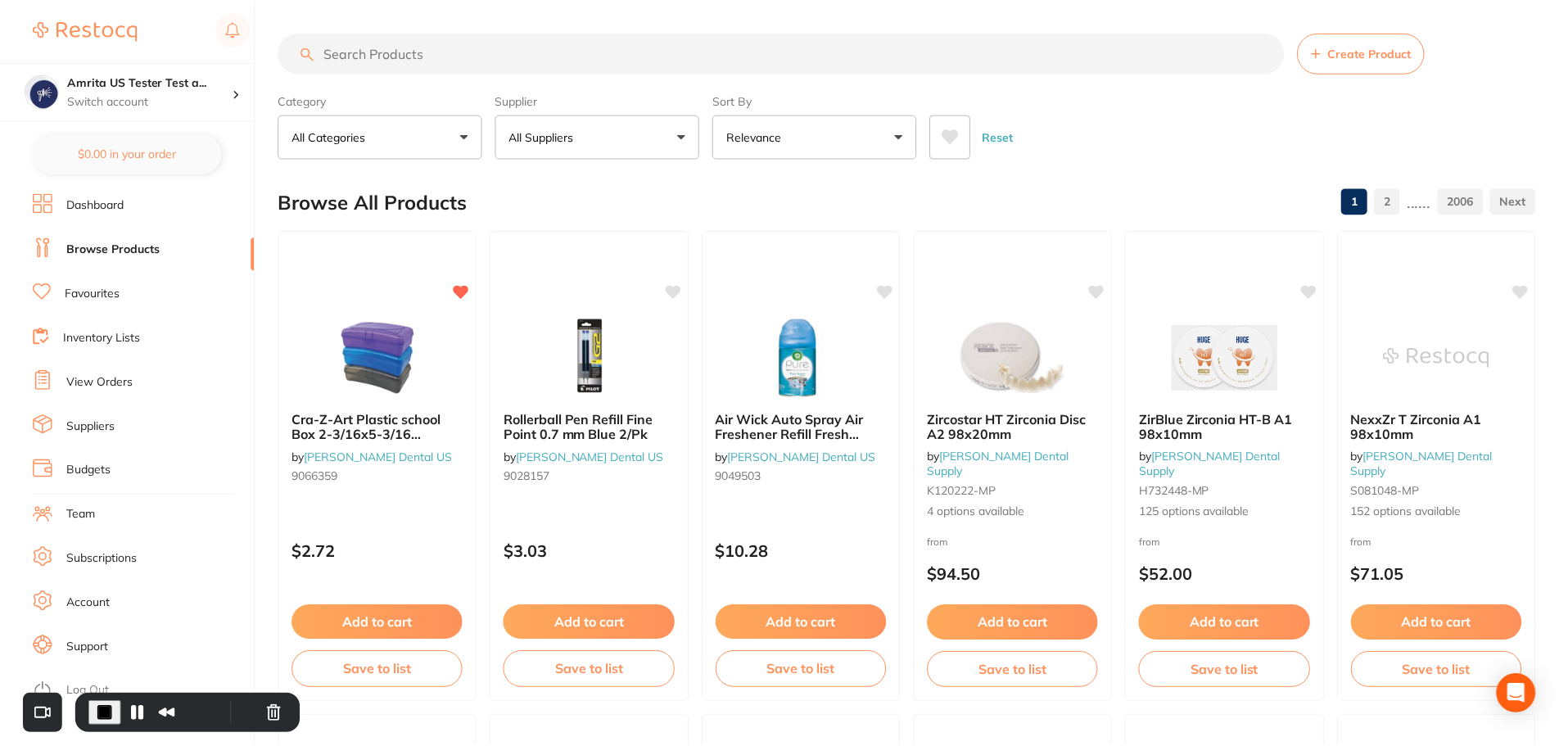 scroll, scrollTop: 18, scrollLeft: 0, axis: vertical 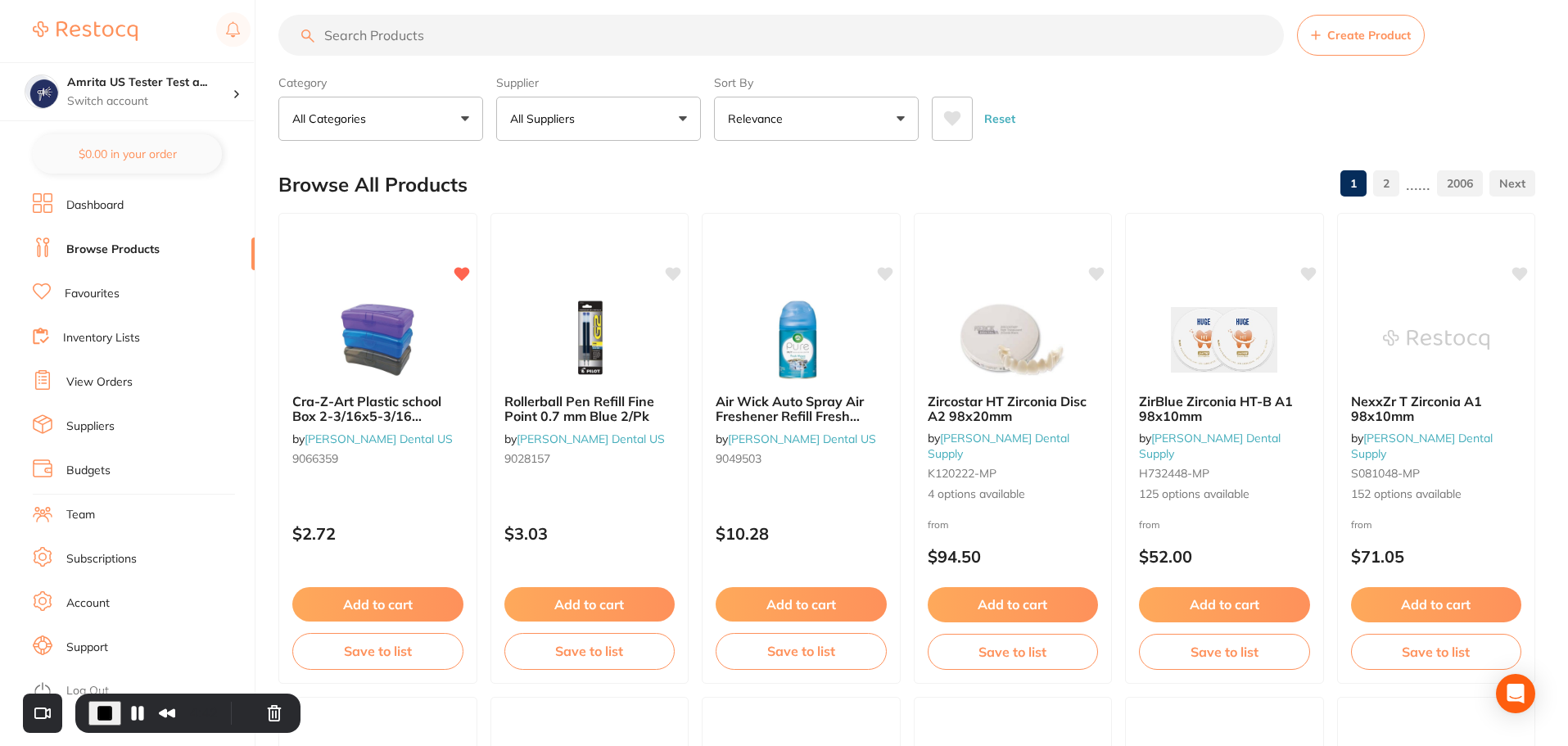 click on "Favourites" at bounding box center (92, 294) 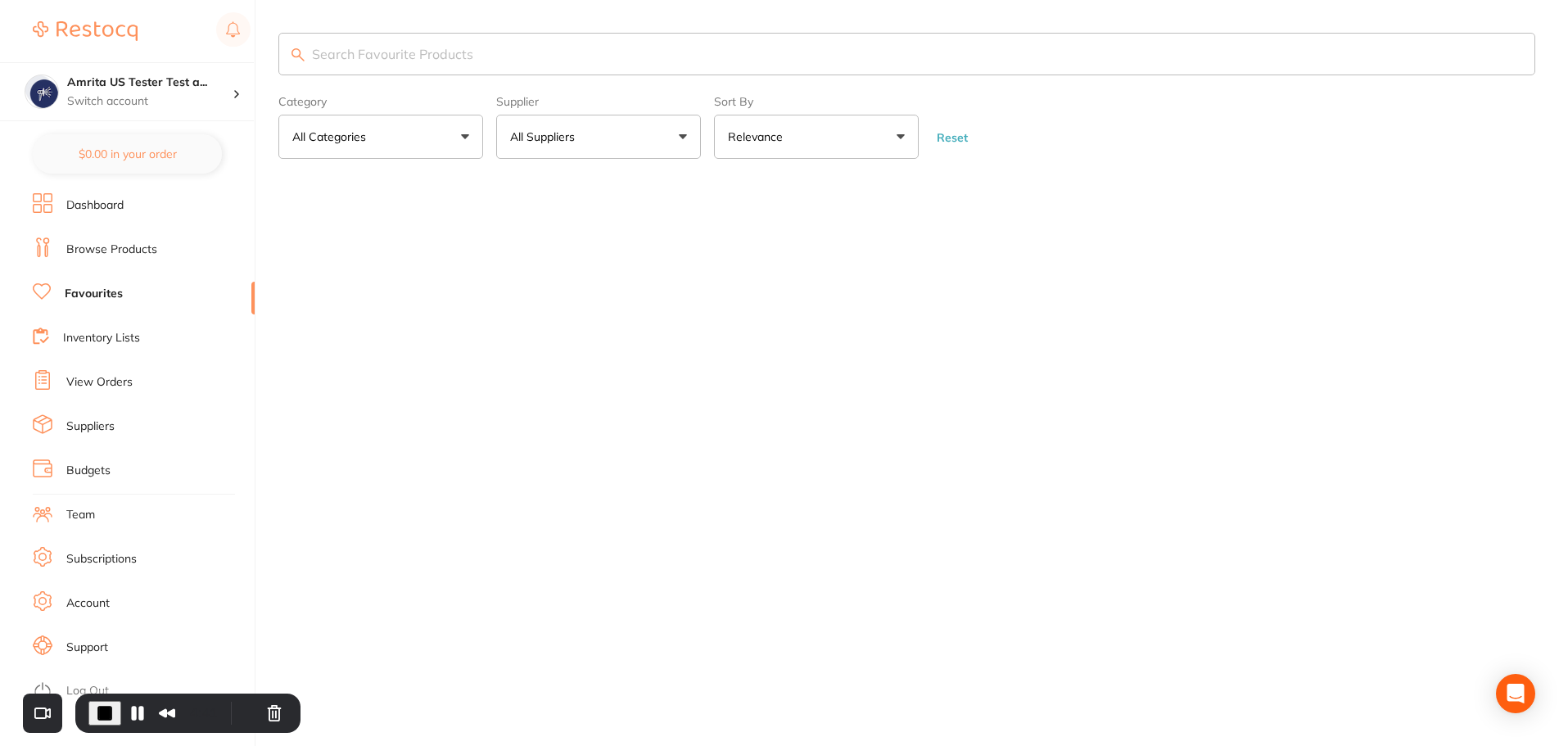 scroll, scrollTop: 0, scrollLeft: 0, axis: both 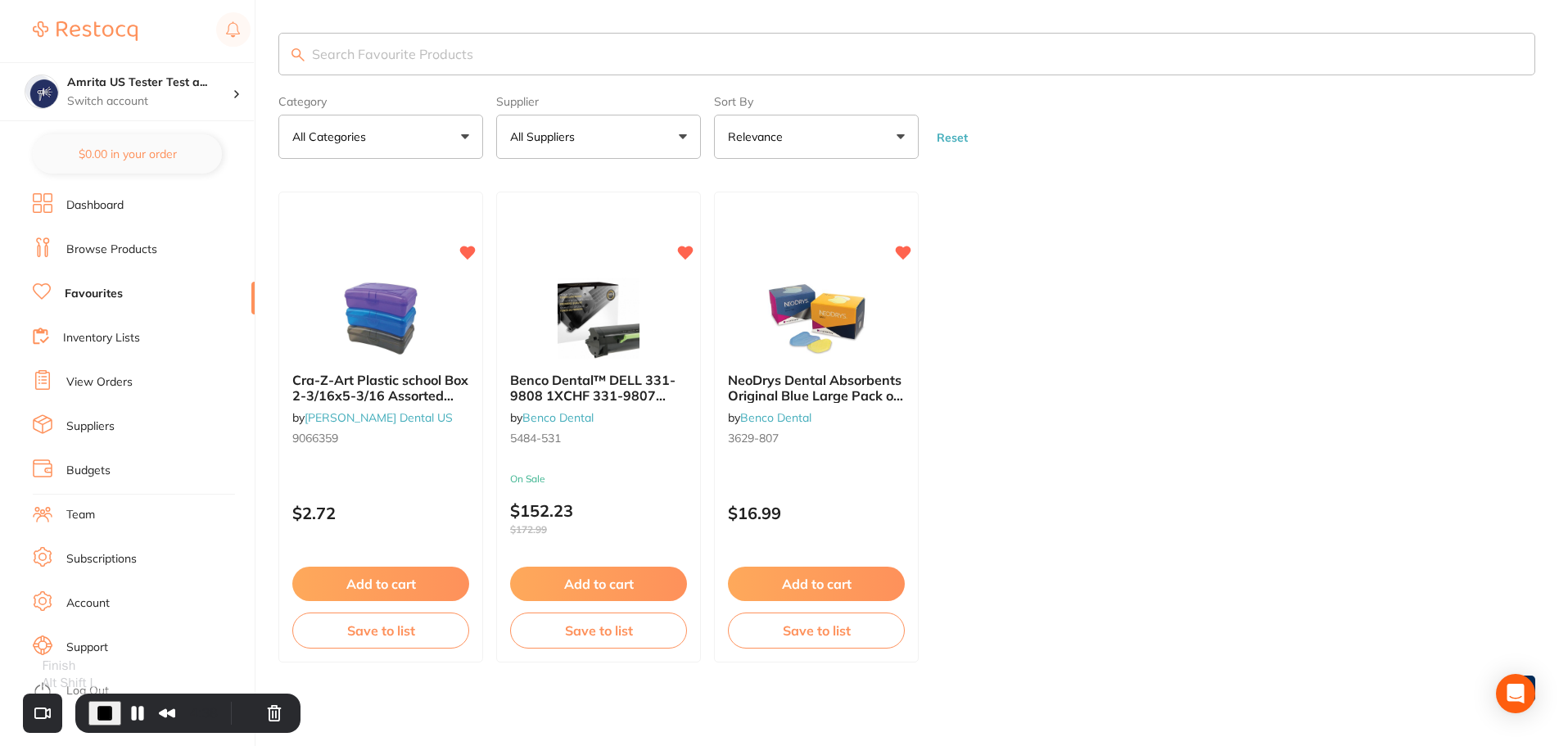 click at bounding box center (105, 713) 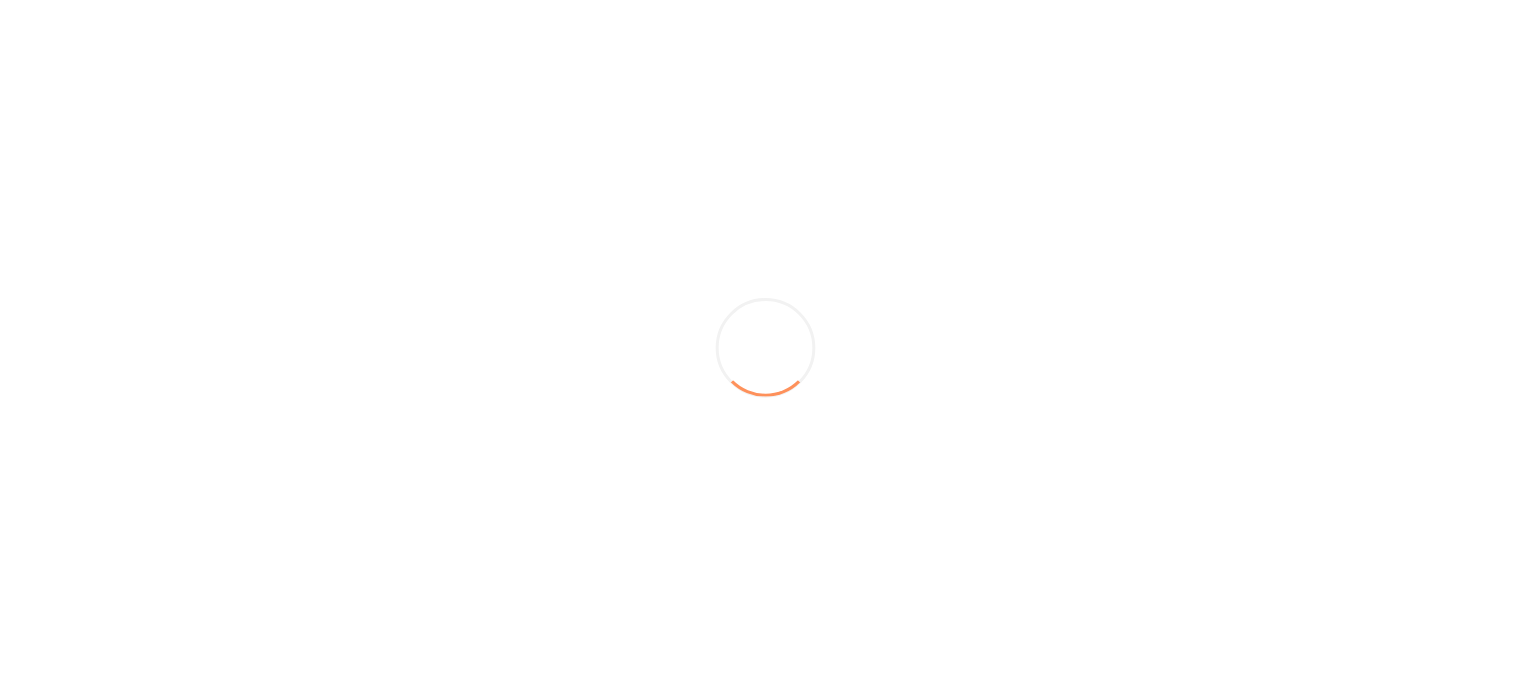 scroll, scrollTop: 0, scrollLeft: 0, axis: both 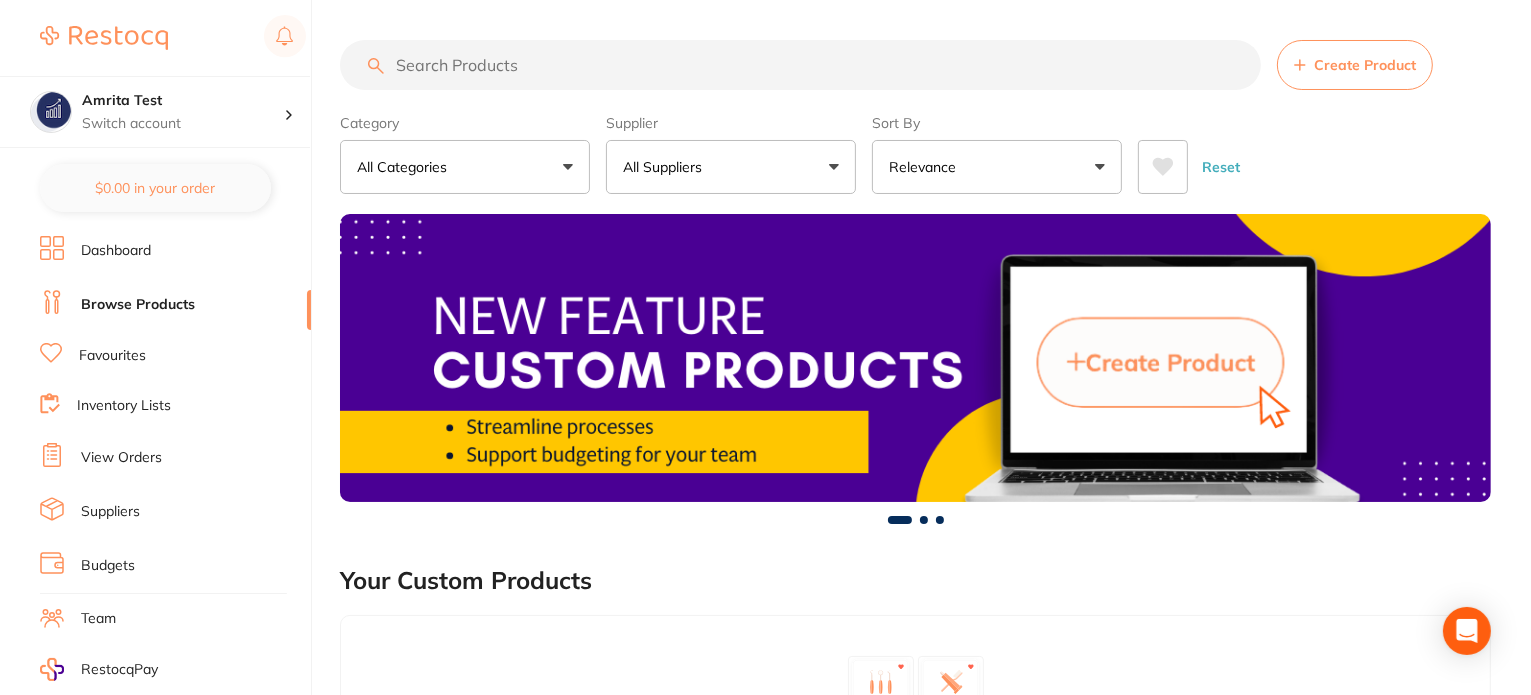 click at bounding box center [800, 65] 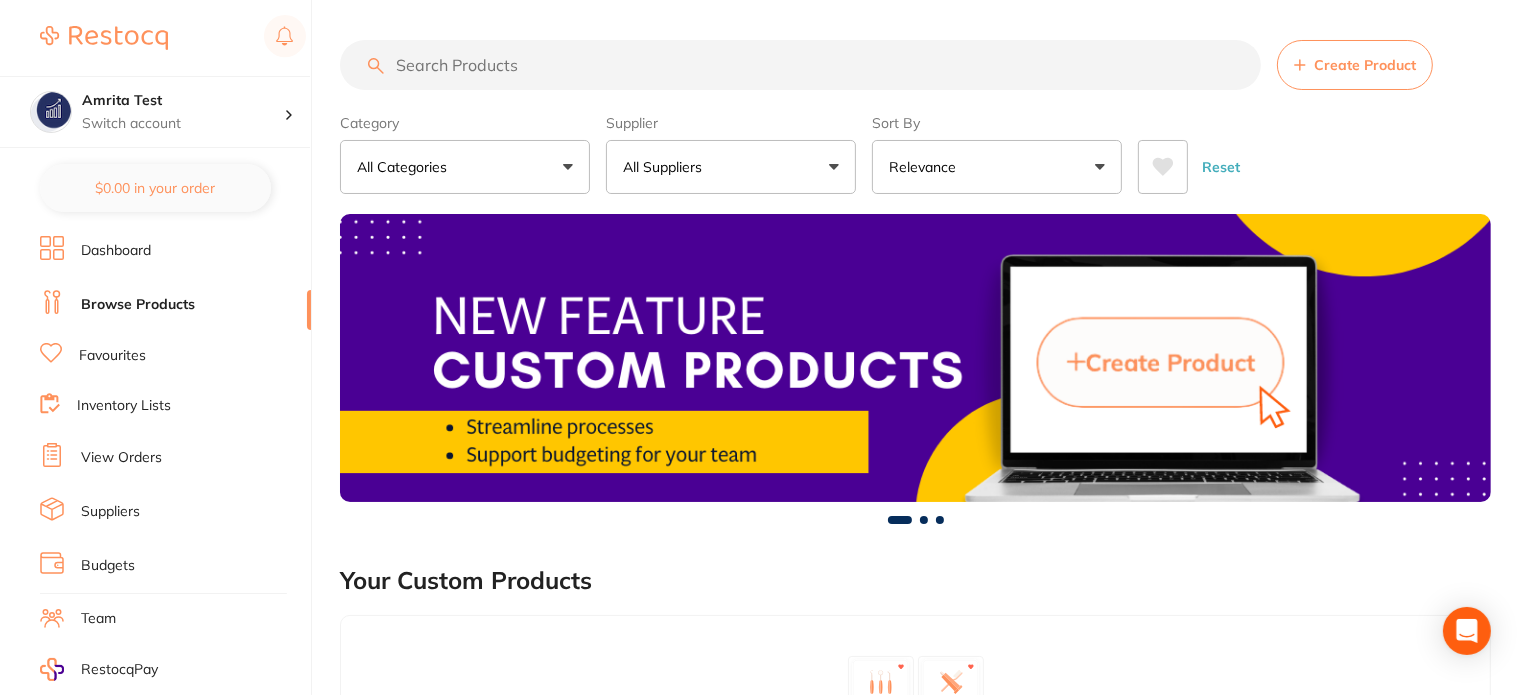 paste on "KF25ASST" 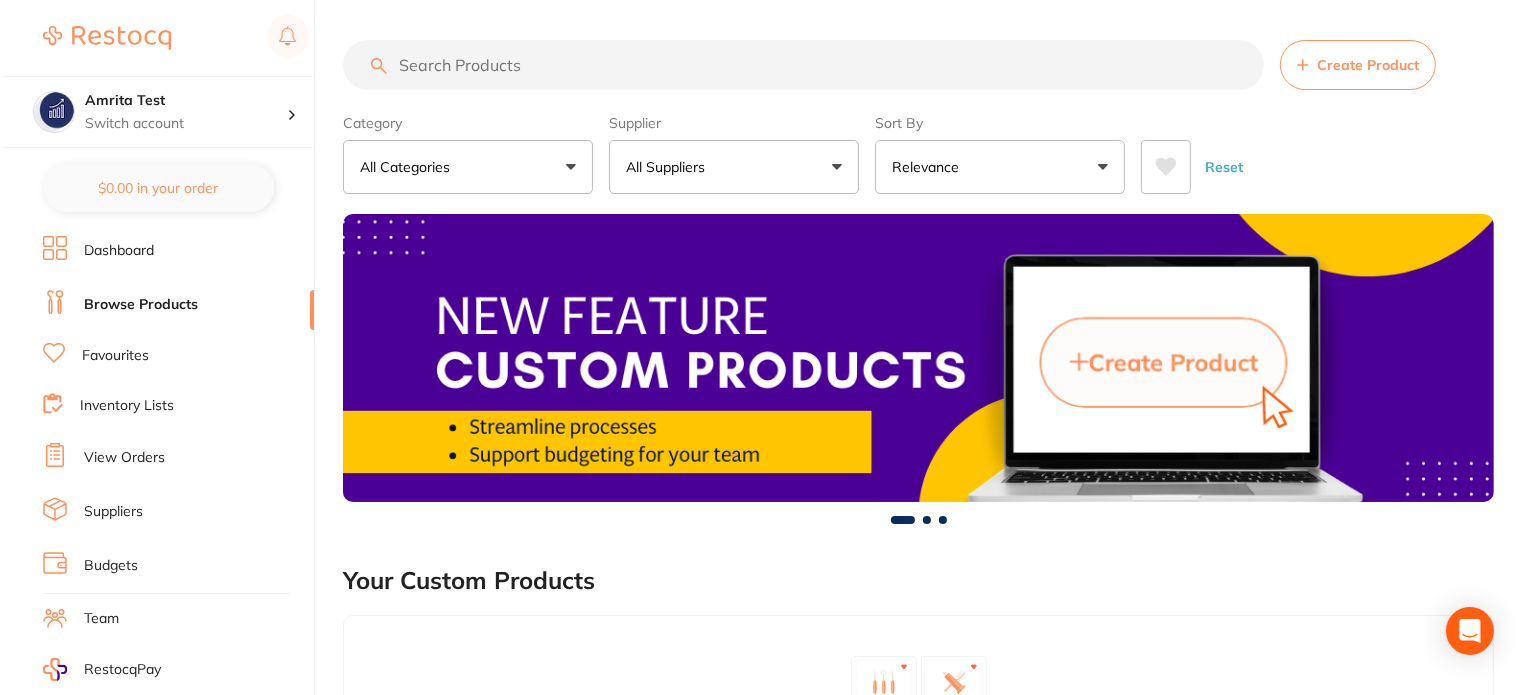 scroll, scrollTop: 0, scrollLeft: 0, axis: both 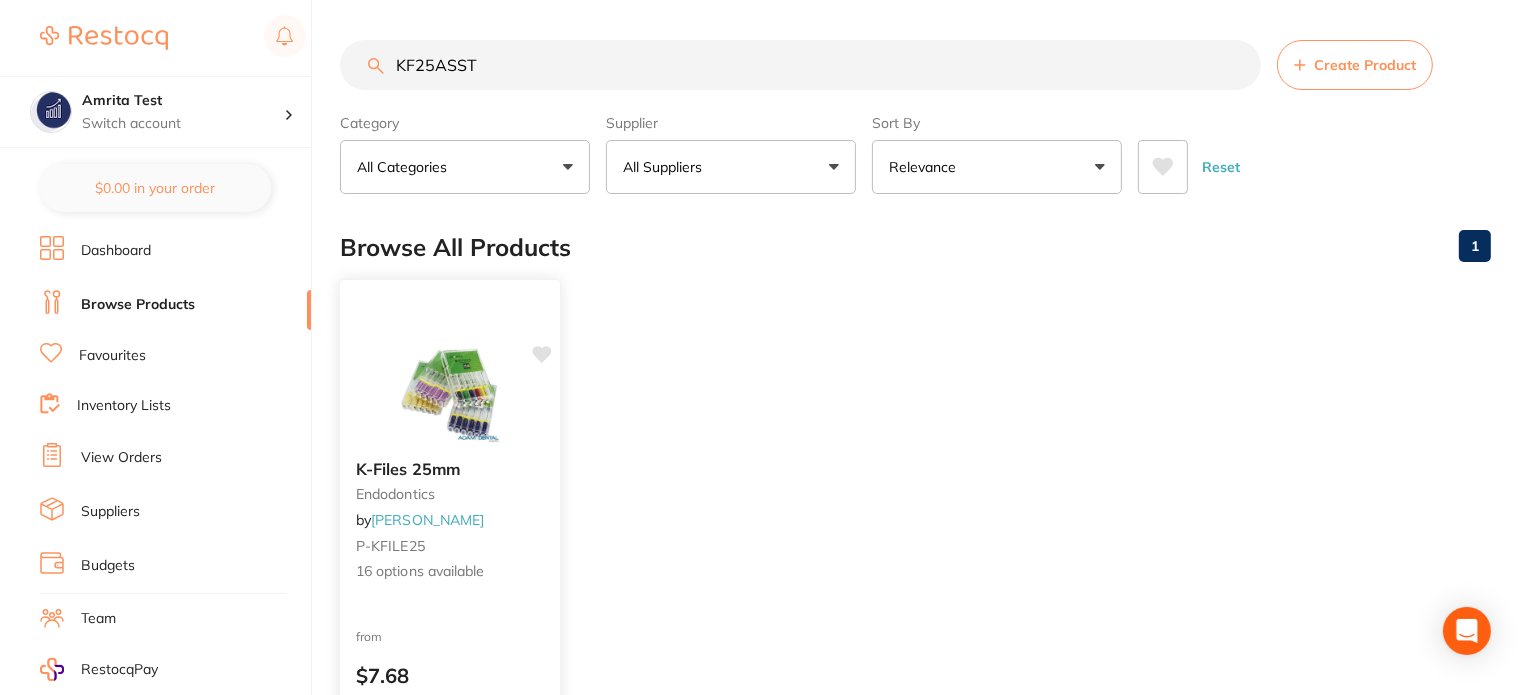 type on "KF25ASST" 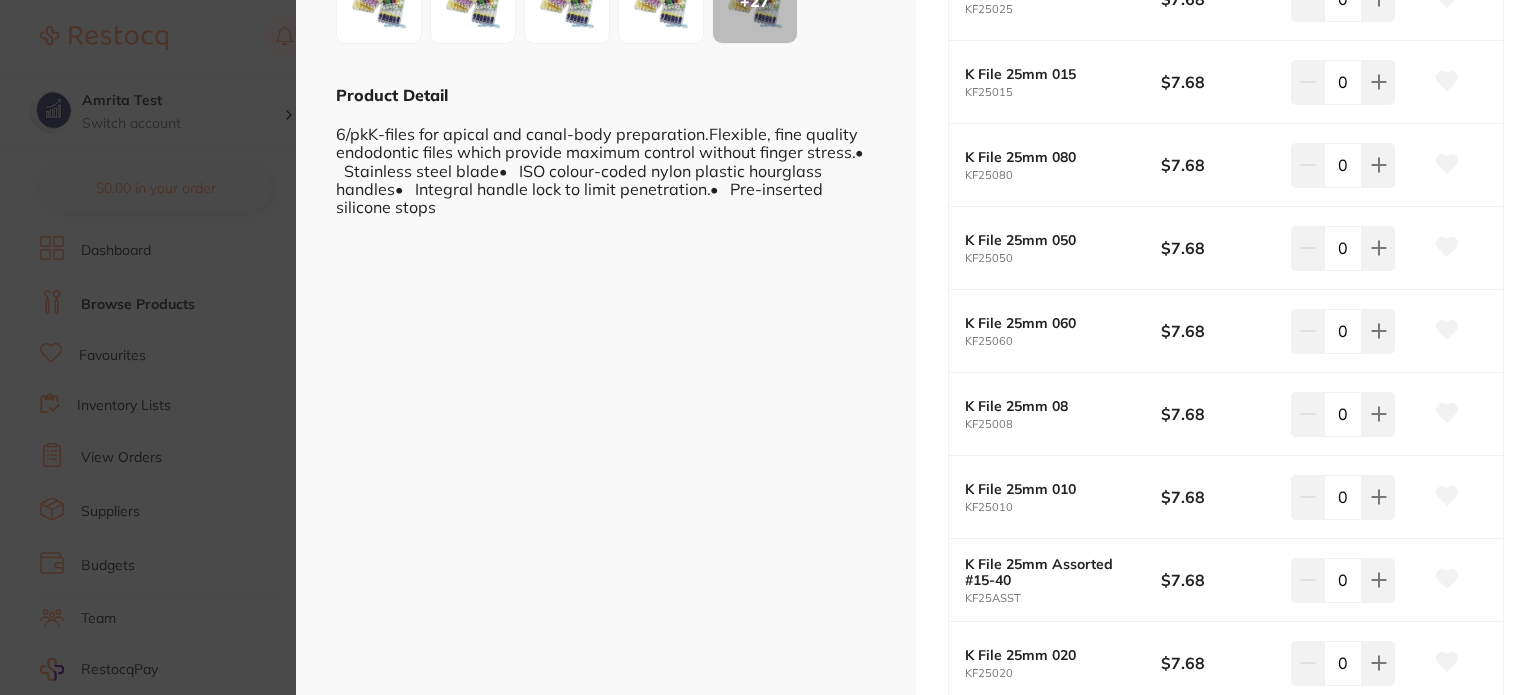 scroll, scrollTop: 0, scrollLeft: 0, axis: both 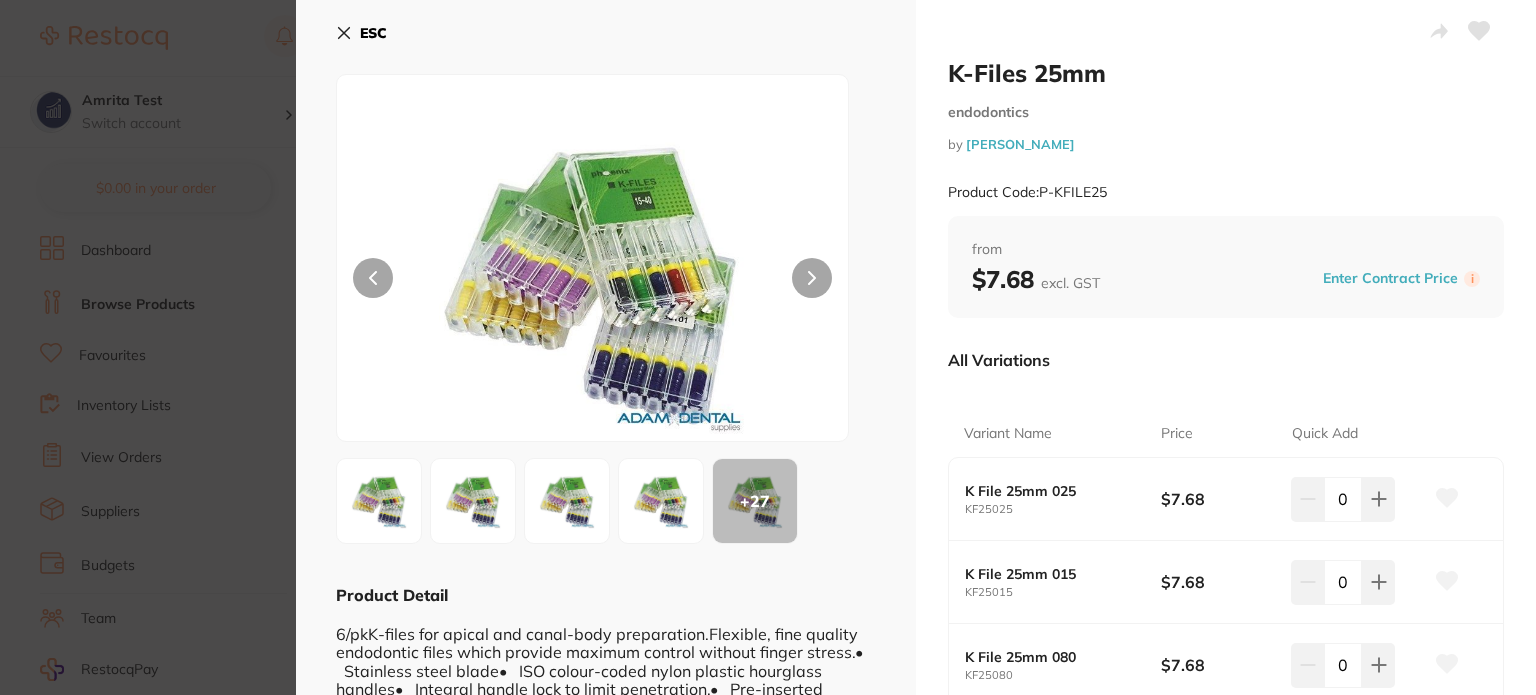 click 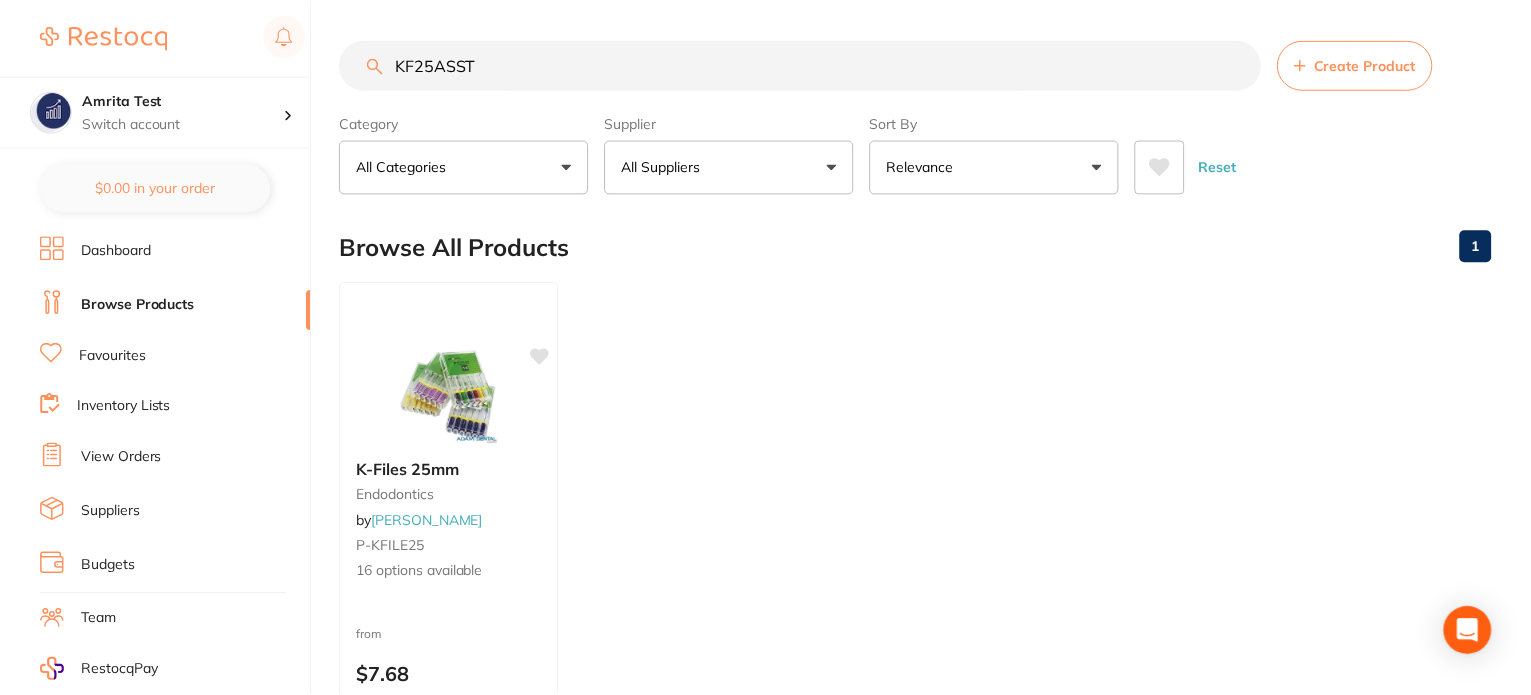 scroll, scrollTop: 263, scrollLeft: 0, axis: vertical 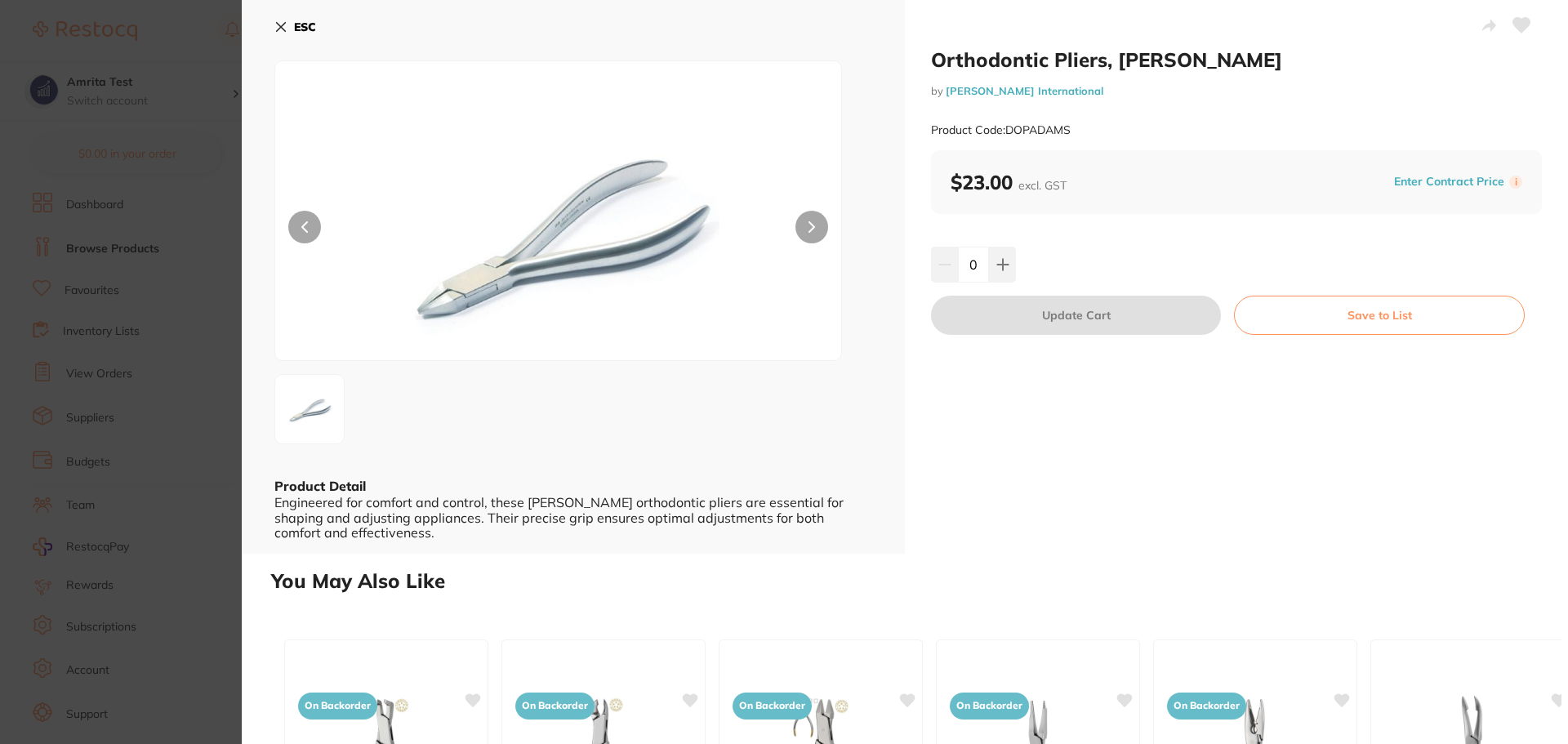 click at bounding box center (1002, 265) 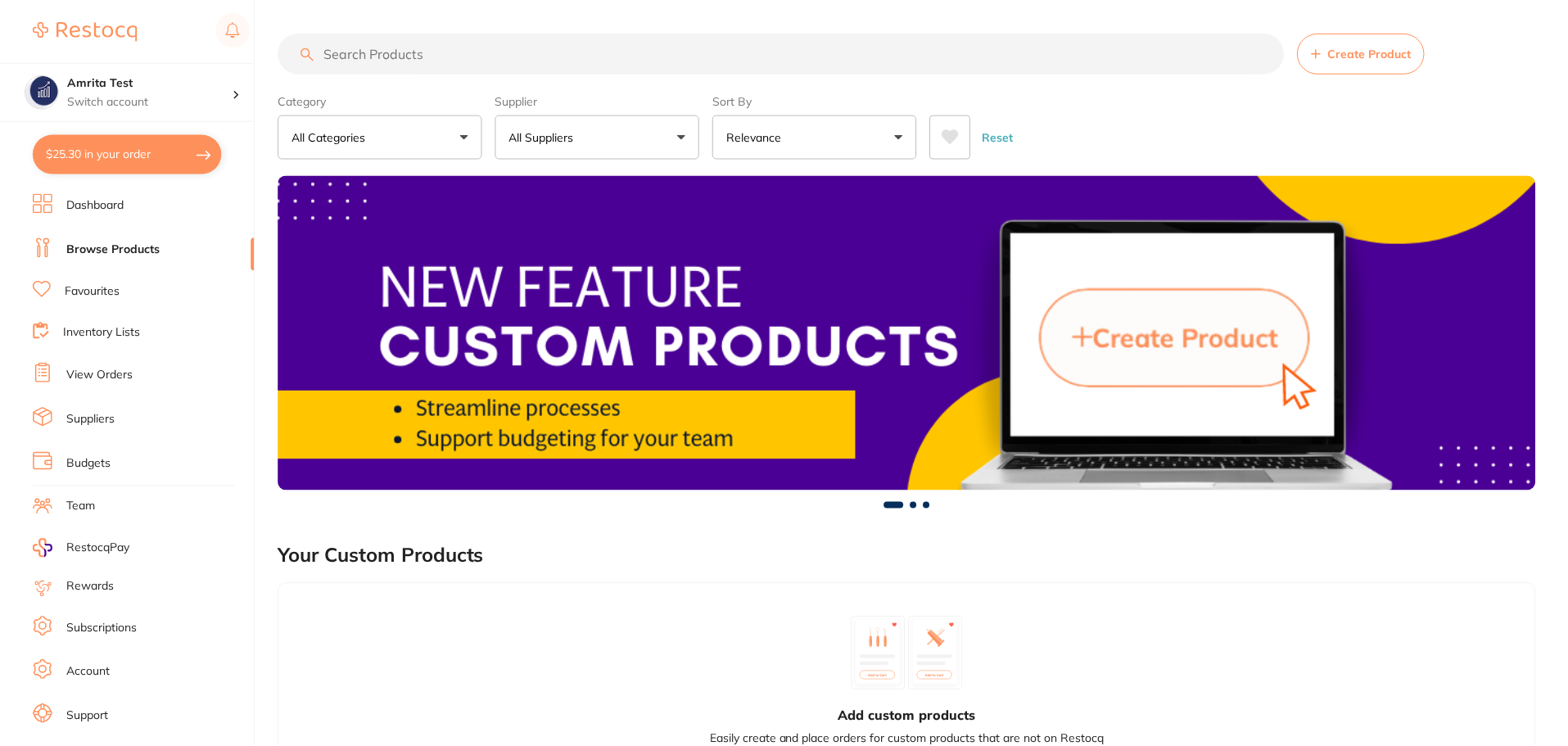 scroll, scrollTop: 215, scrollLeft: 0, axis: vertical 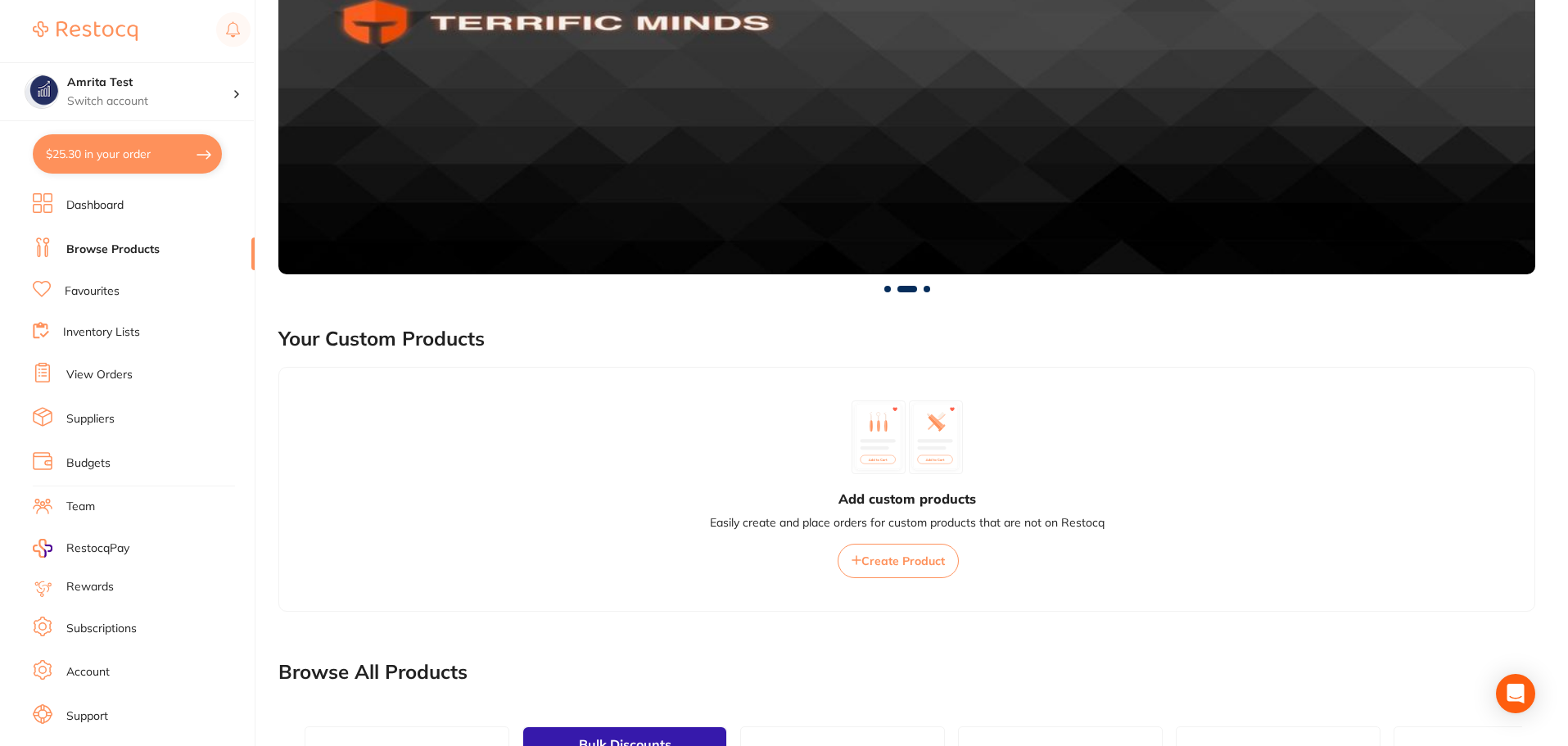click on "$25.30   in your order" at bounding box center [127, 154] 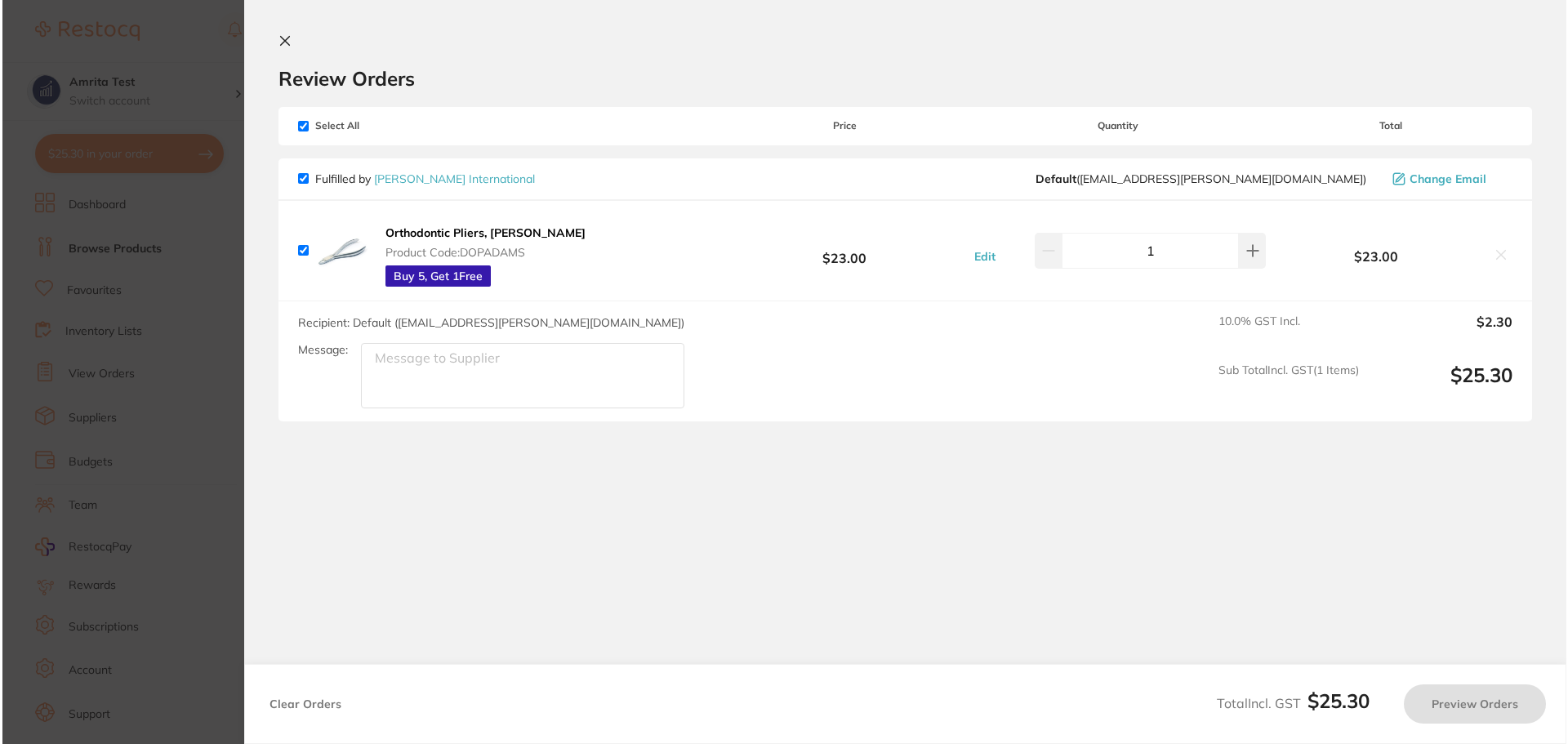 scroll, scrollTop: 0, scrollLeft: 0, axis: both 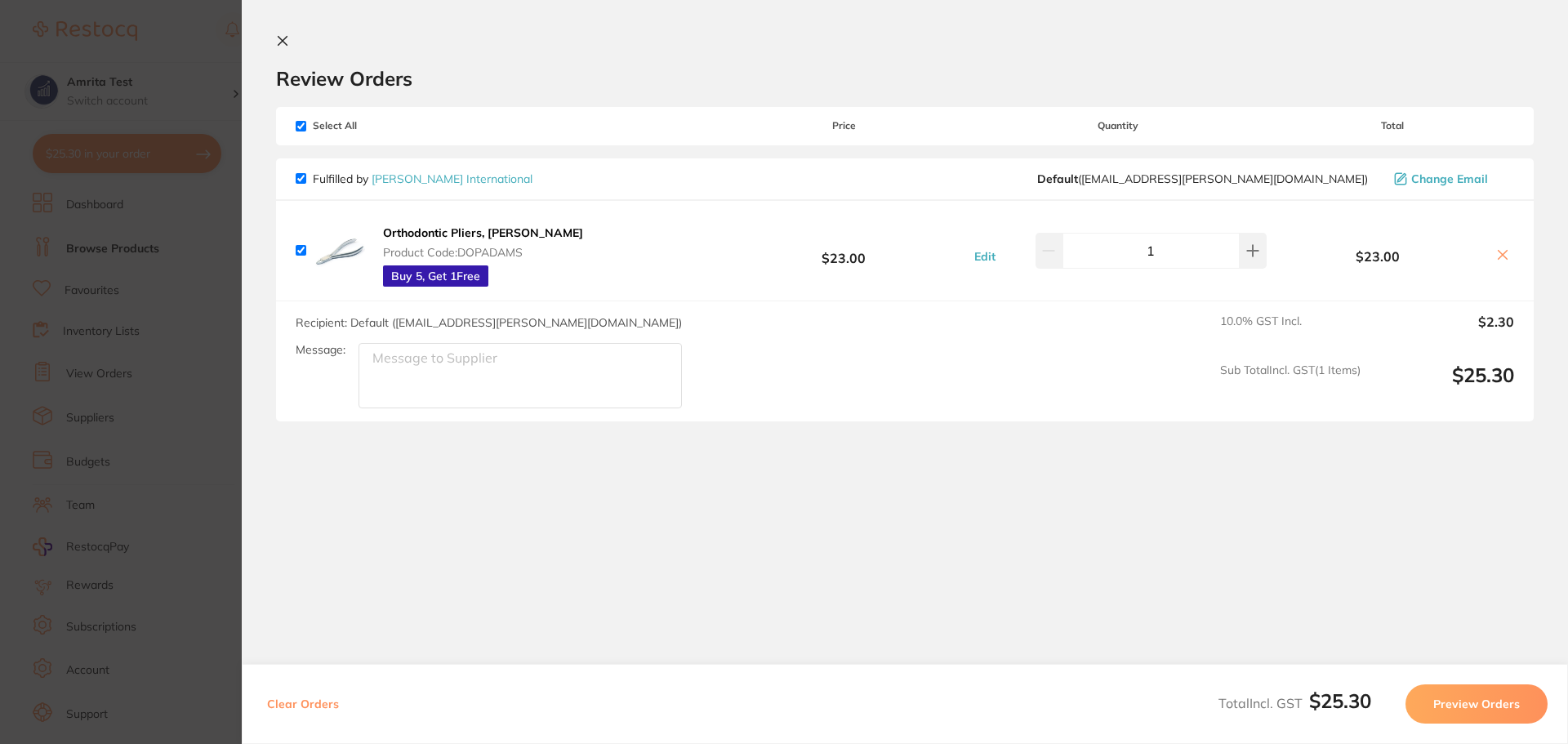 type 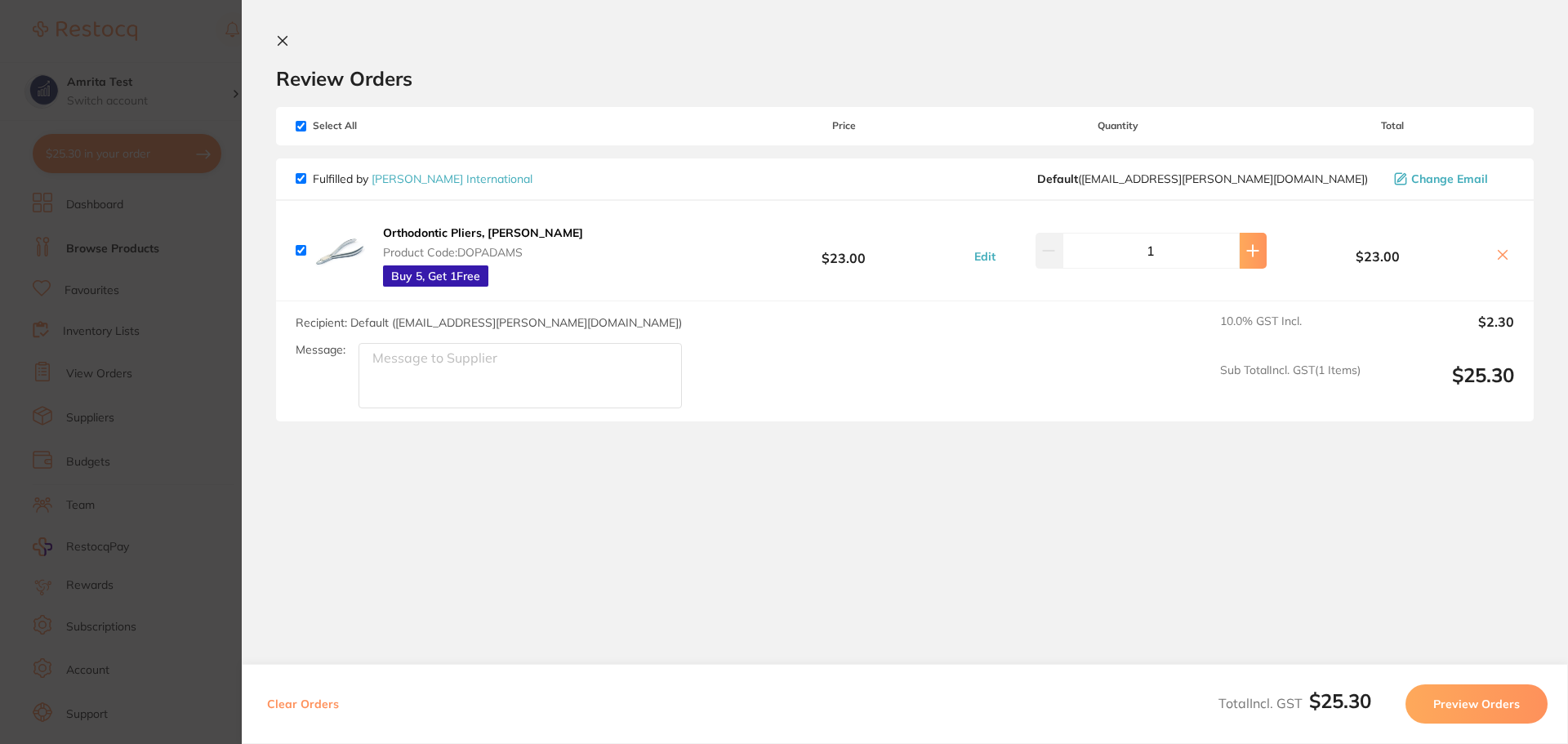 click at bounding box center [1253, 251] 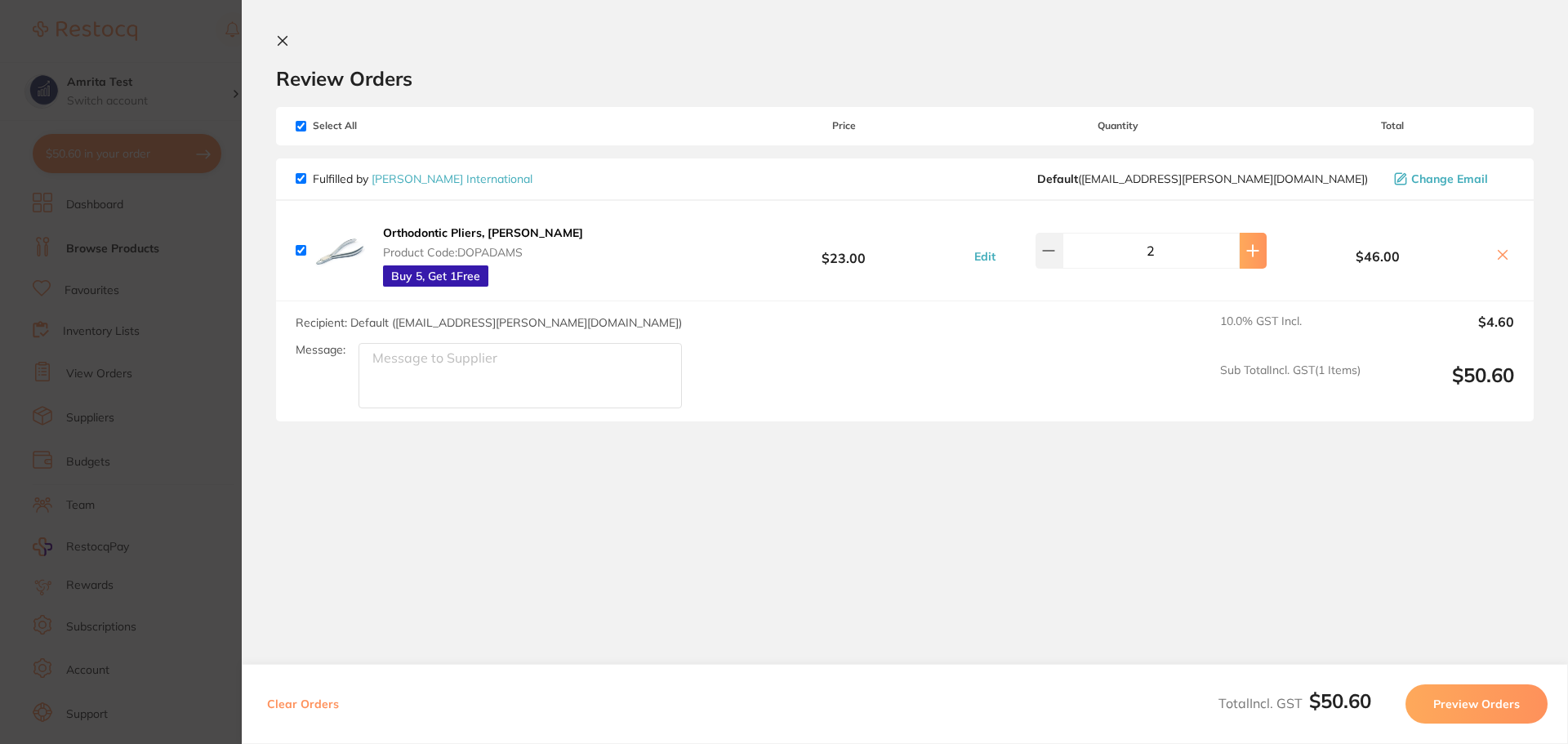click at bounding box center (1253, 251) 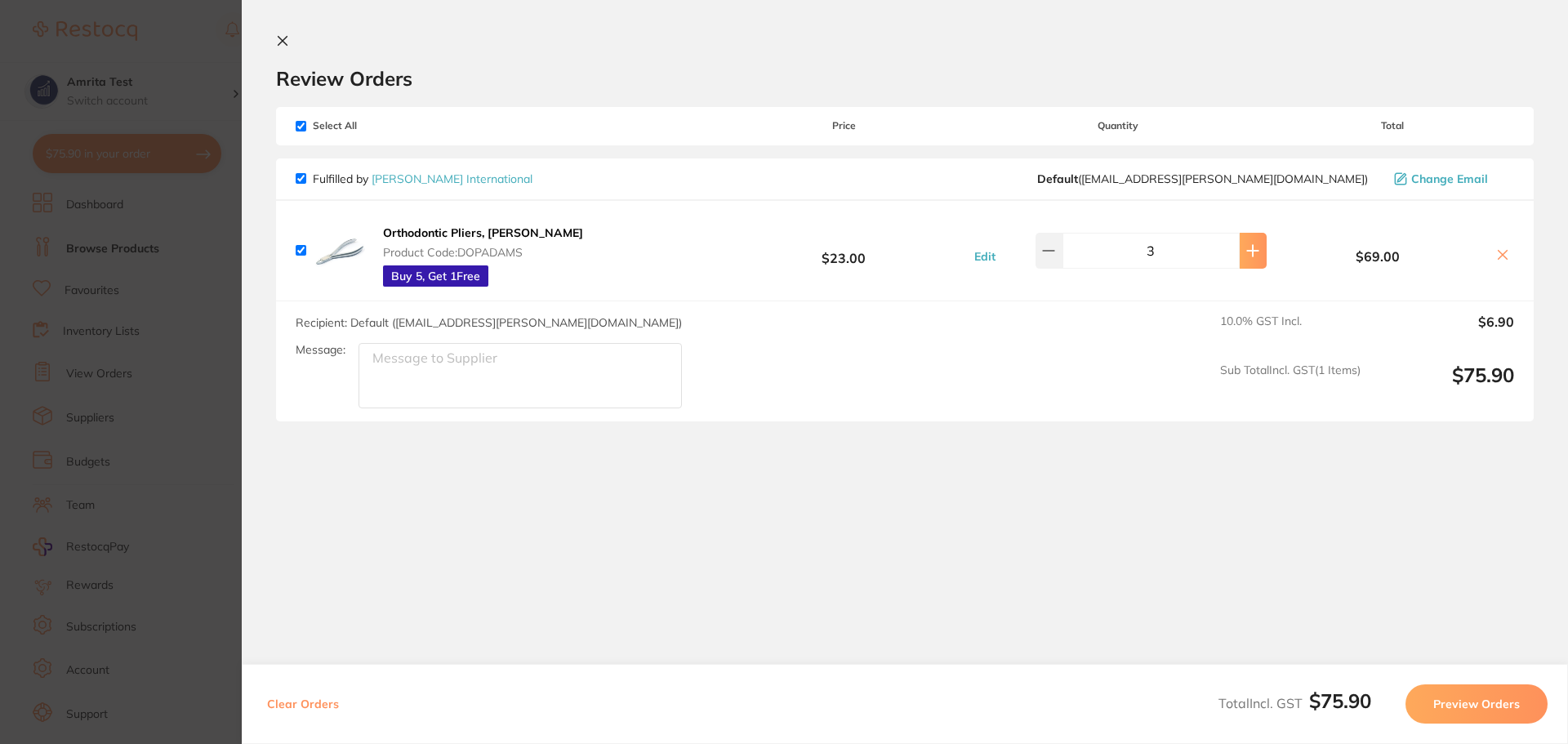 click at bounding box center (1253, 251) 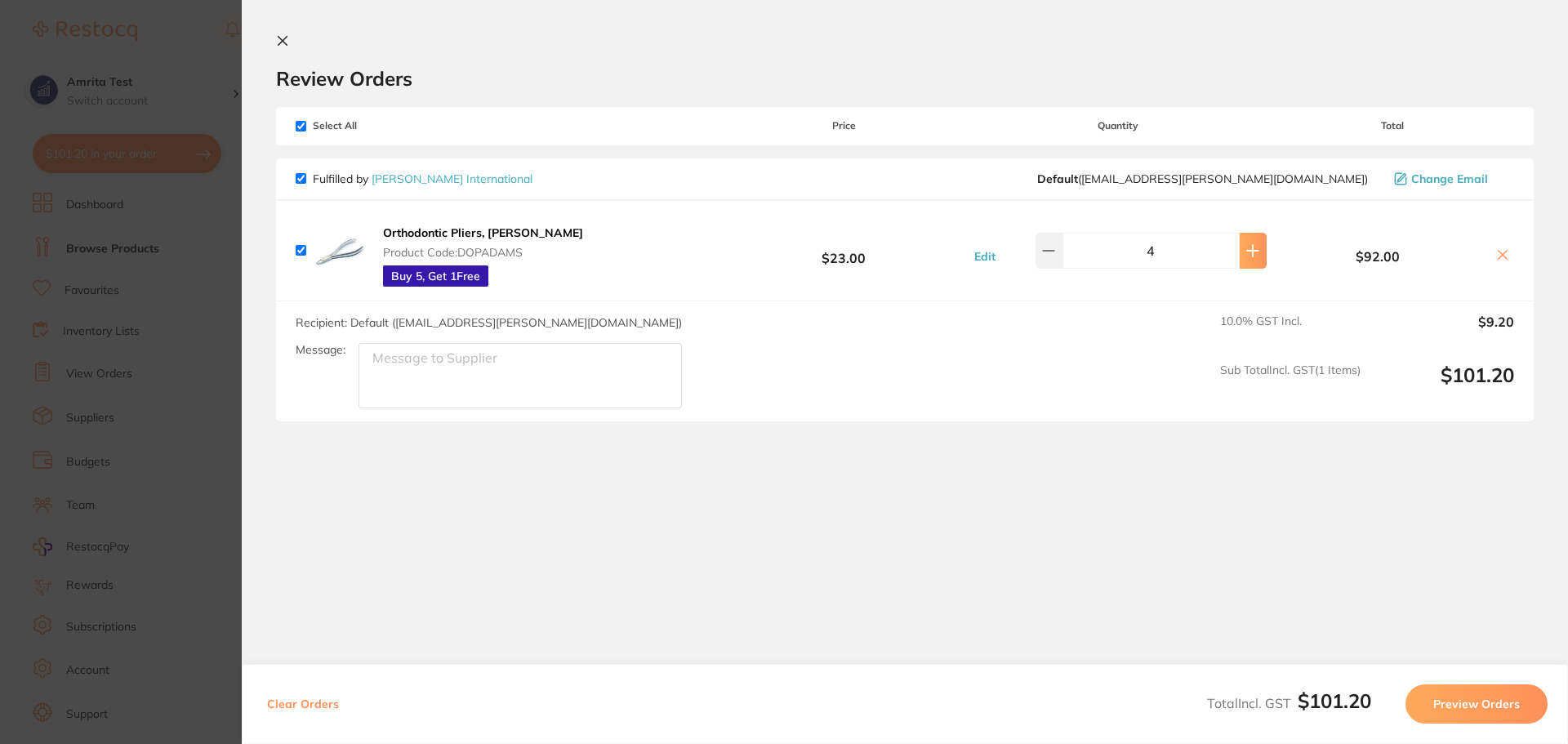 click at bounding box center [1253, 251] 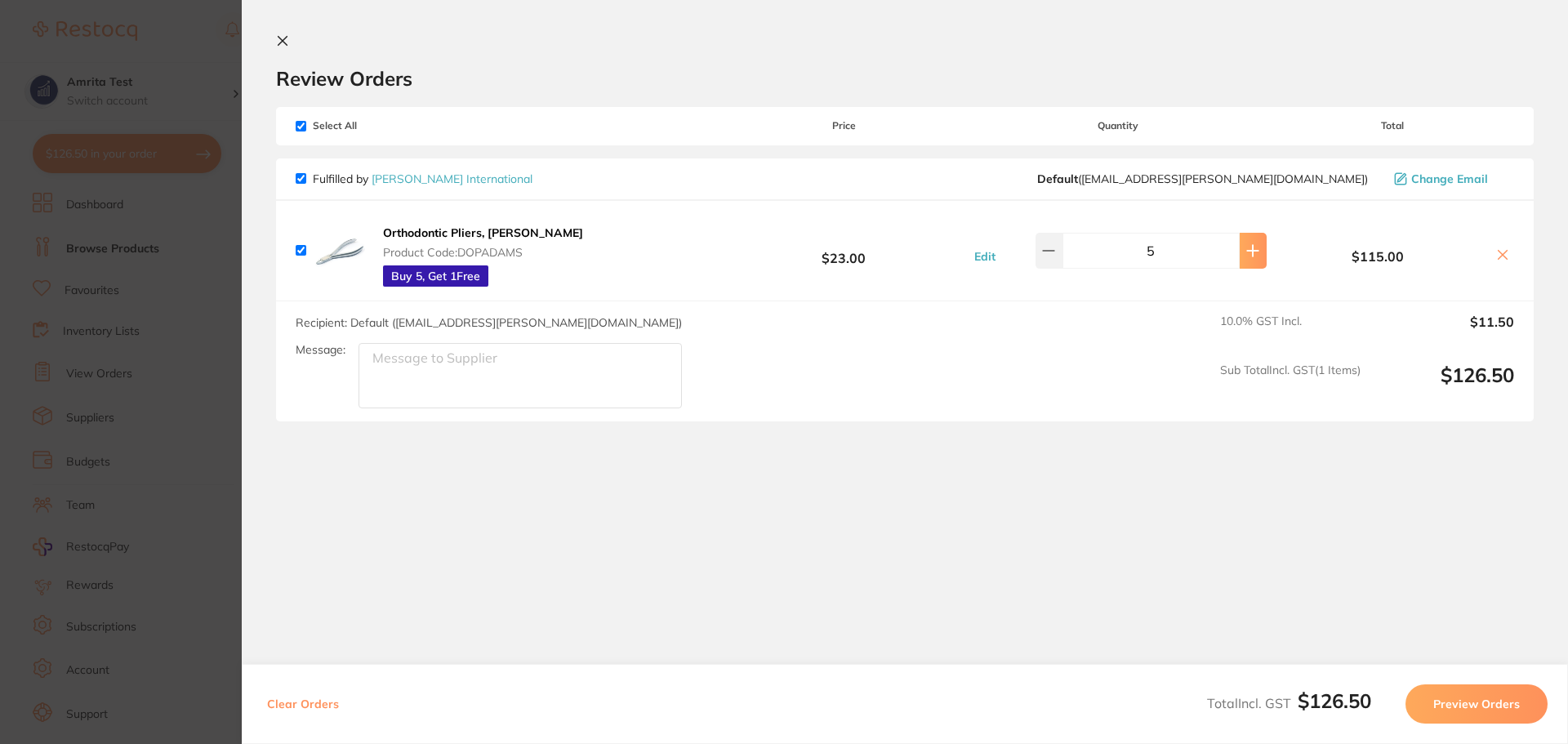click at bounding box center [1253, 251] 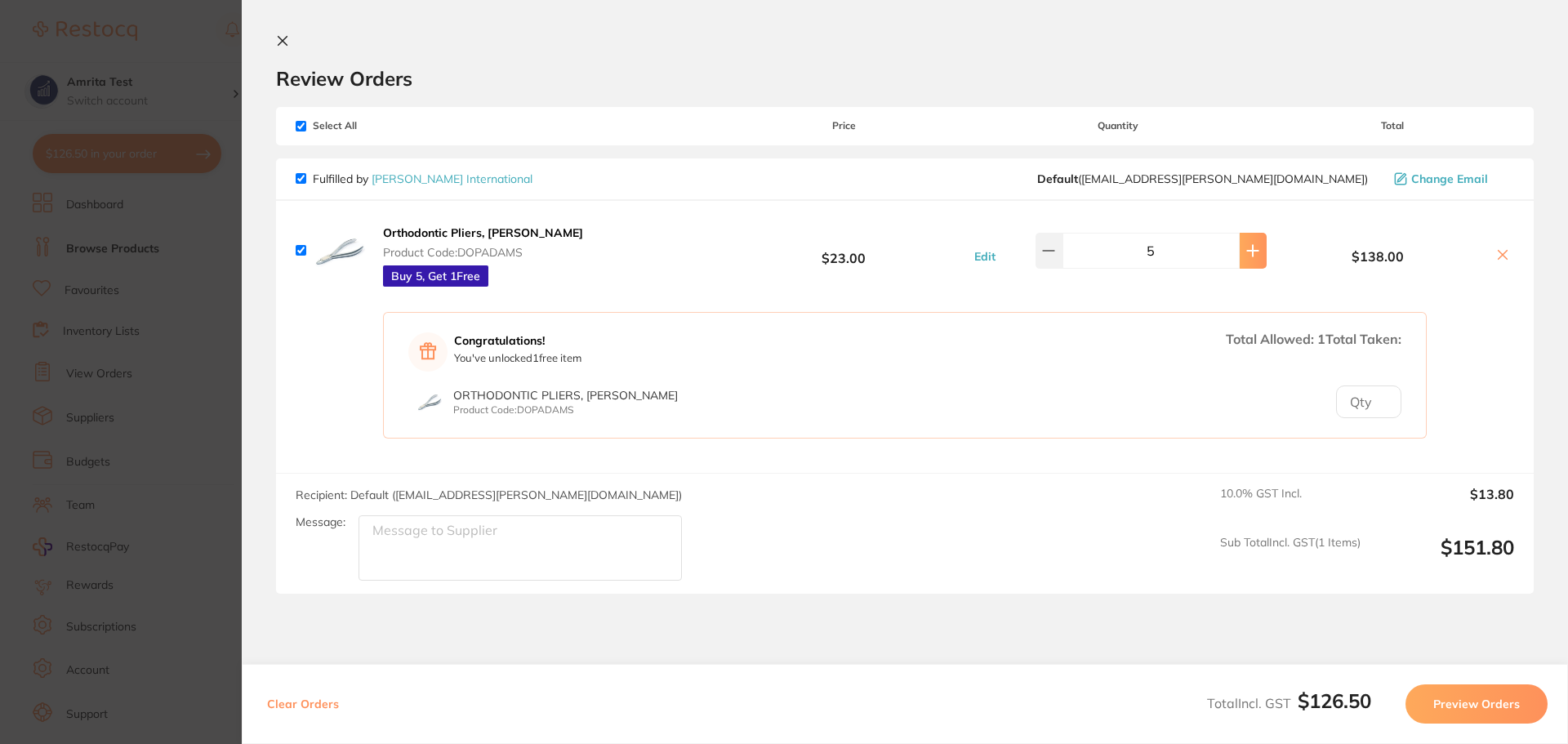 type on "6" 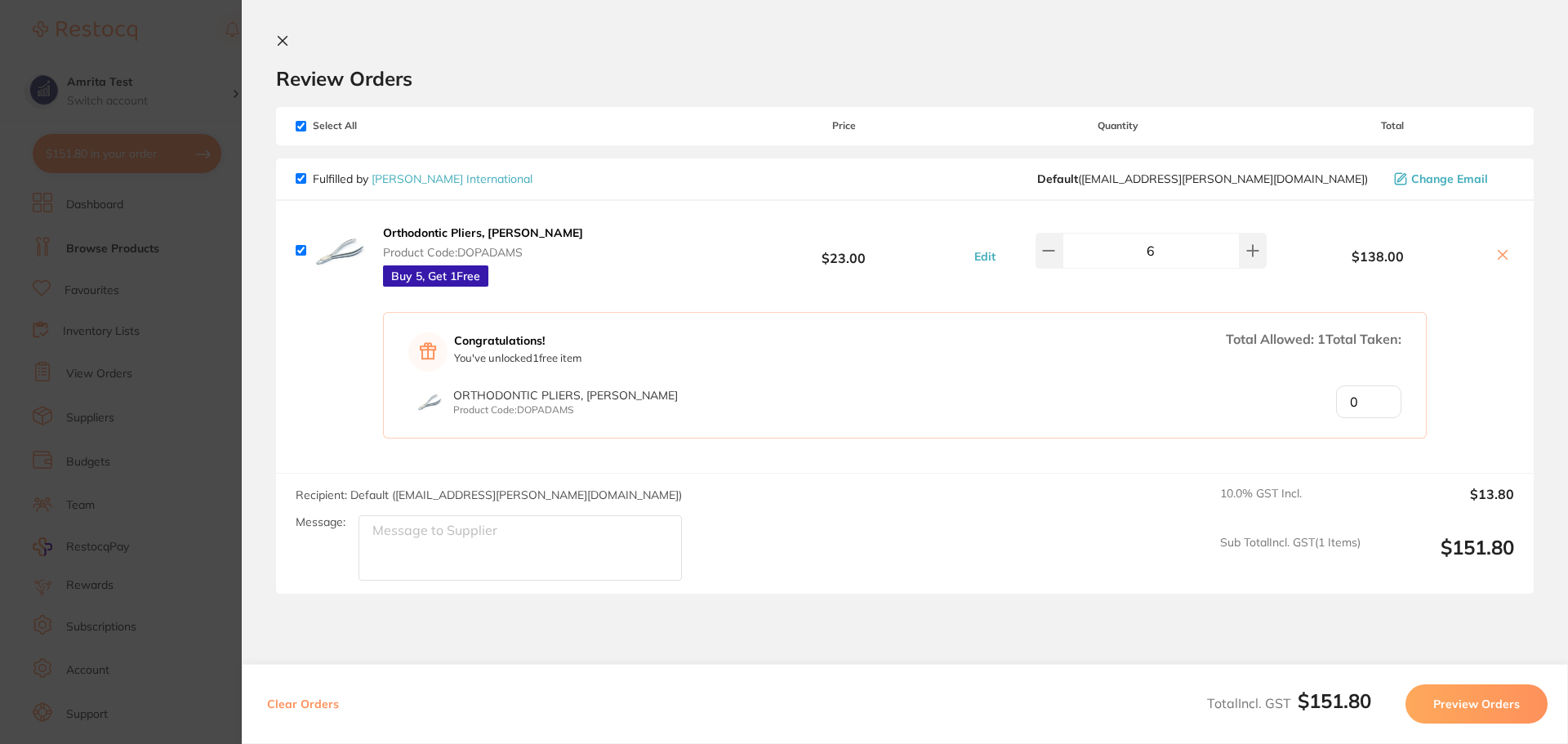 click on "0" at bounding box center (1369, 402) 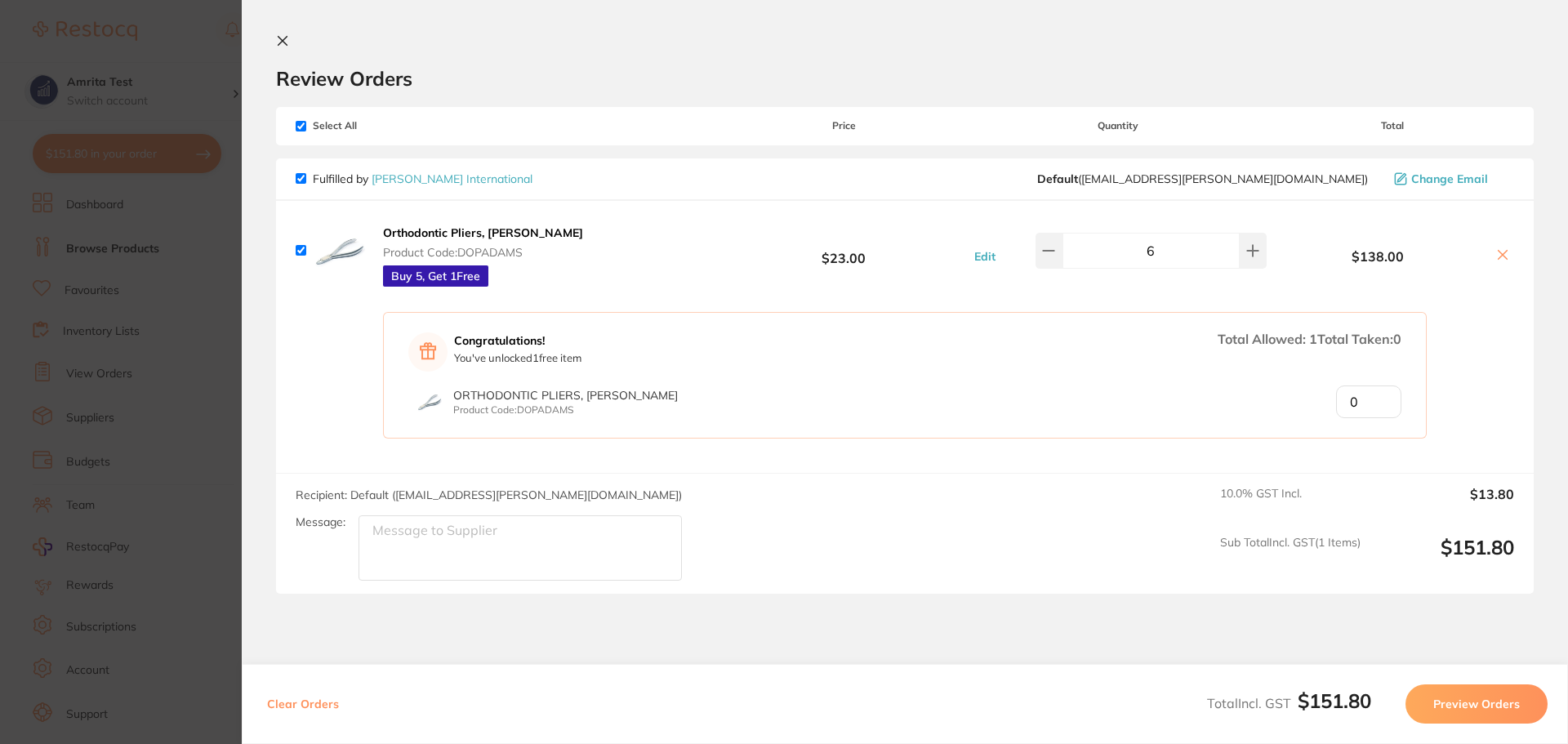 click on "0" at bounding box center (1369, 402) 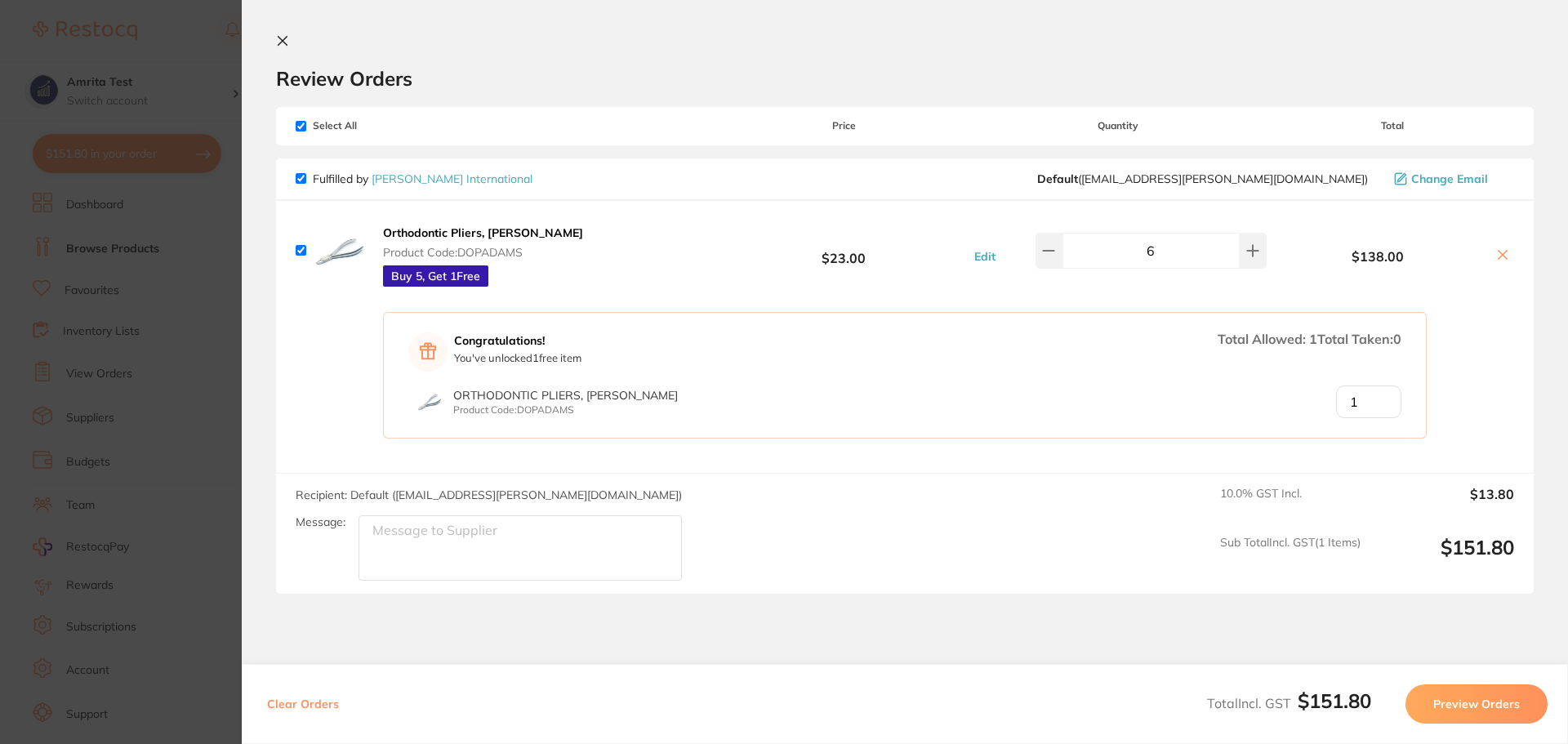 type on "1" 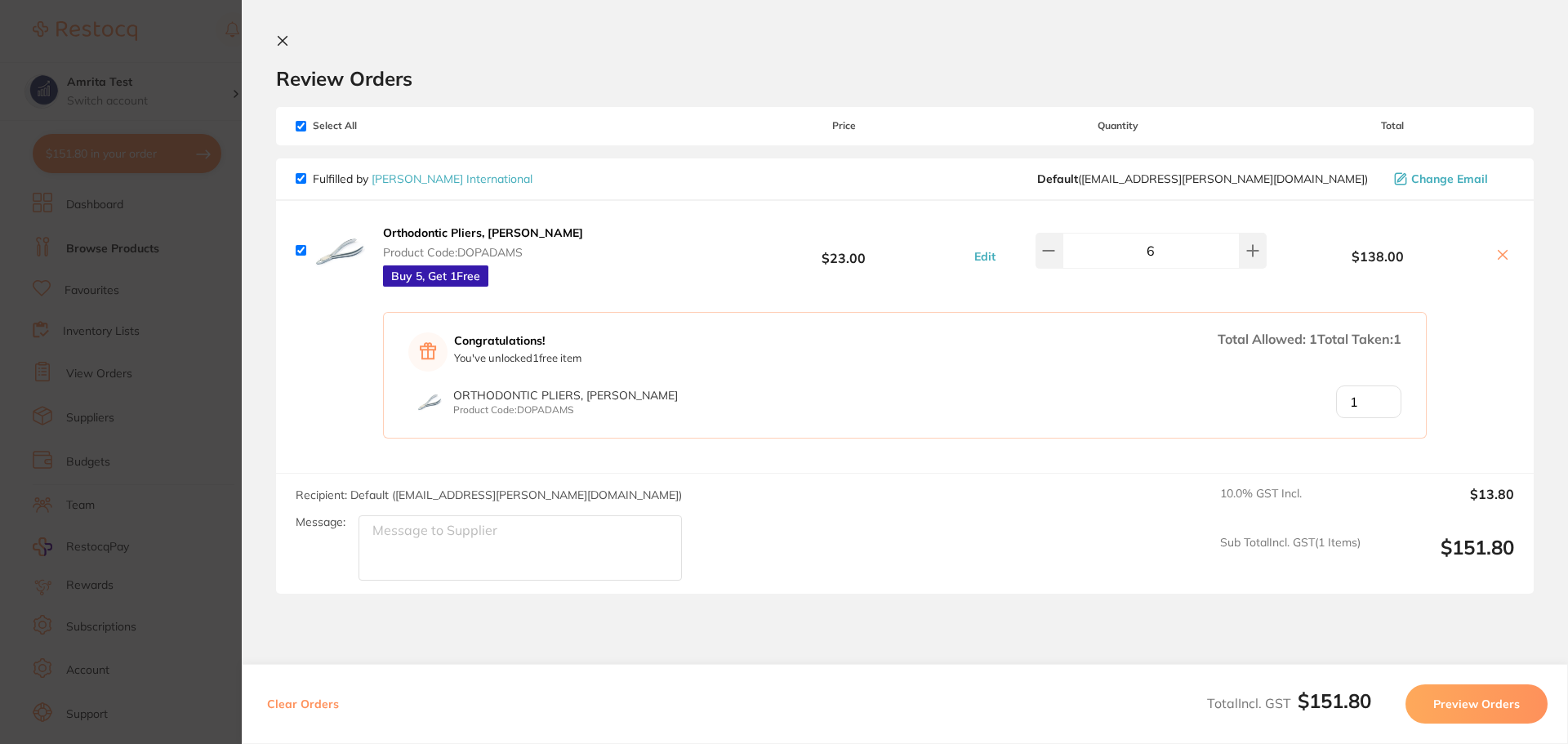 click on "1" at bounding box center [1369, 402] 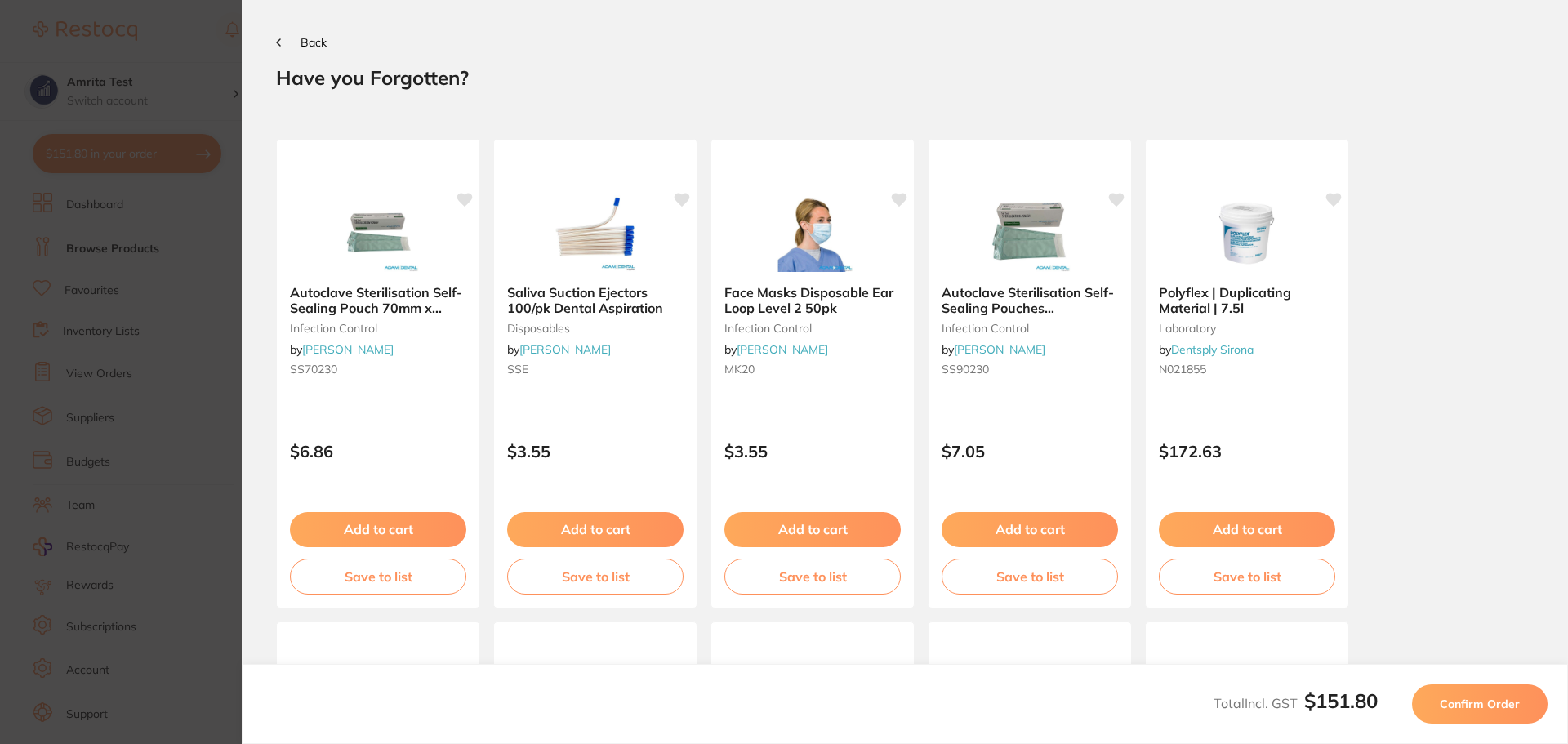 click on "Confirm Order" at bounding box center [1480, 704] 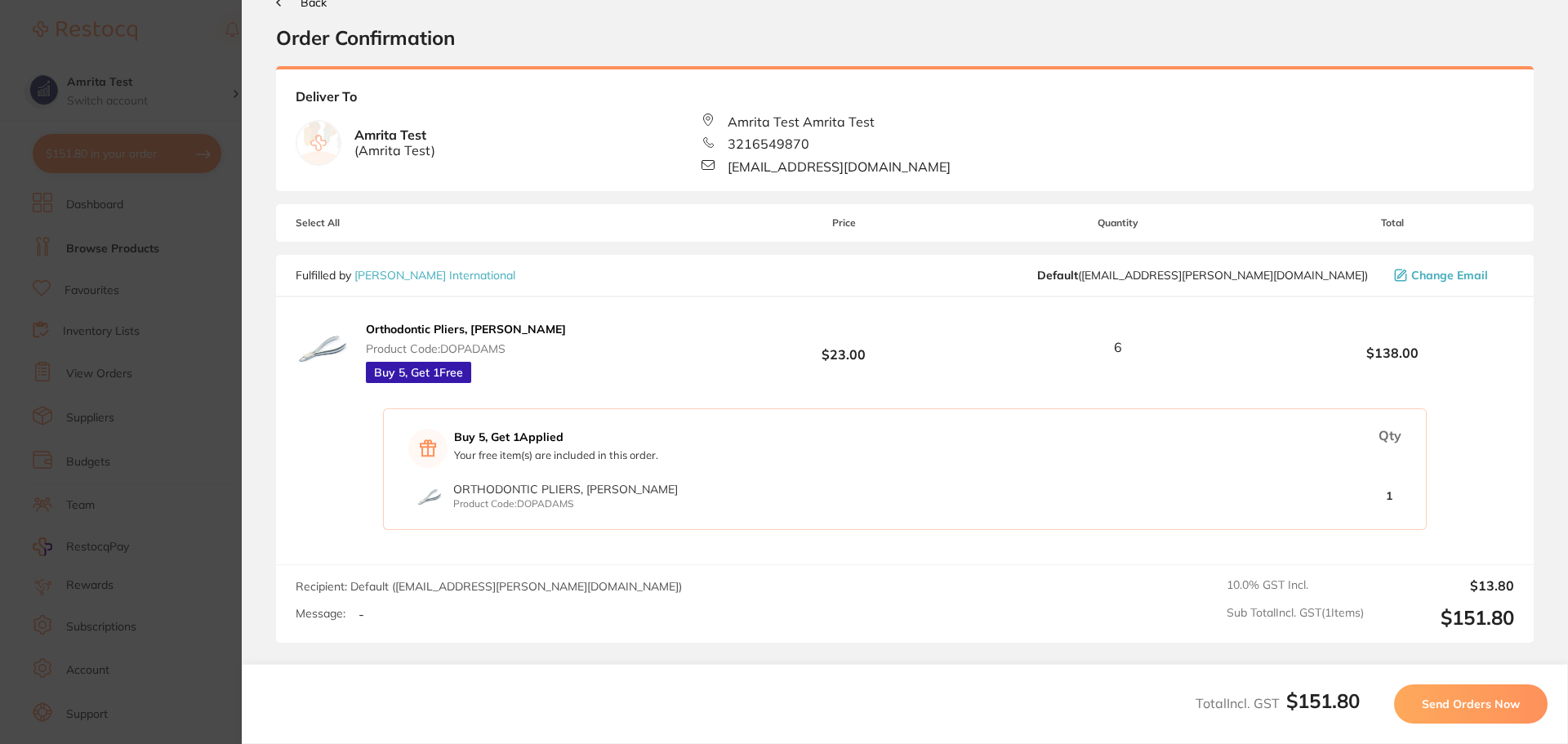 scroll, scrollTop: 0, scrollLeft: 0, axis: both 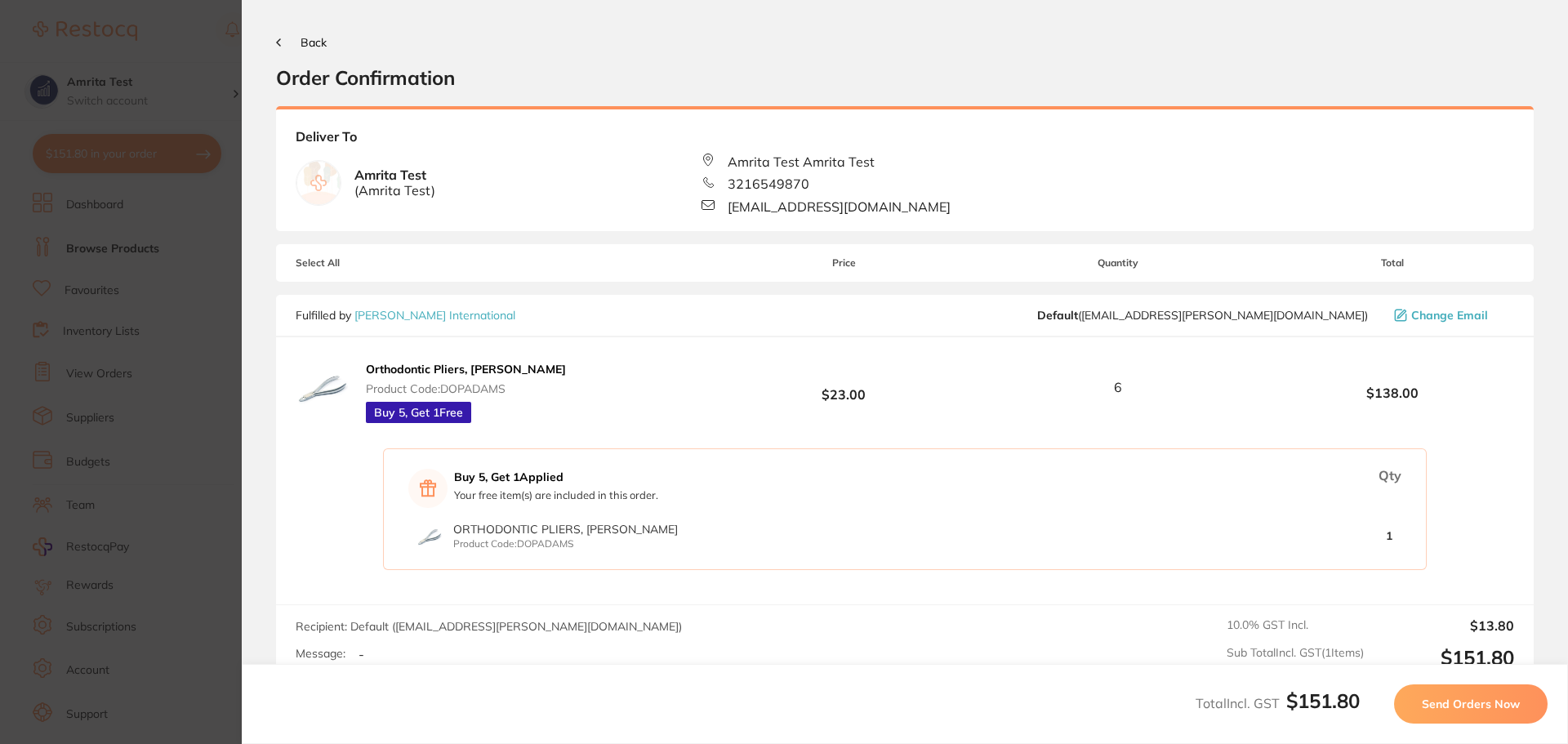 click 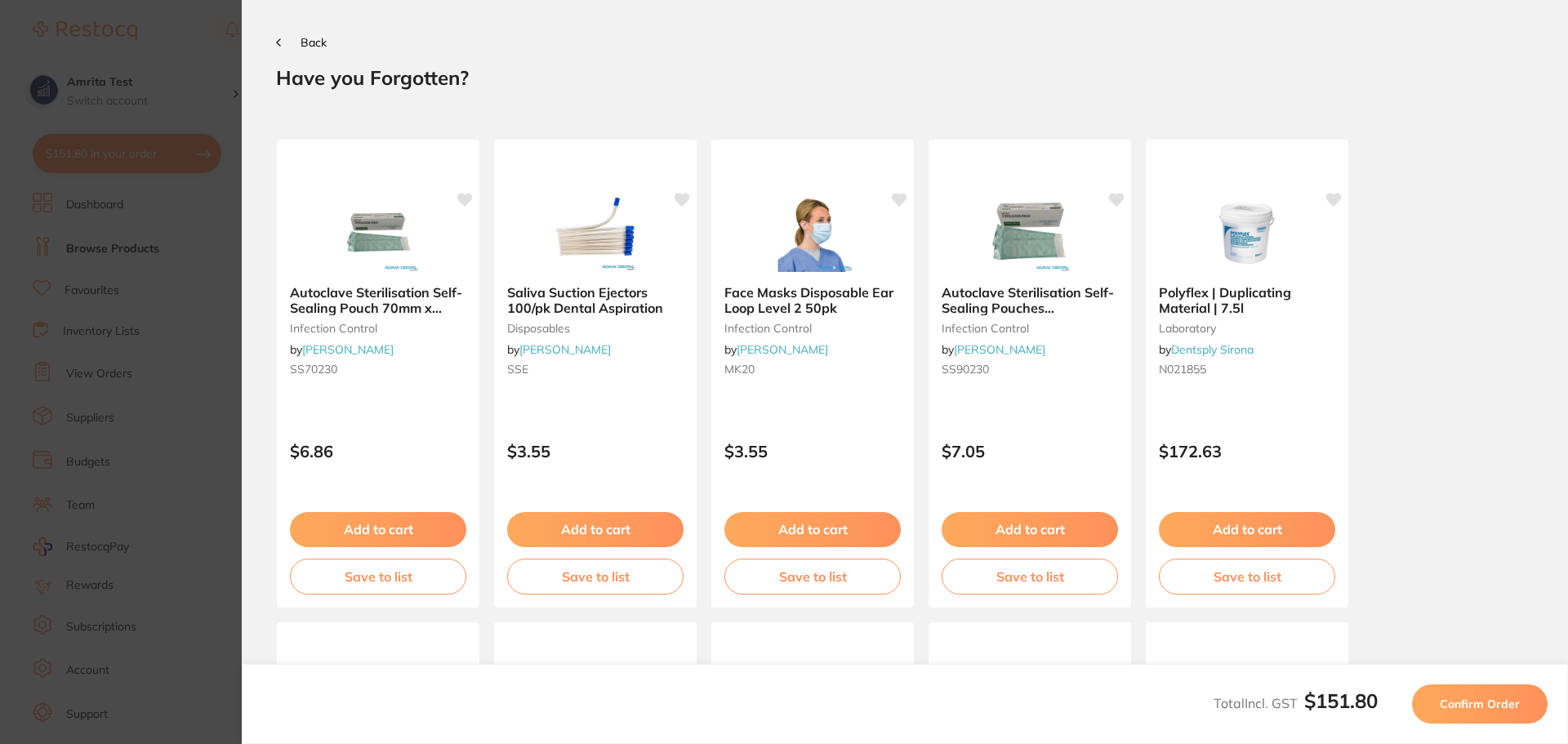 click 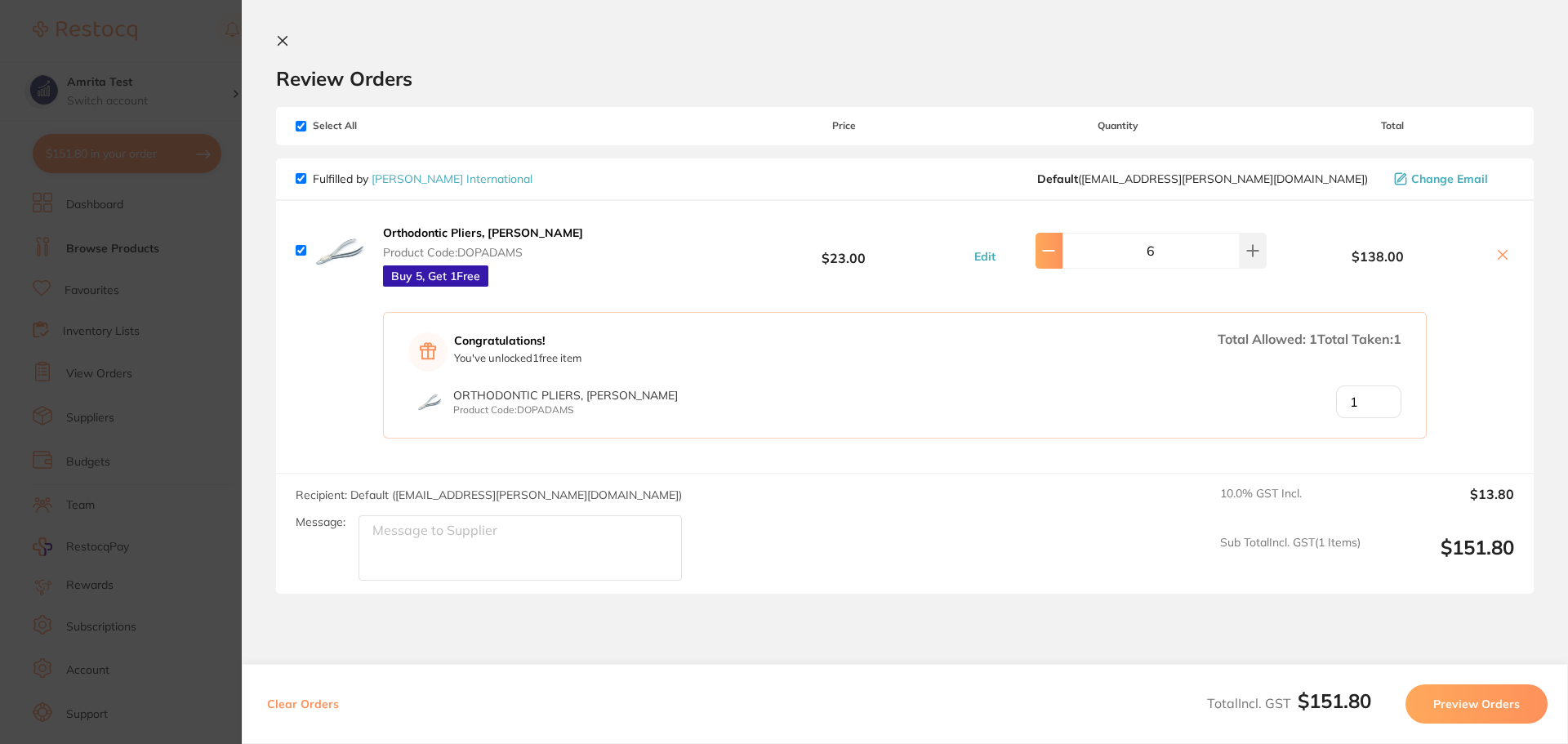 click 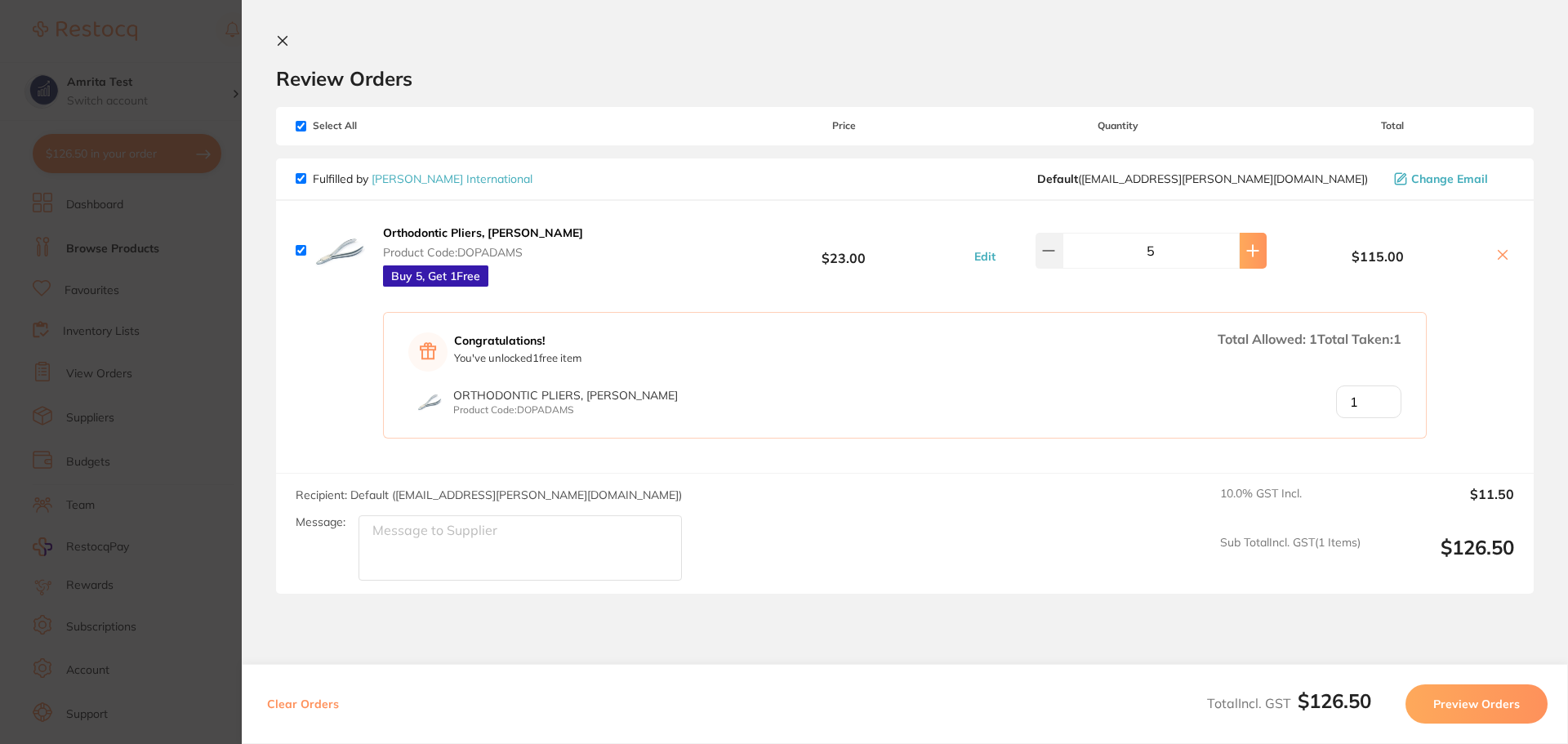 click 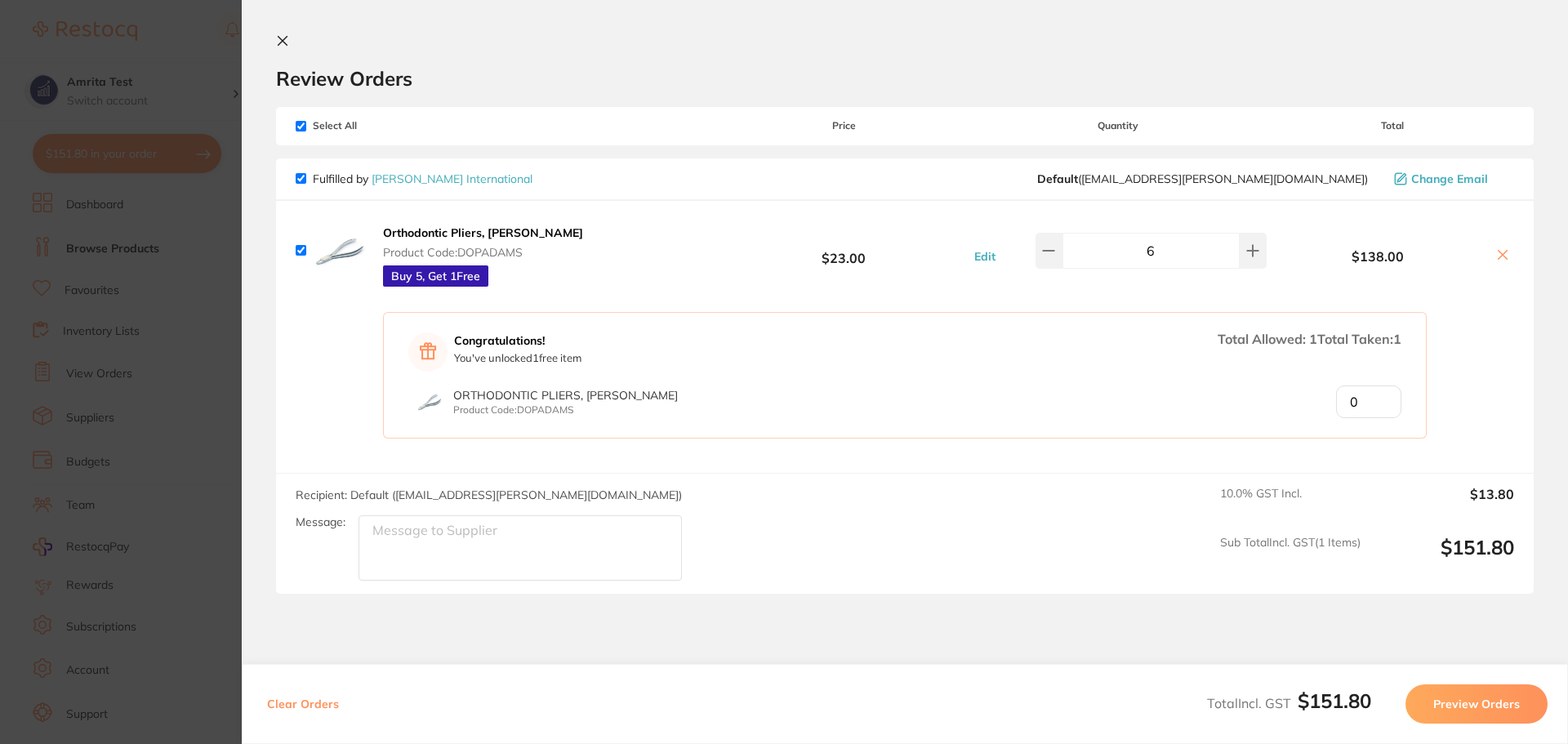 click on "0" at bounding box center (1369, 402) 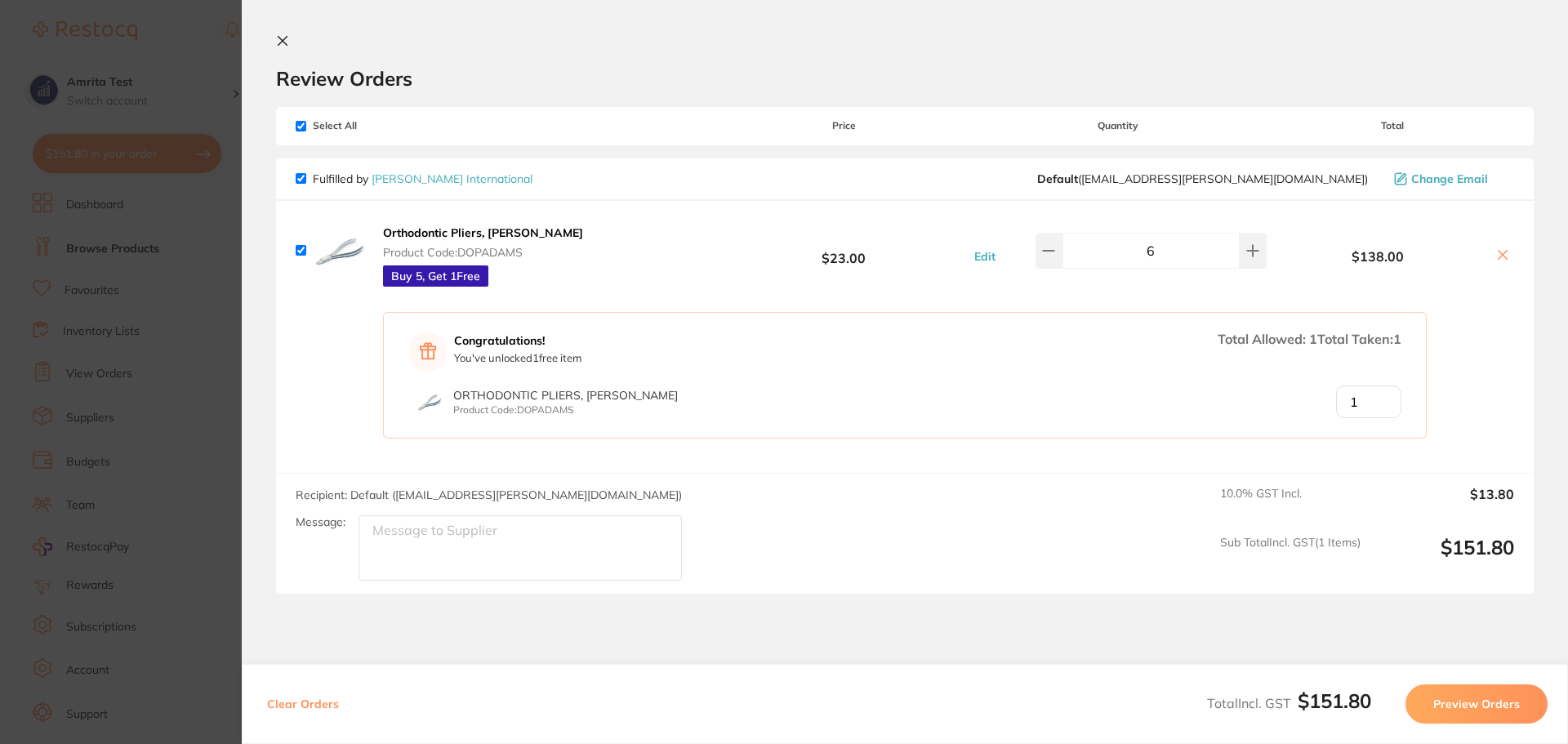 type on "1" 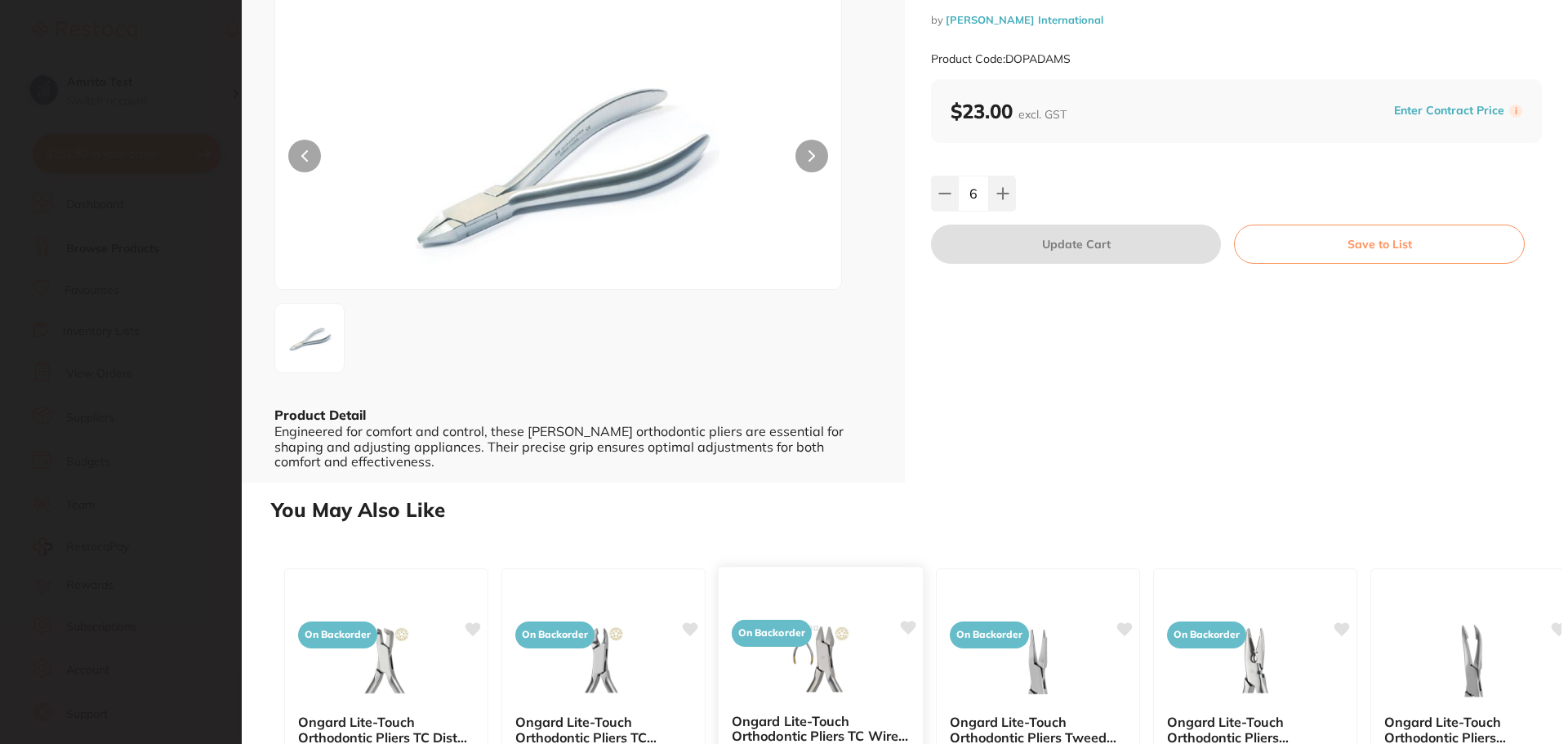 scroll, scrollTop: 0, scrollLeft: 0, axis: both 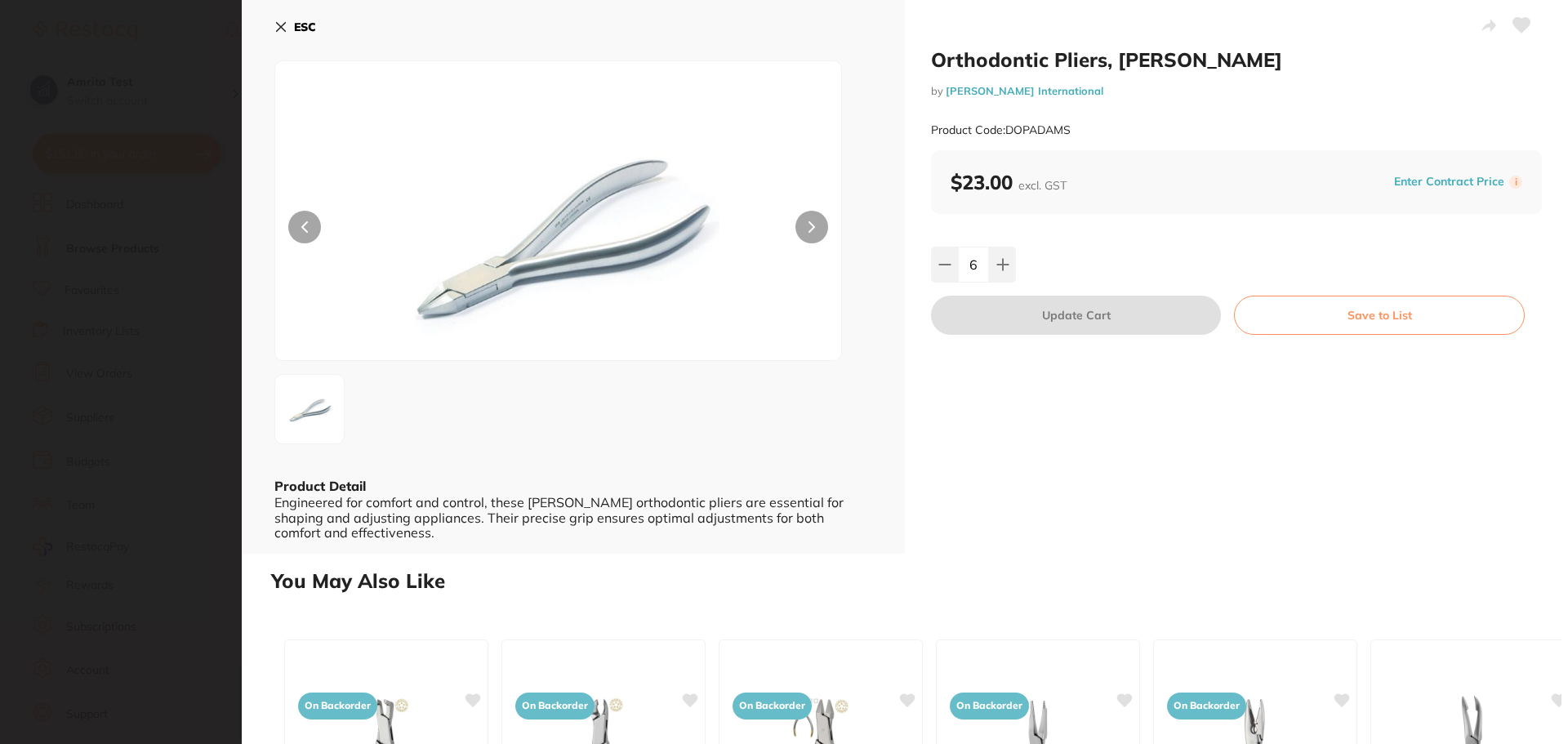 drag, startPoint x: 284, startPoint y: 27, endPoint x: 29, endPoint y: 310, distance: 380.93832 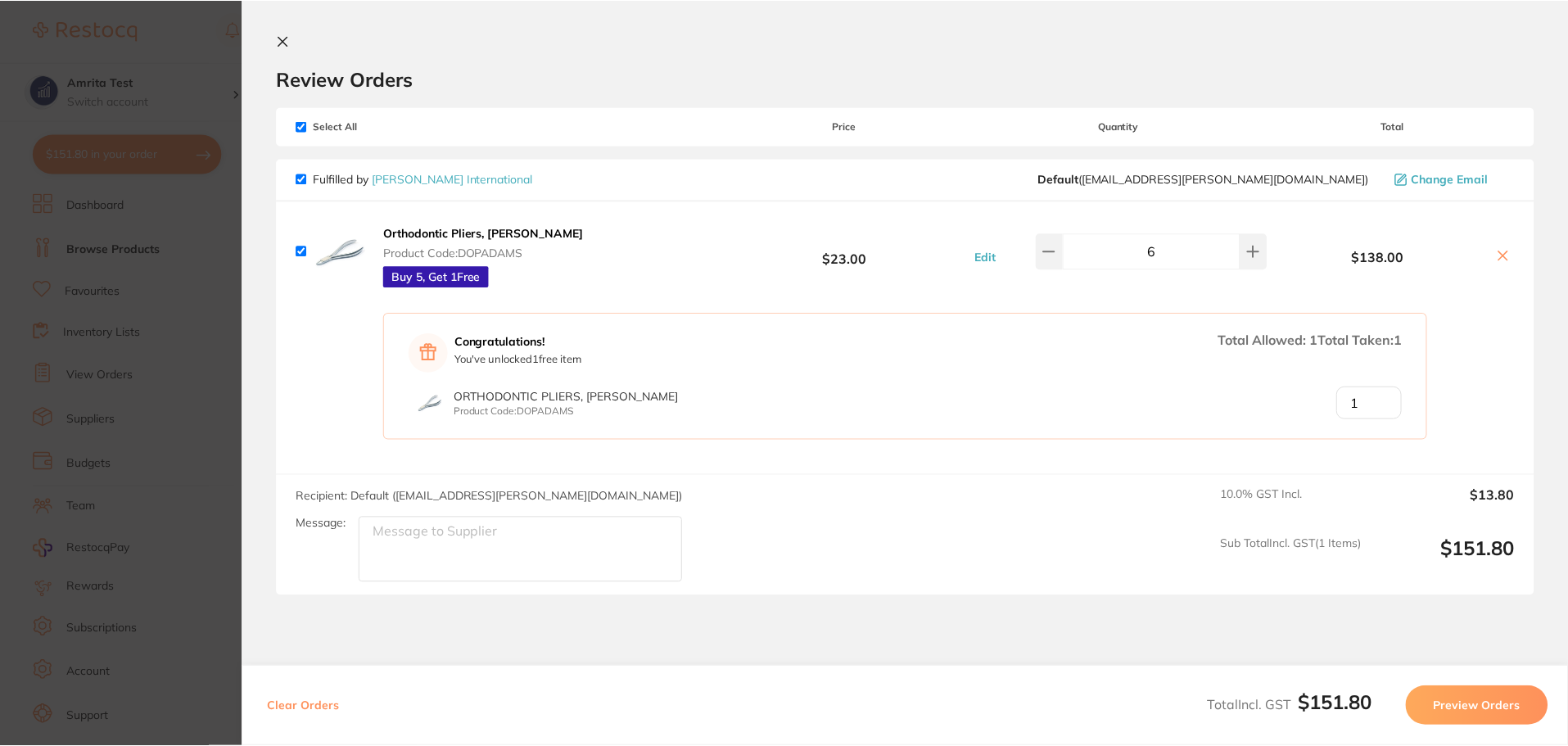 scroll, scrollTop: 215, scrollLeft: 0, axis: vertical 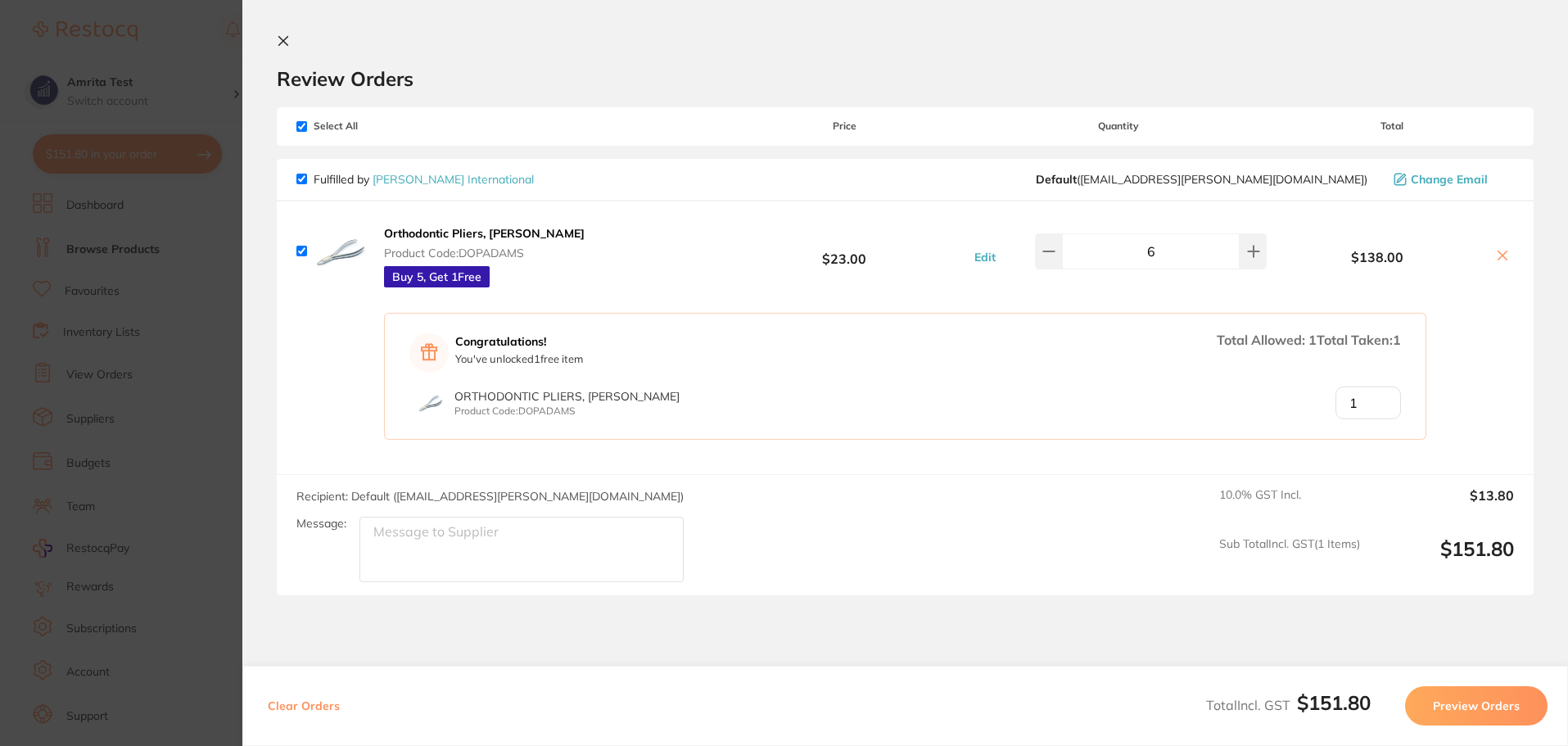 drag, startPoint x: 465, startPoint y: 227, endPoint x: 559, endPoint y: 548, distance: 334.4802 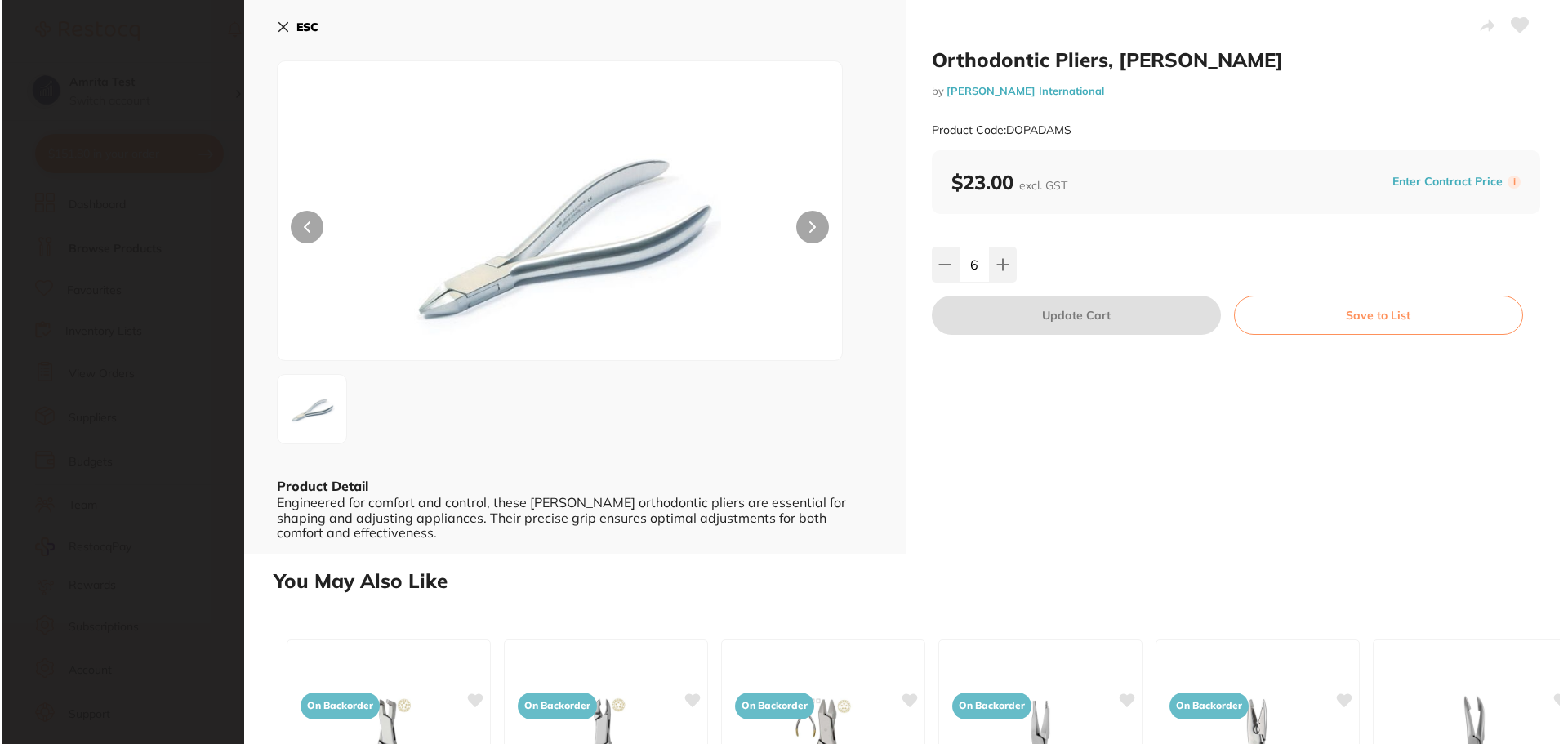 scroll, scrollTop: 0, scrollLeft: 0, axis: both 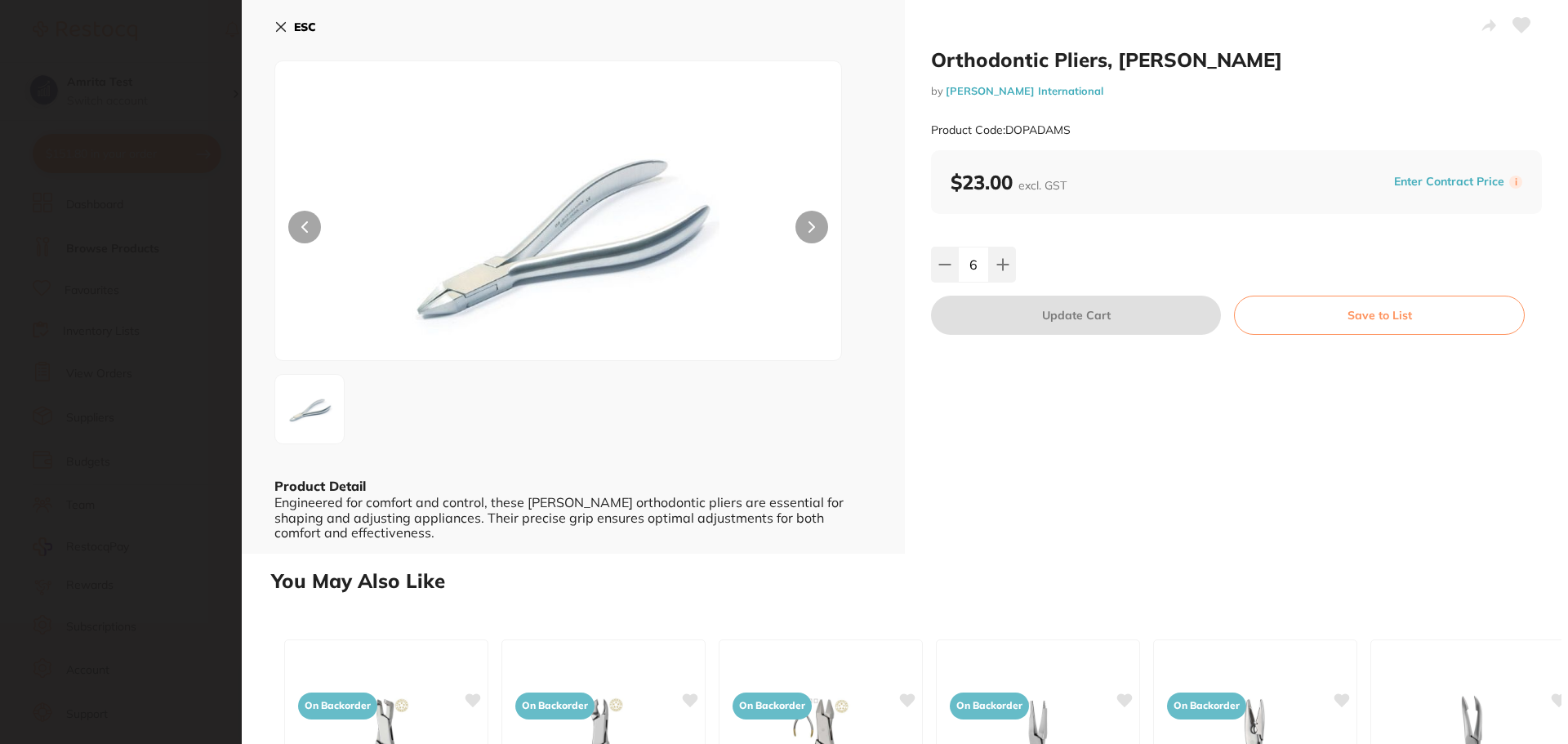 click 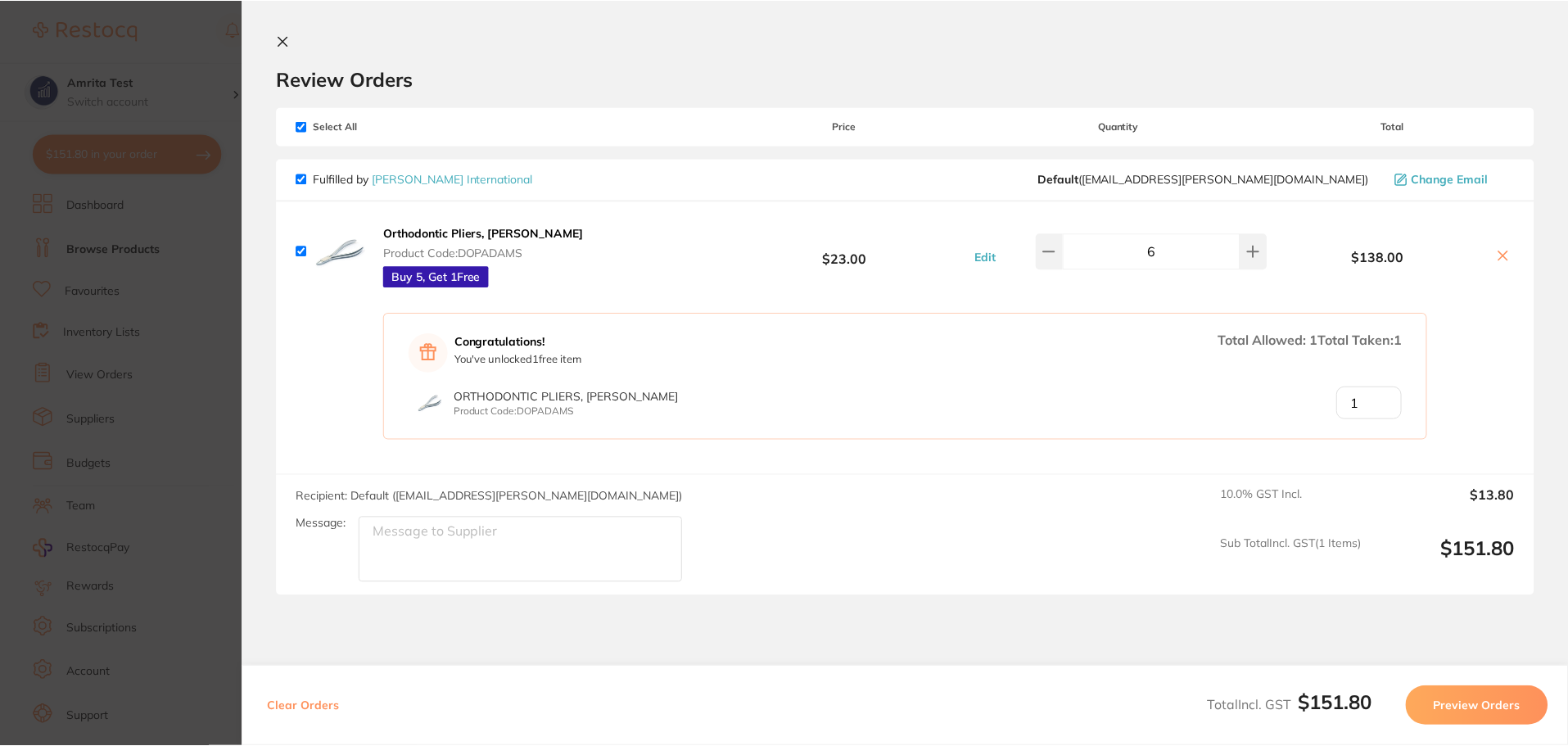 scroll, scrollTop: 215, scrollLeft: 0, axis: vertical 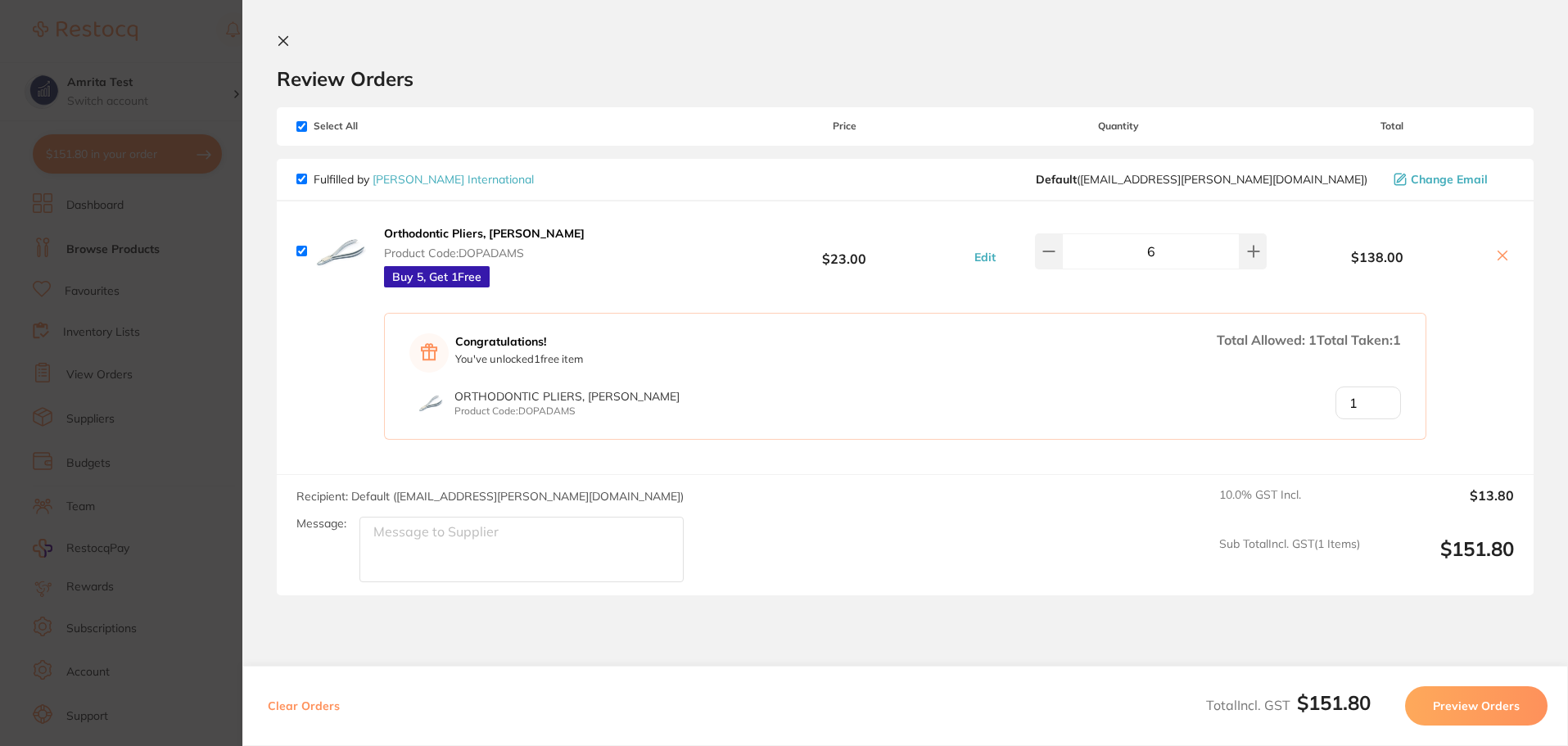 click on "Orthodontic Pliers, Adams" at bounding box center [484, 233] 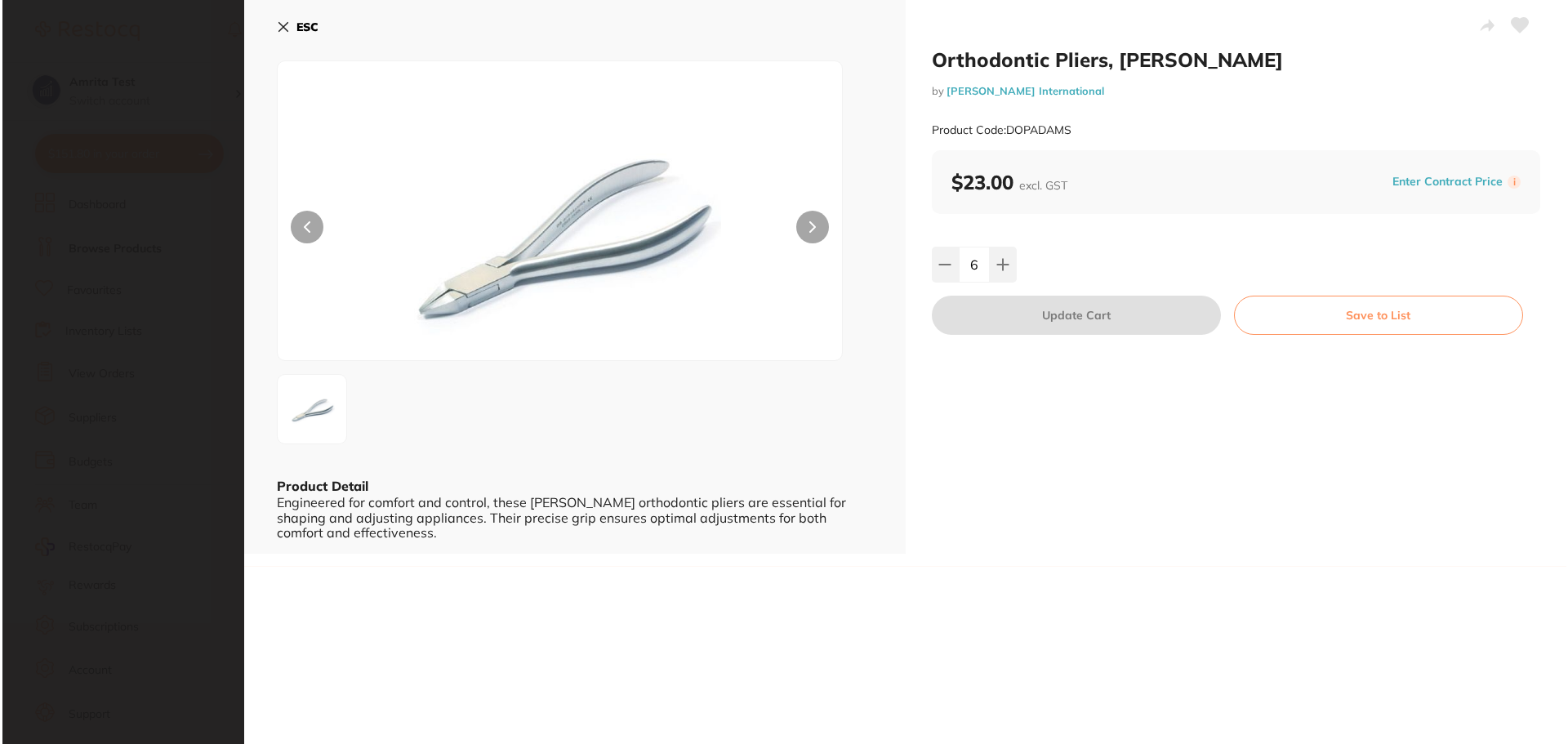 scroll, scrollTop: 0, scrollLeft: 0, axis: both 